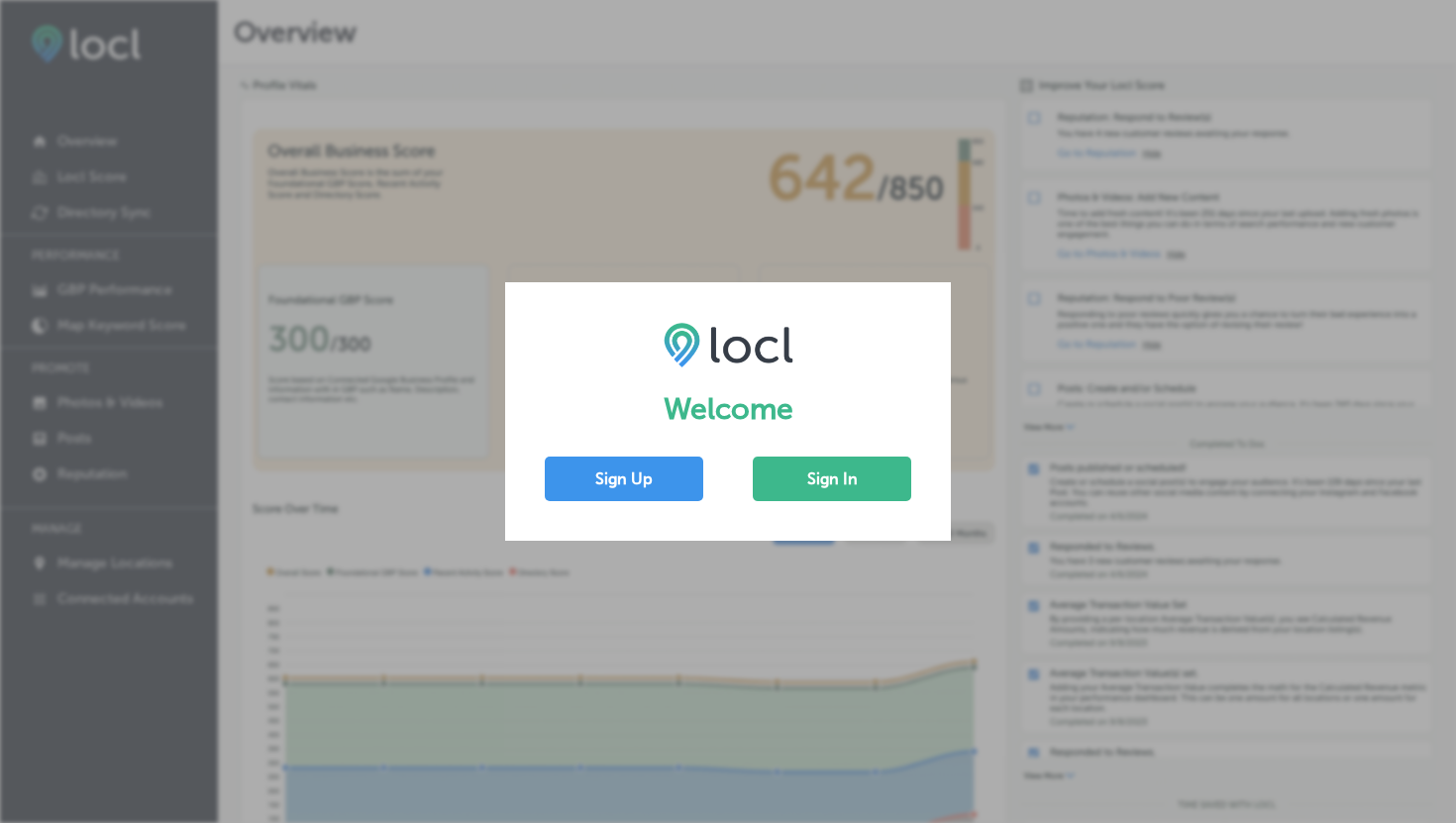 scroll, scrollTop: 0, scrollLeft: 0, axis: both 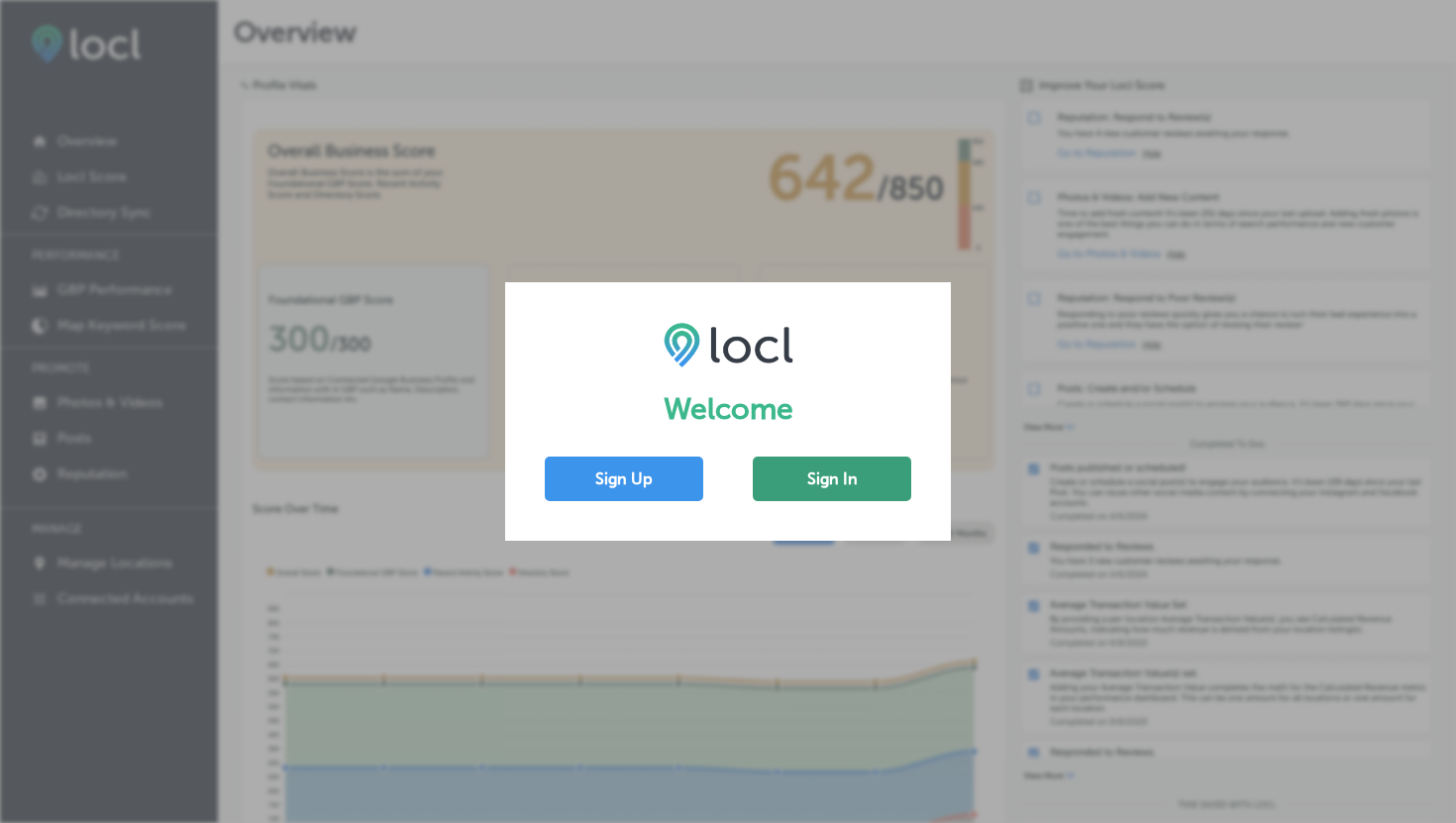 click on "Sign In" at bounding box center (832, 478) 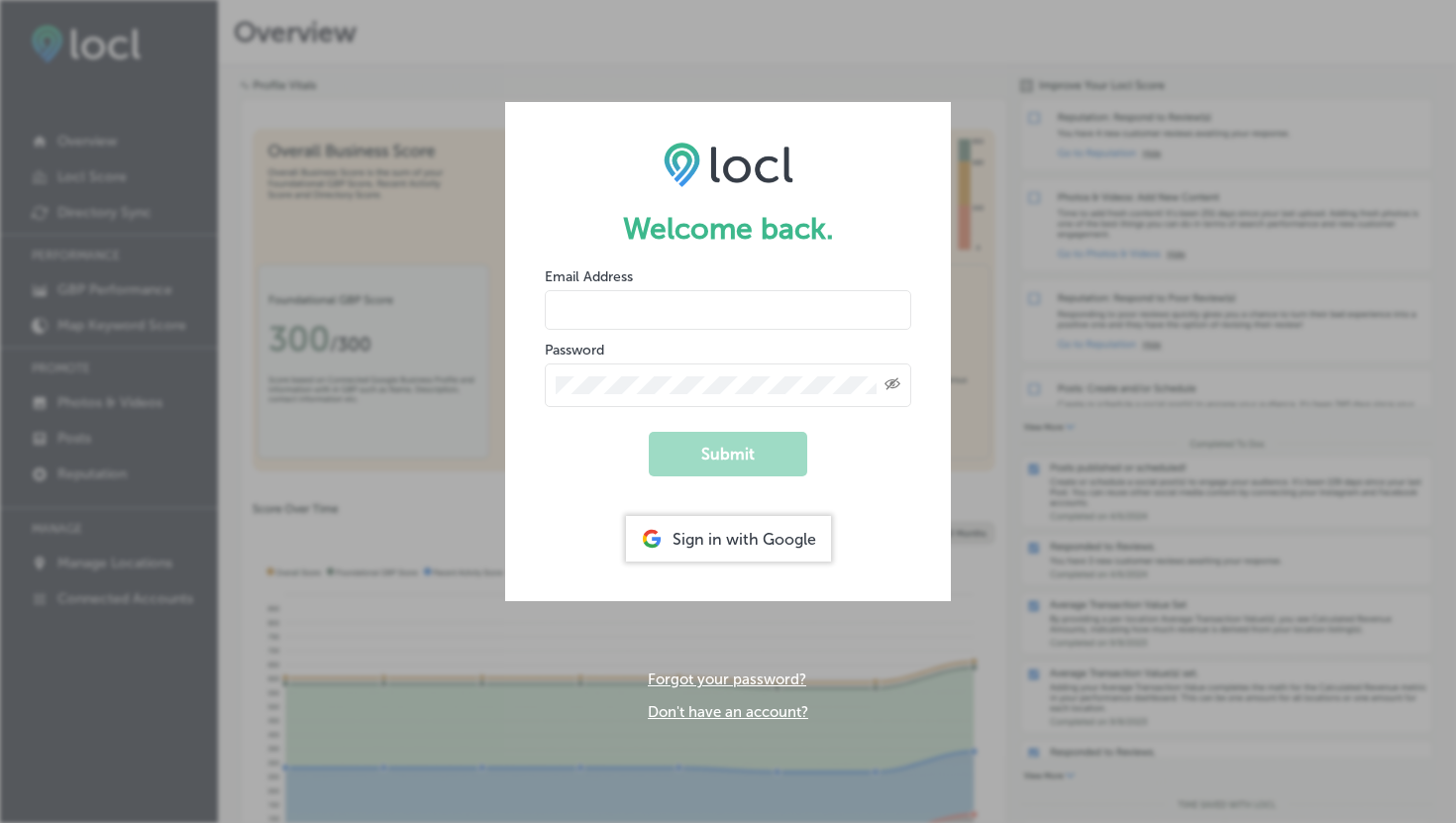 type on "[PERSON_NAME][EMAIL_ADDRESS][DOMAIN_NAME]" 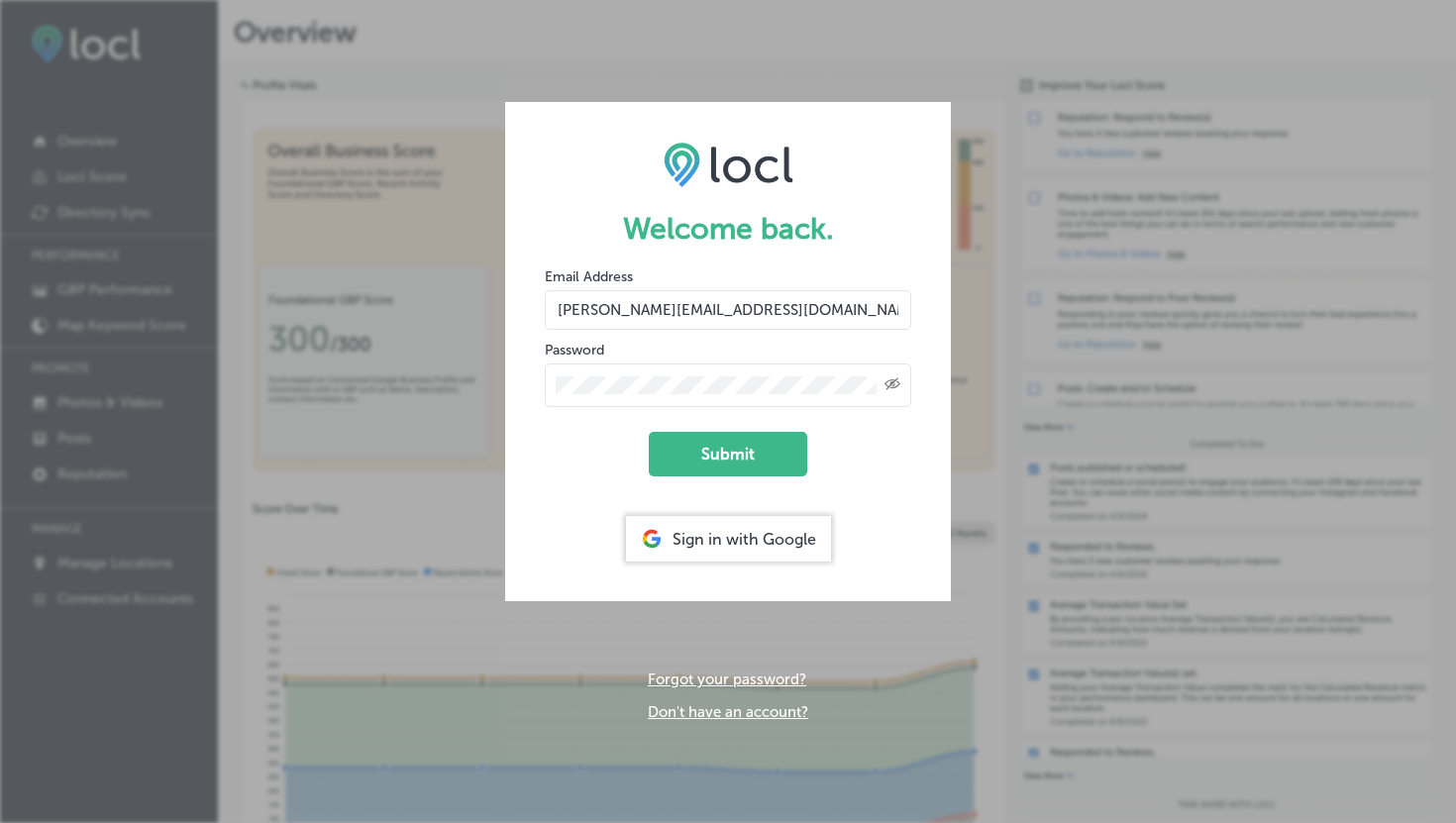 click on "[PERSON_NAME][EMAIL_ADDRESS][DOMAIN_NAME]" at bounding box center [728, 310] 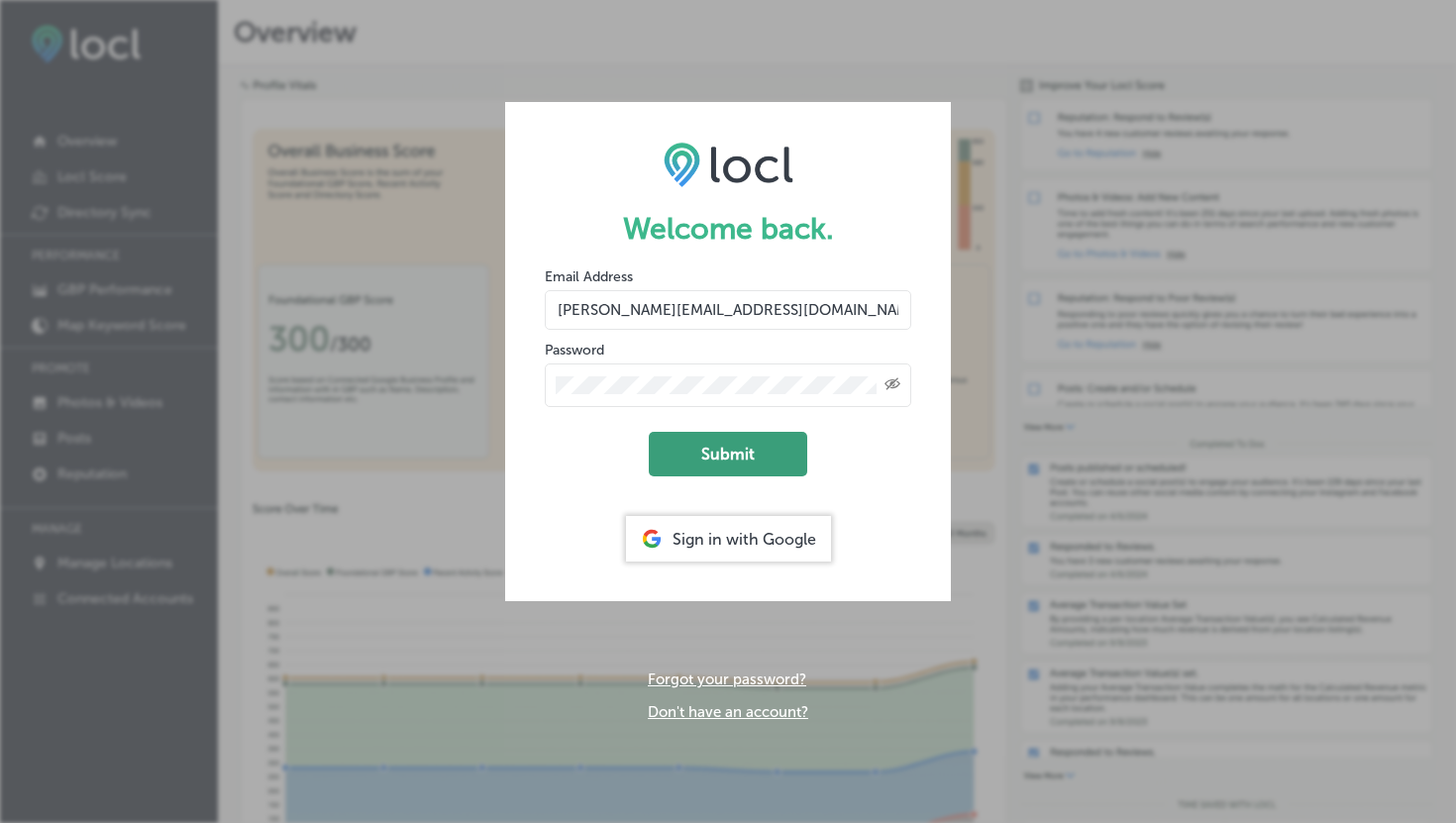 click on "Submit" 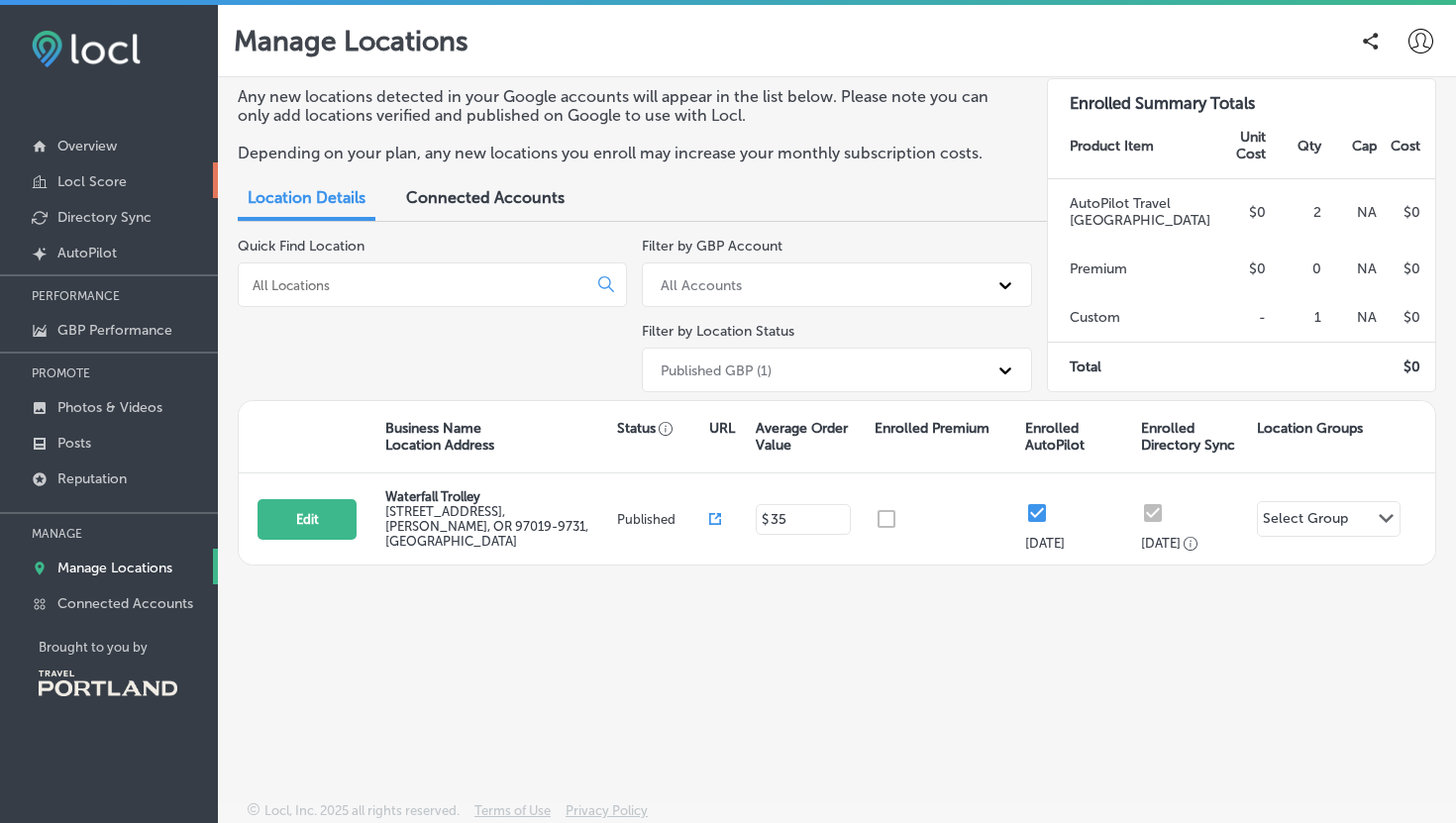 click on "Locl Score" at bounding box center (92, 181) 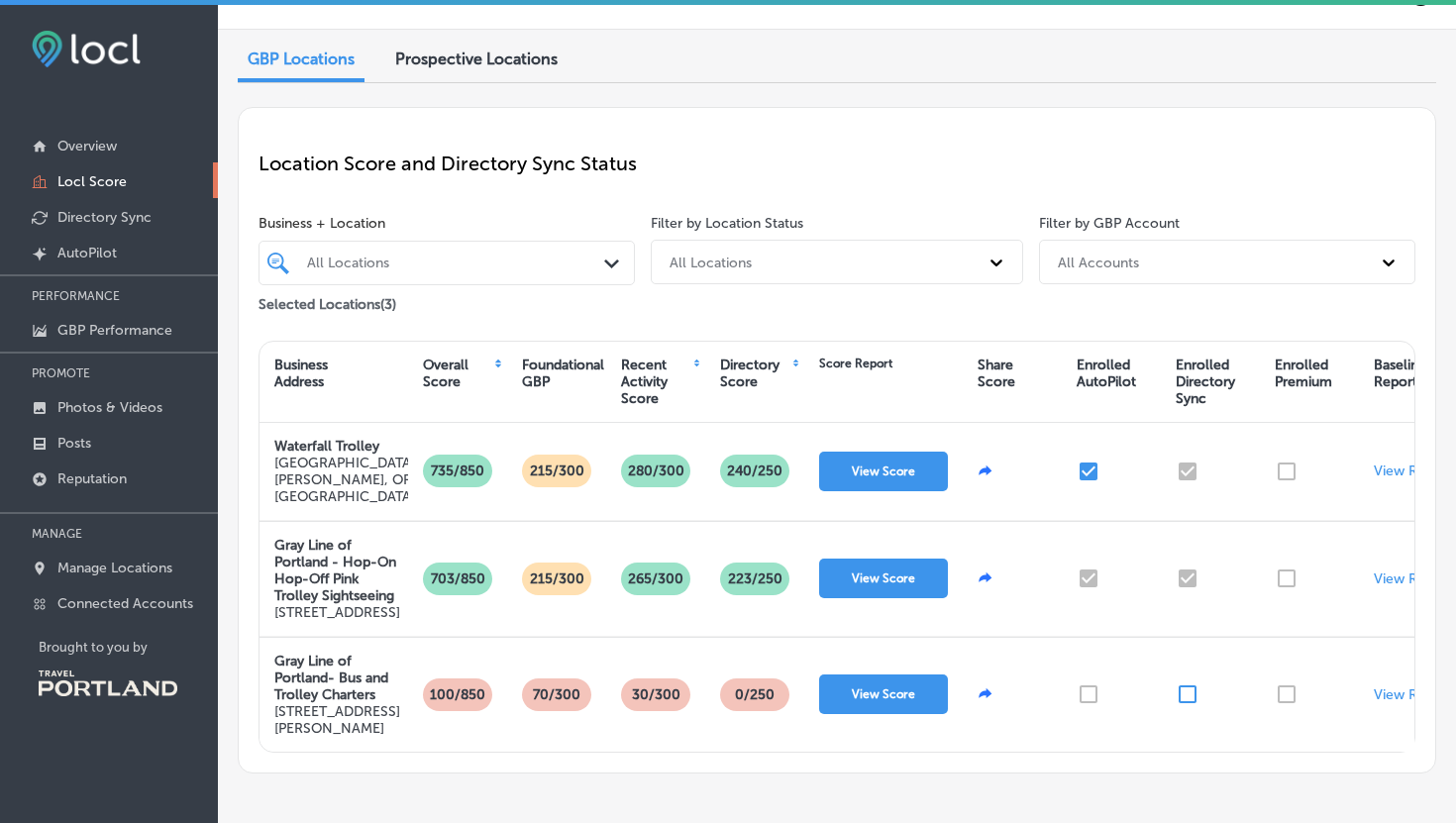 scroll, scrollTop: 63, scrollLeft: 0, axis: vertical 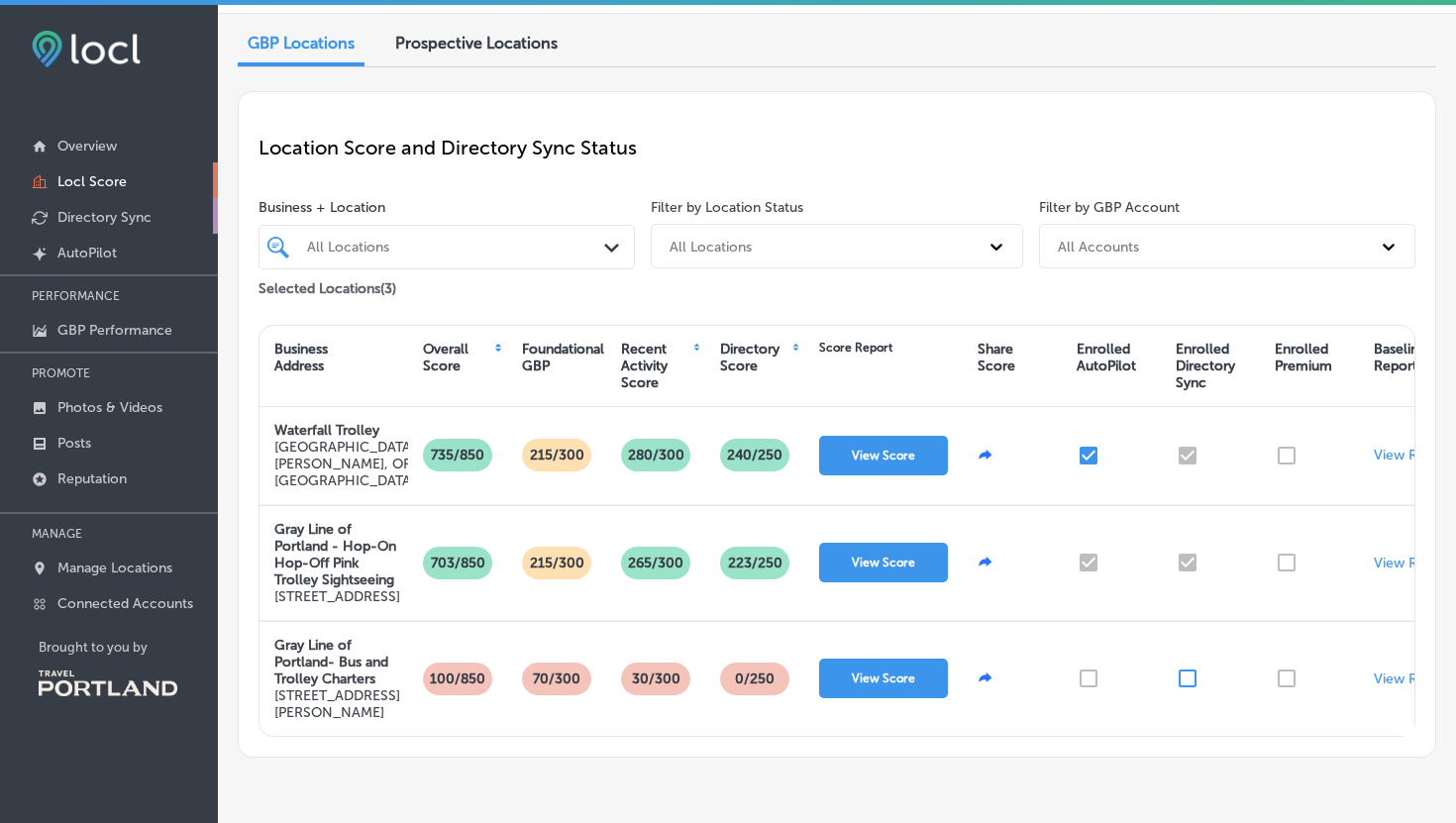 click on "Directory Sync" at bounding box center (104, 217) 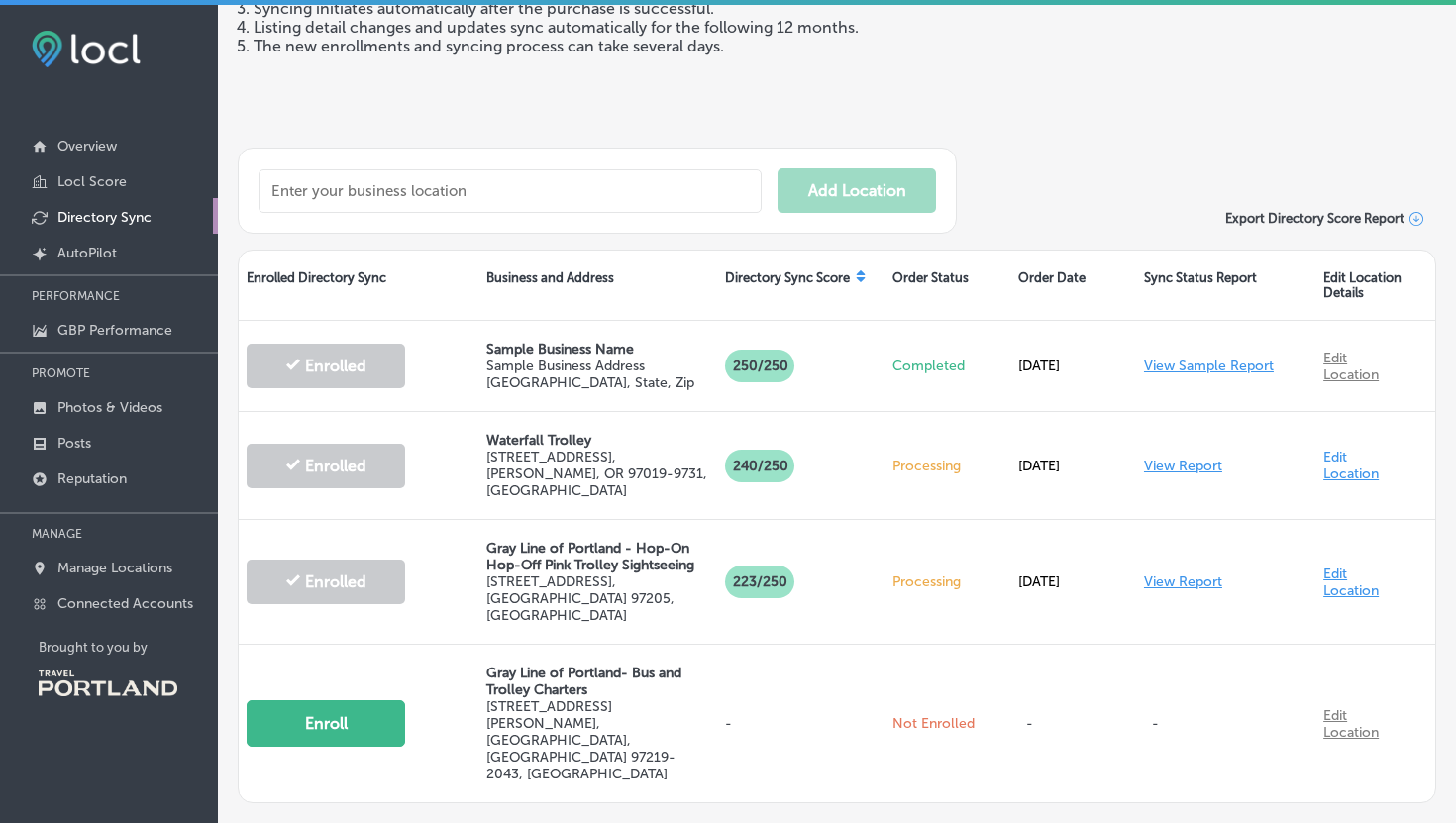 scroll, scrollTop: 278, scrollLeft: 0, axis: vertical 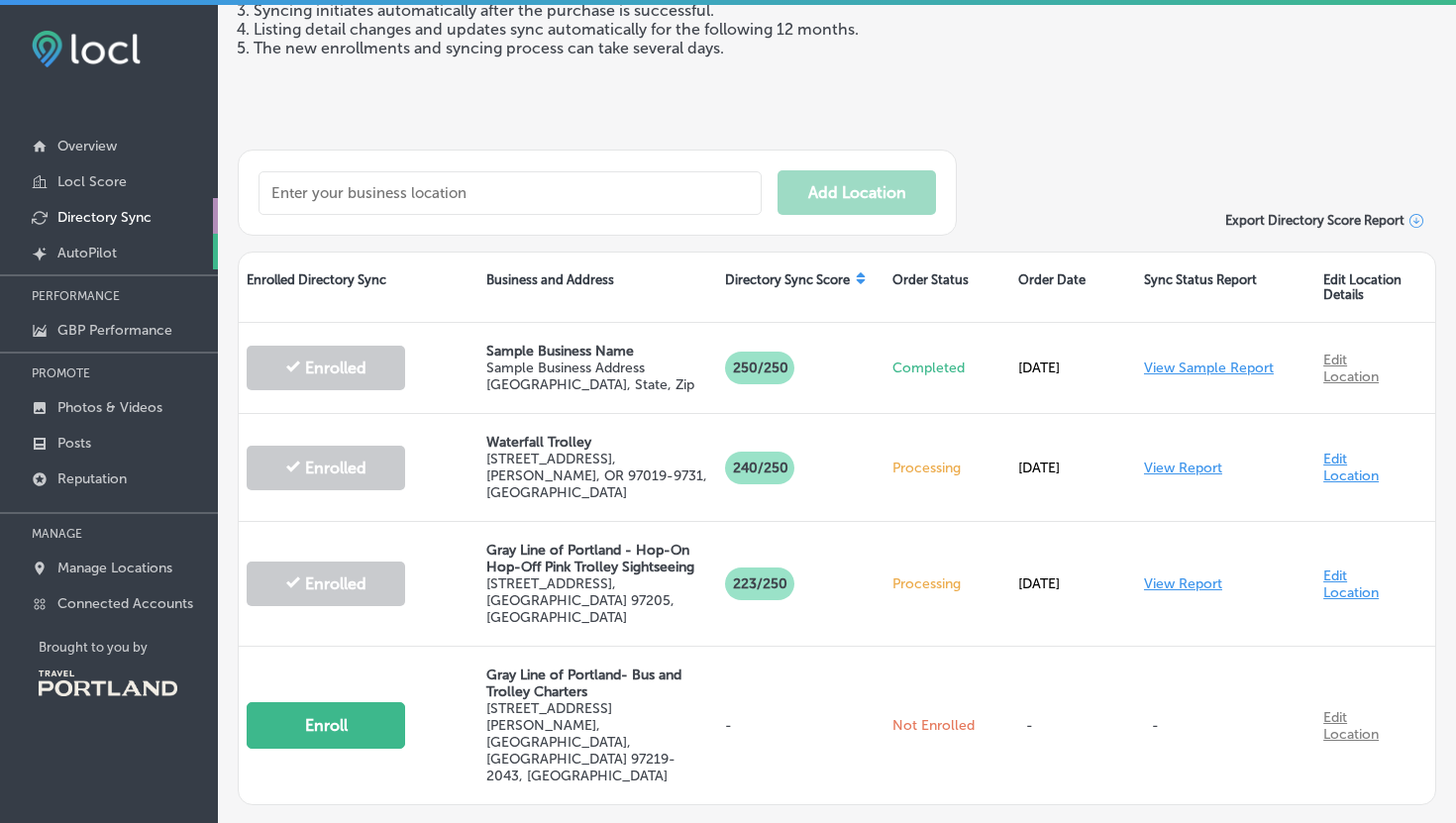 click on "Created by potrace 1.10, written by [PERSON_NAME] [DATE]-[DATE]
AutoPilot" at bounding box center [109, 252] 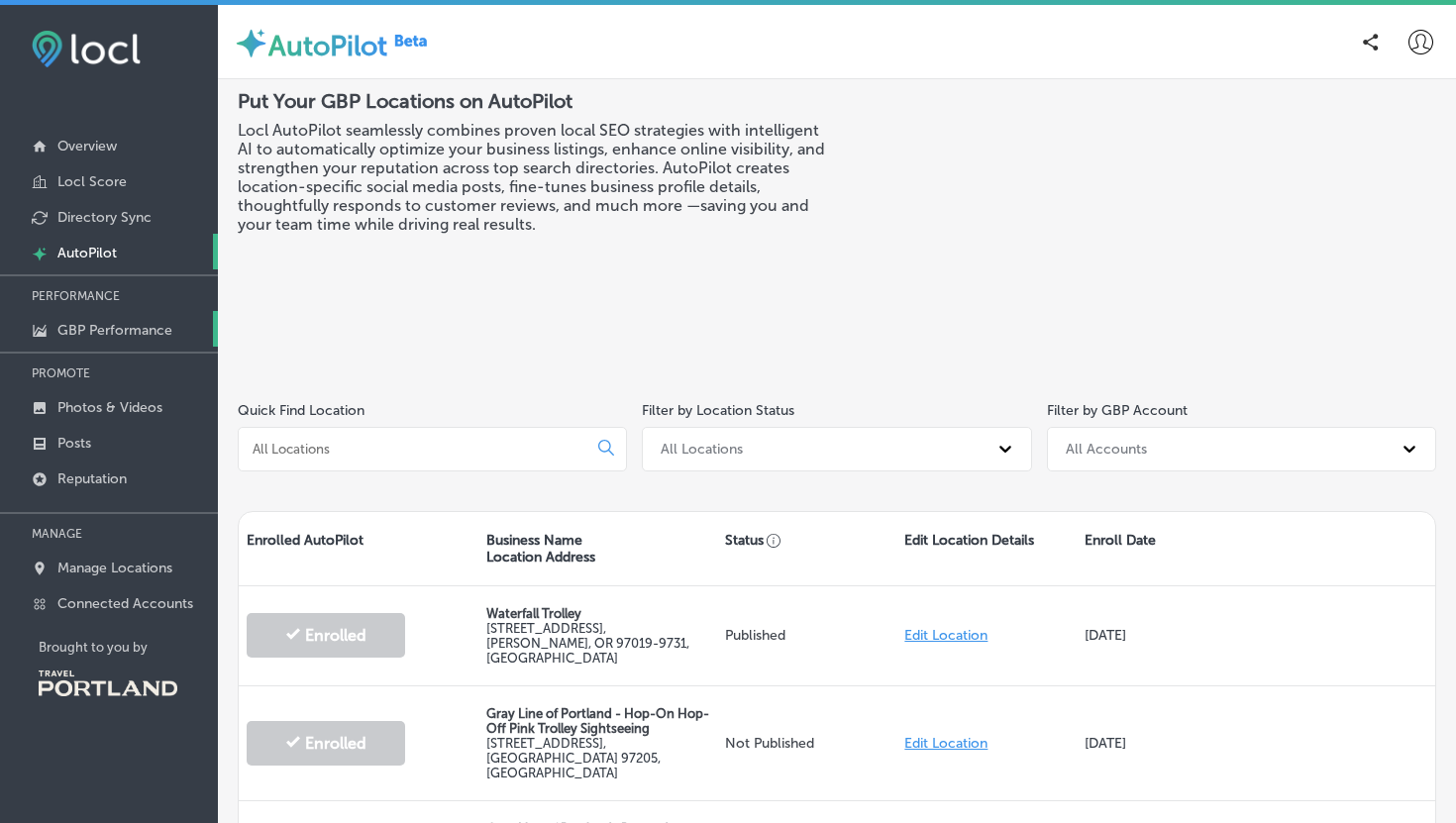 click on "GBP Performance" at bounding box center [115, 330] 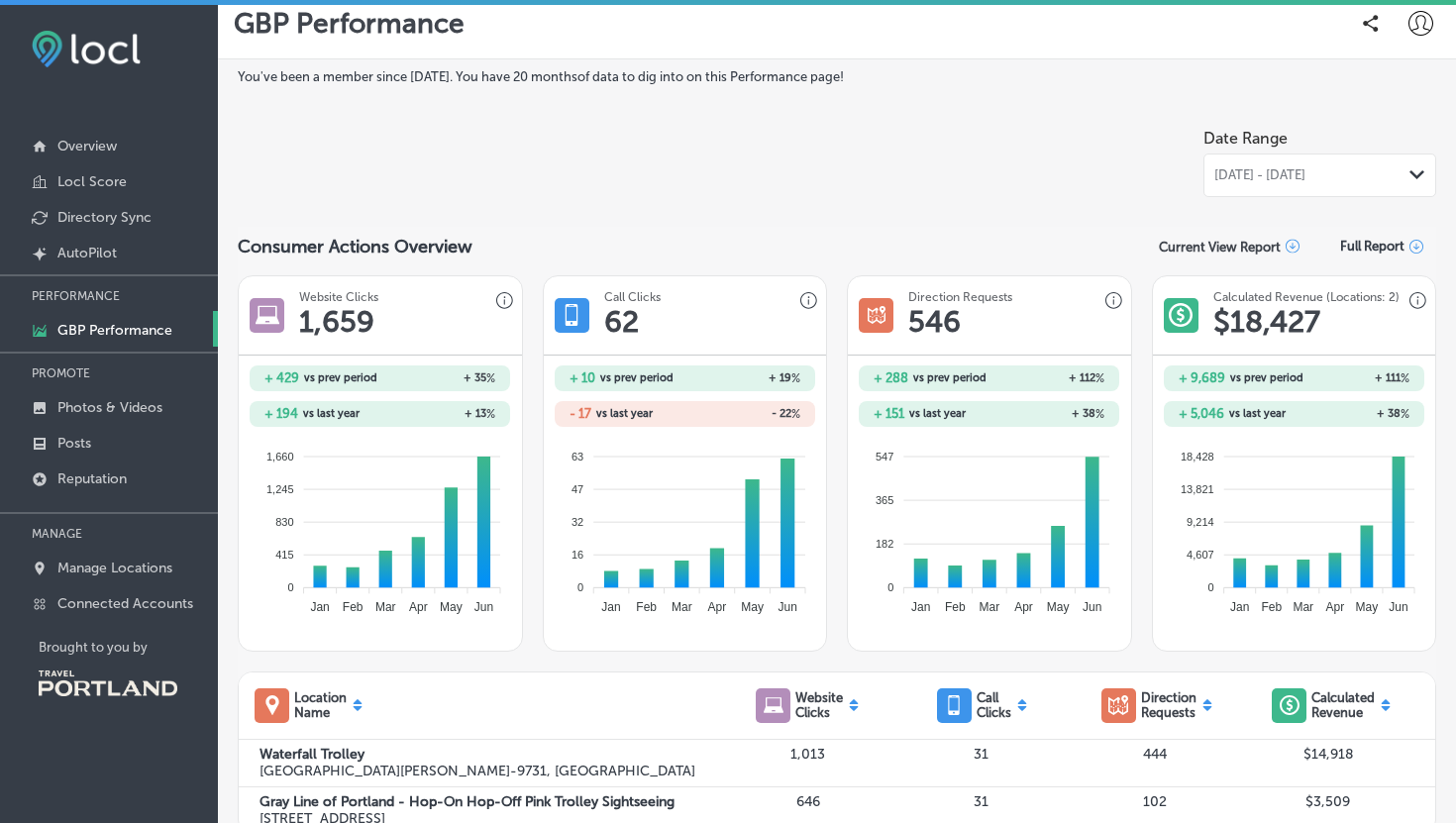 scroll, scrollTop: 0, scrollLeft: 0, axis: both 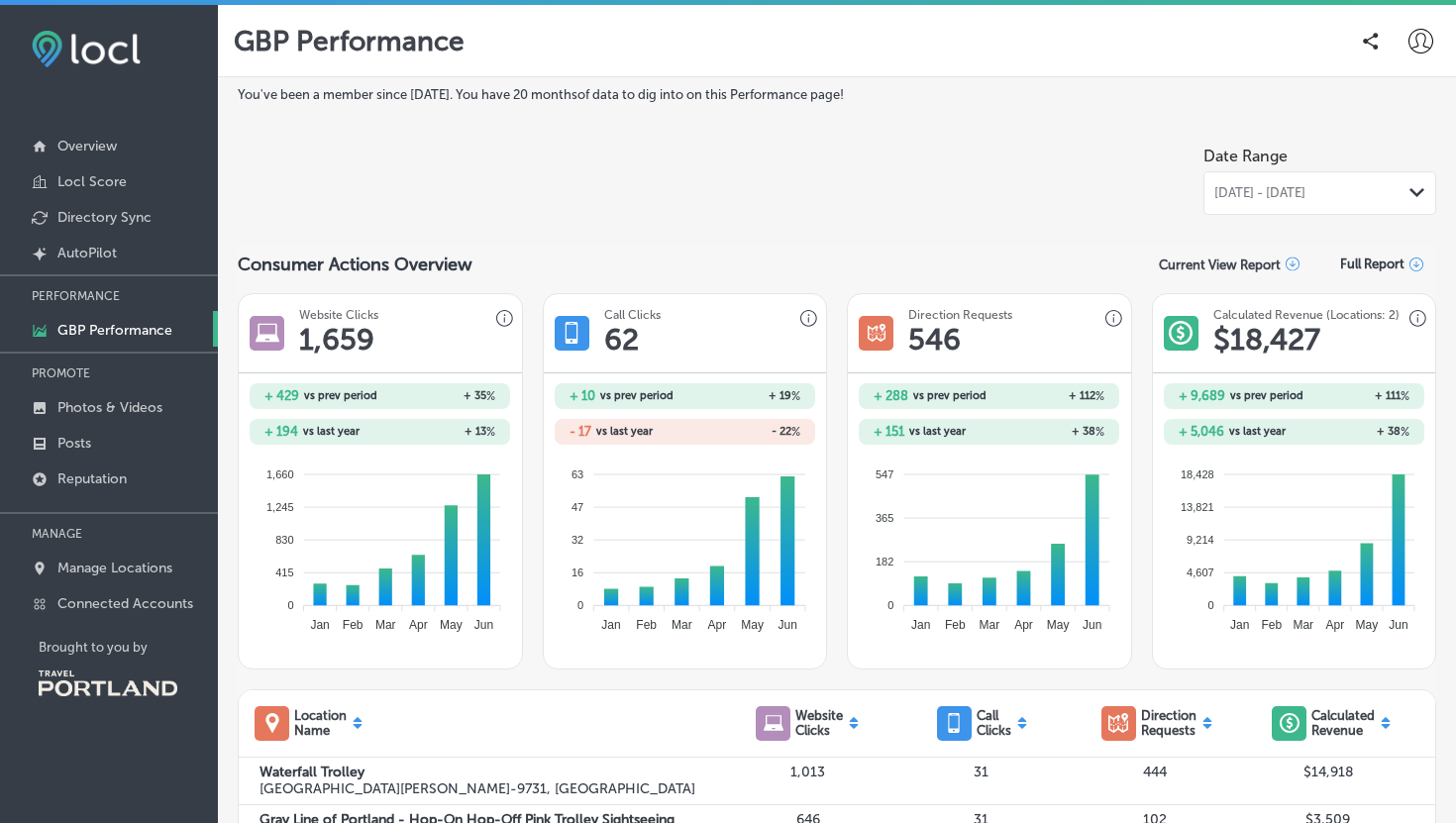 click on "[DATE] - [DATE]
Path
Created with Sketch." at bounding box center [1319, 193] 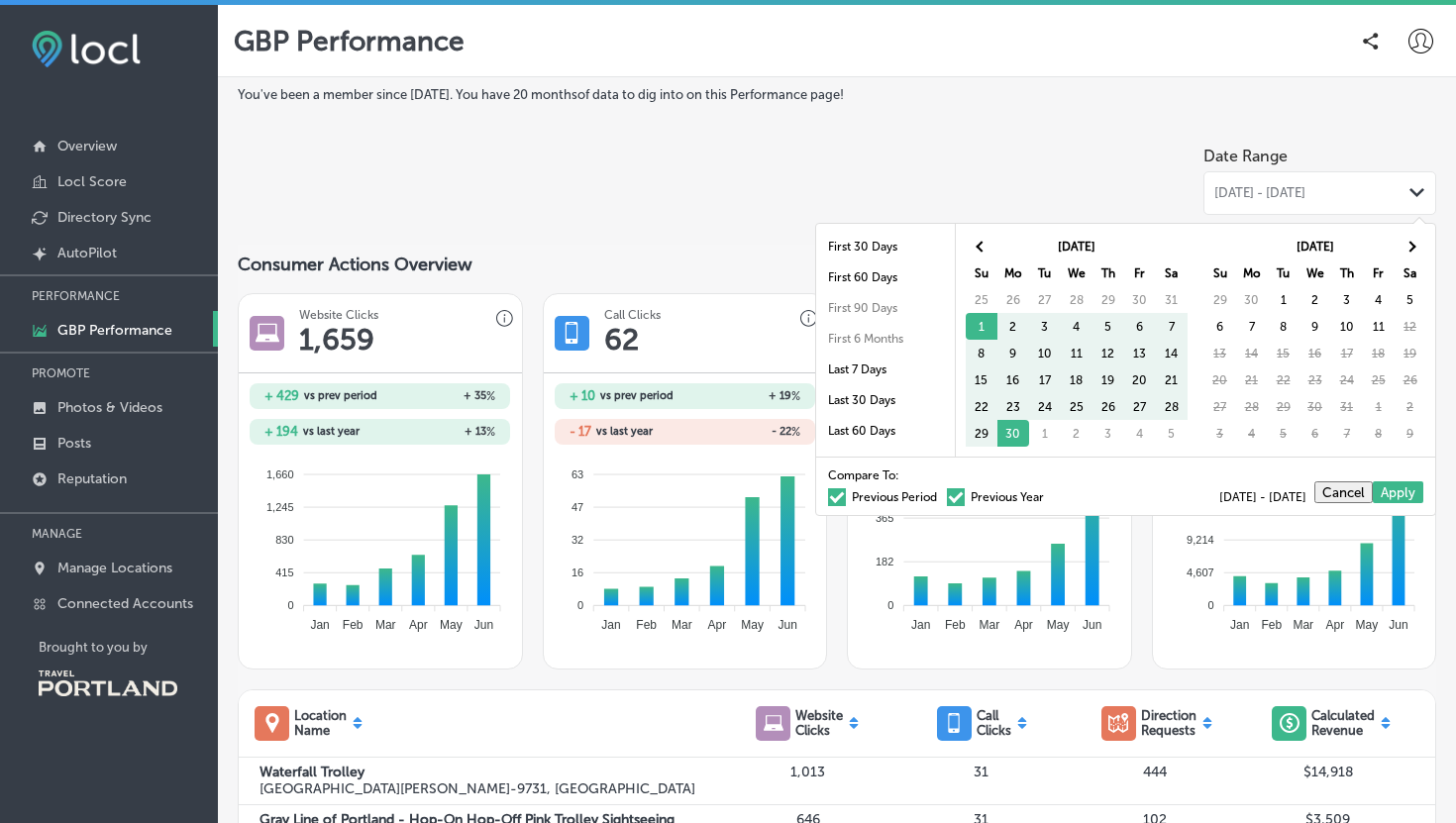 click on "[DATE] - [DATE]
Path
Created with Sketch." at bounding box center (1319, 193) 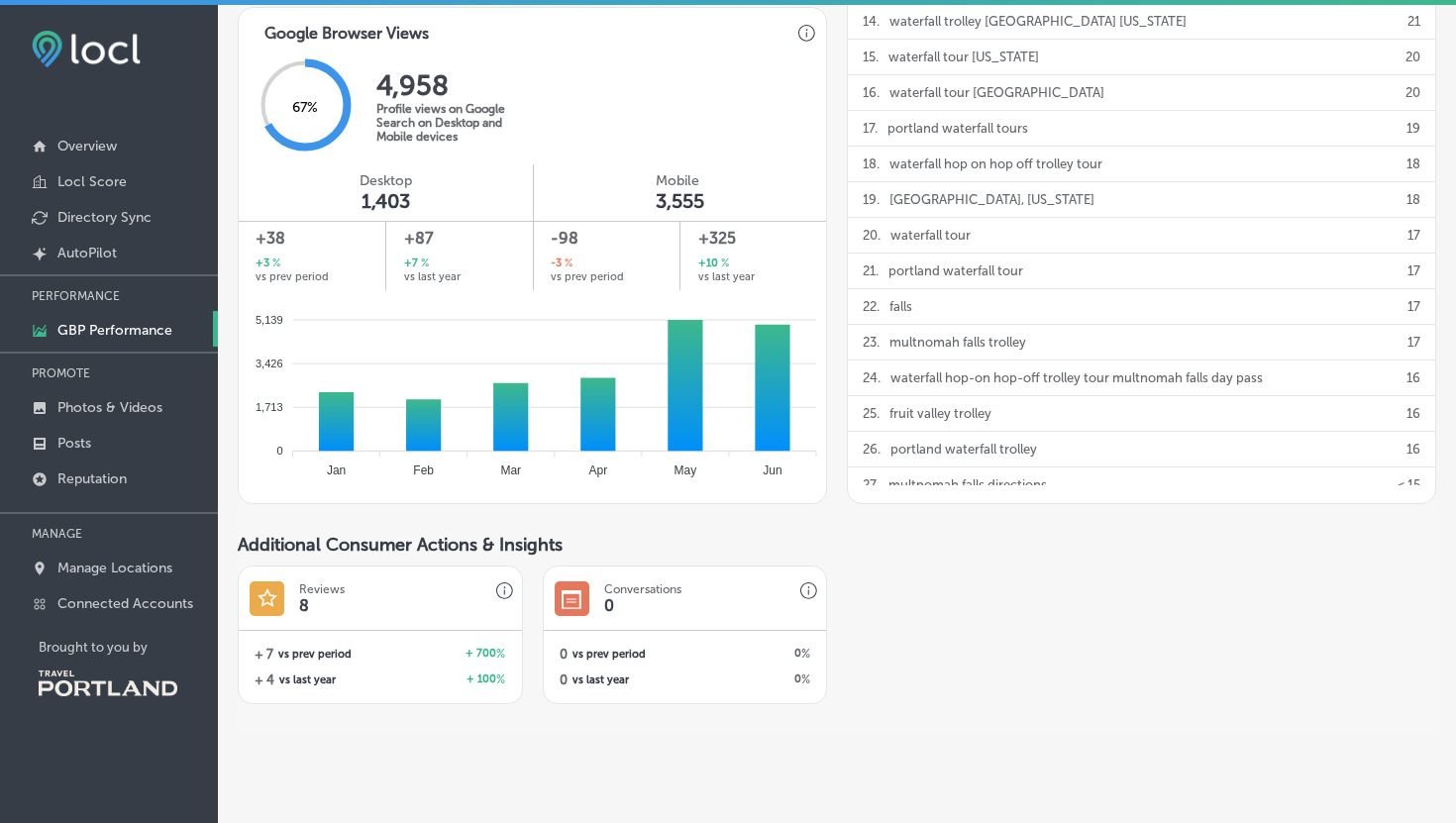 scroll, scrollTop: 1457, scrollLeft: 0, axis: vertical 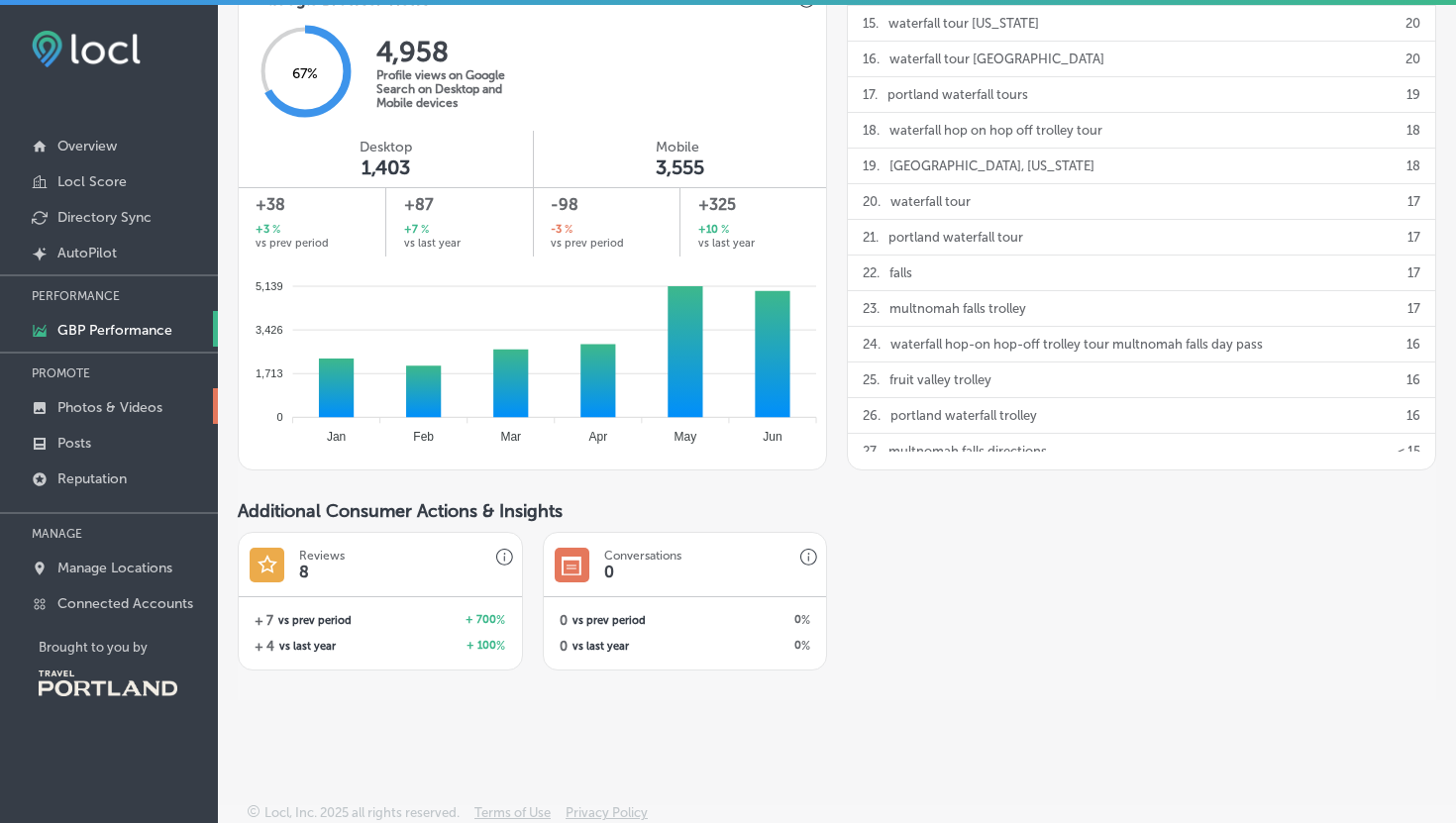 click on "Photos & Videos" at bounding box center [110, 407] 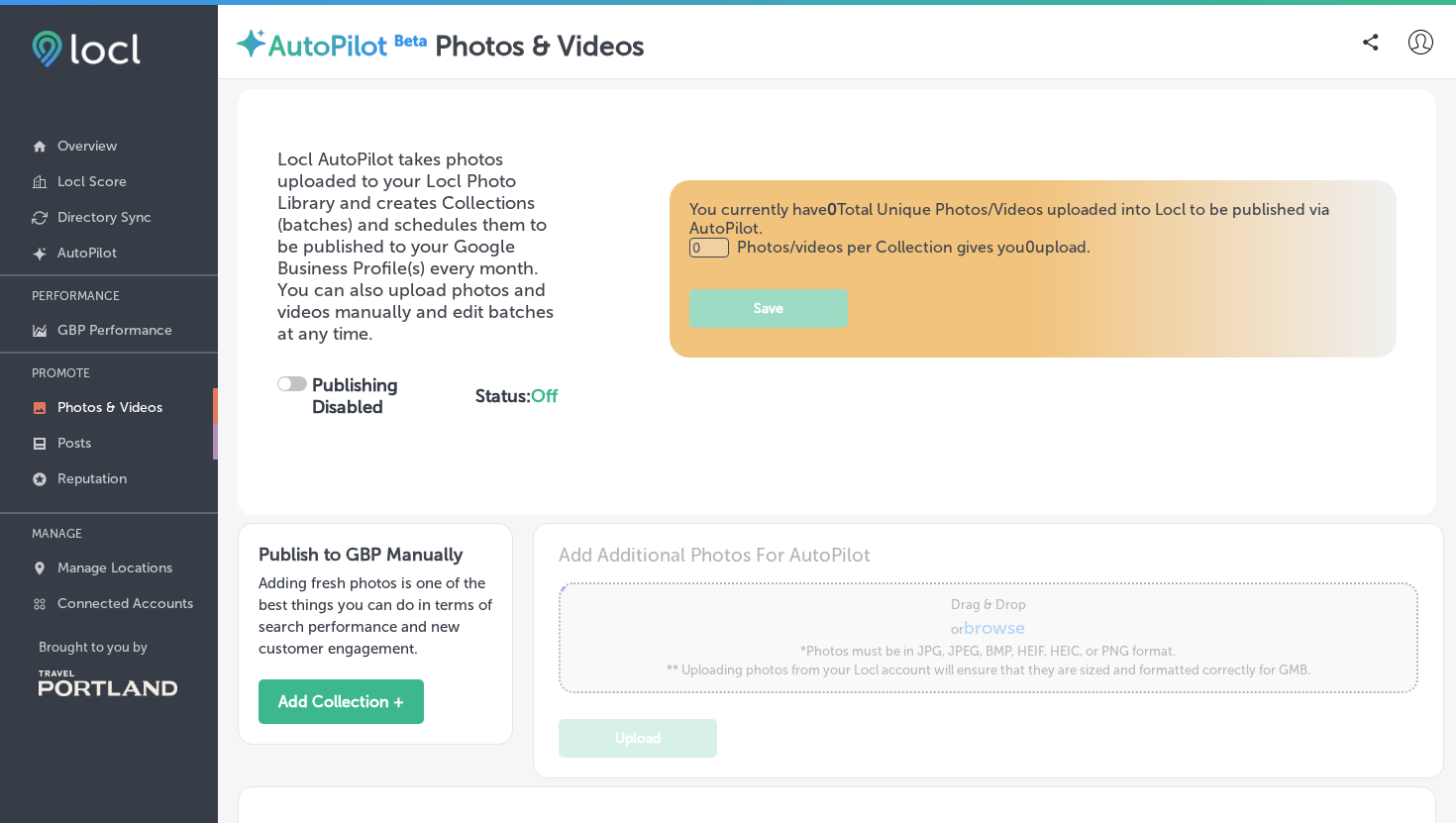 type on "5" 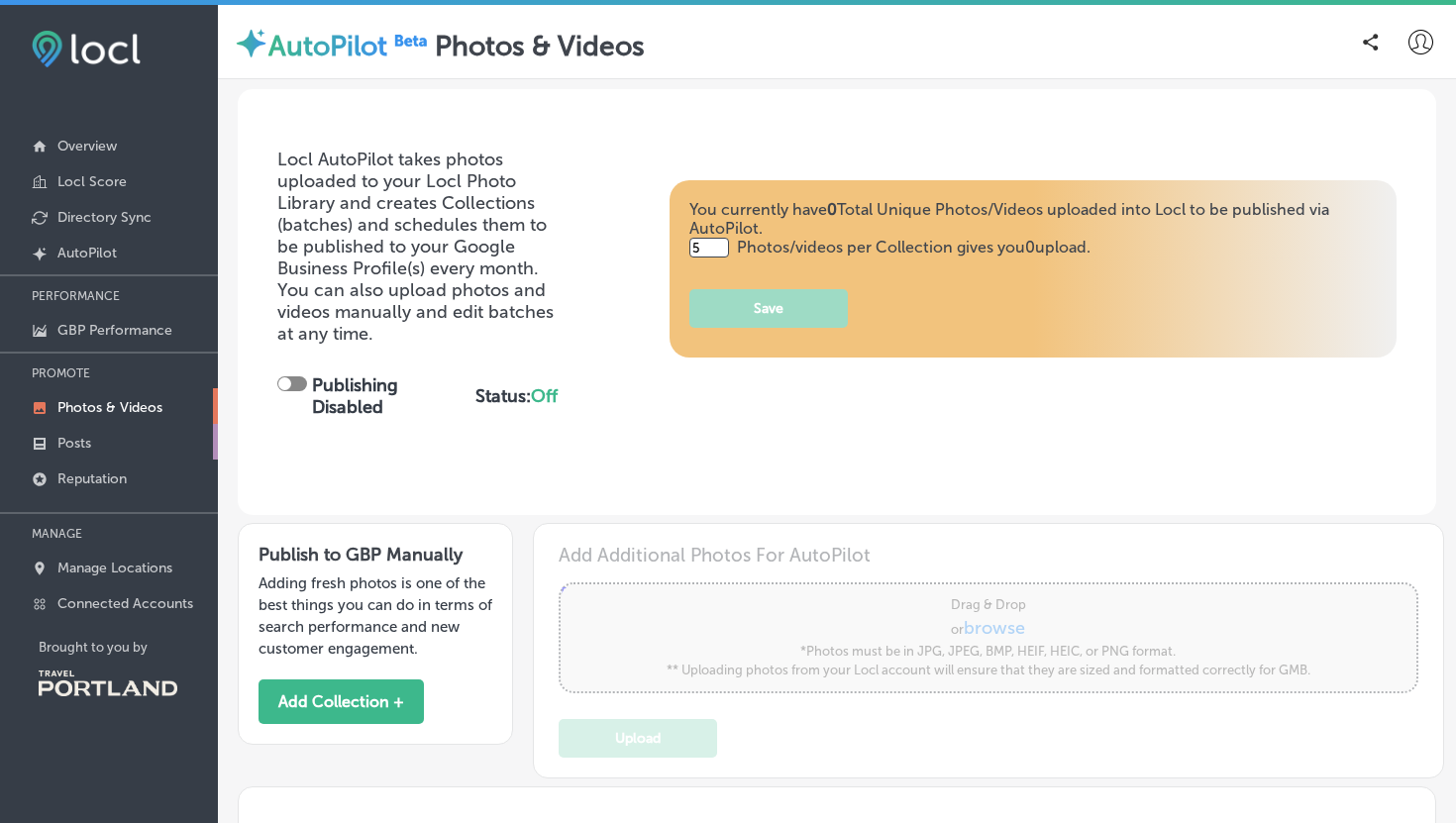 click on "Posts" at bounding box center [74, 443] 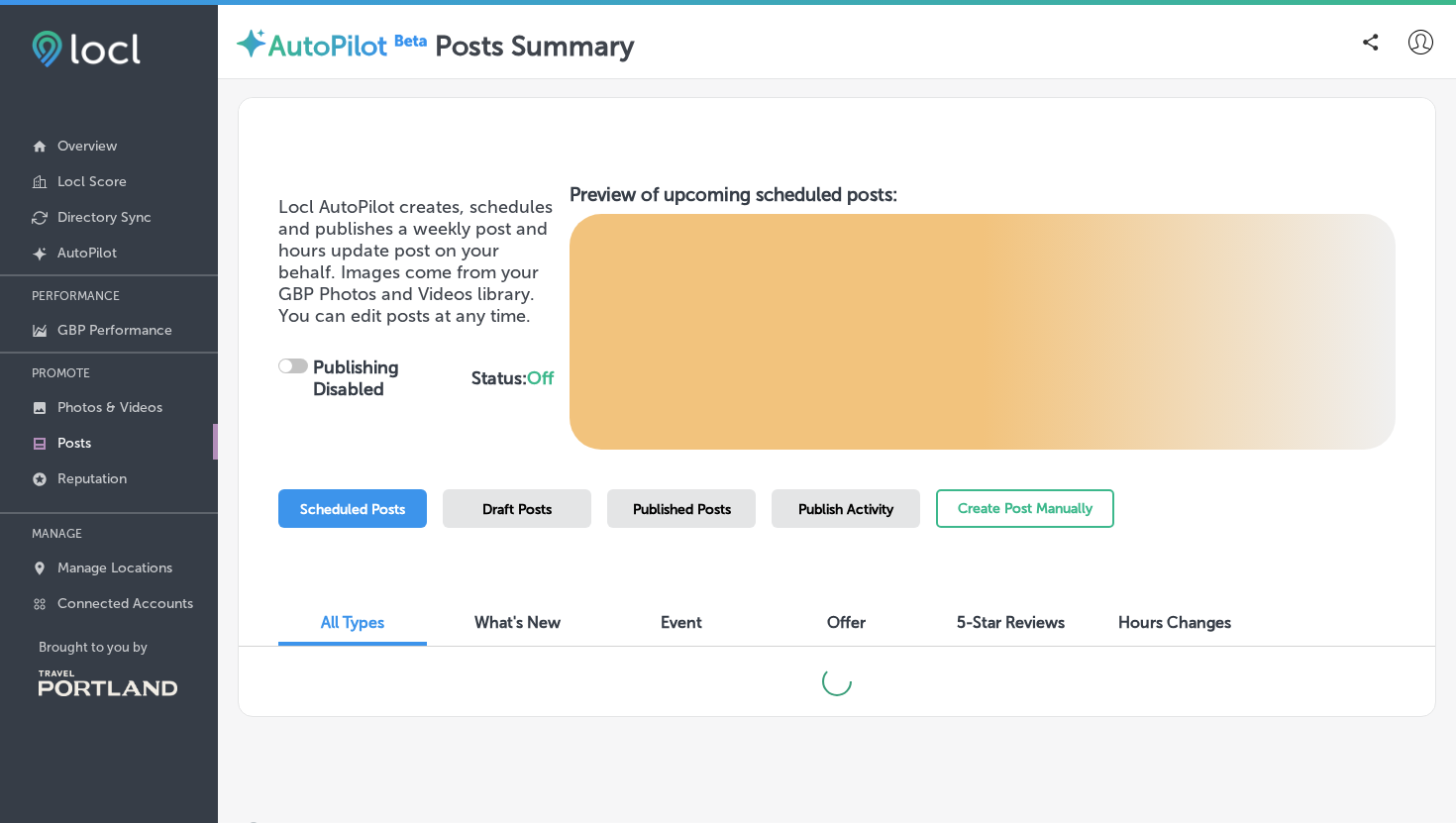 checkbox on "true" 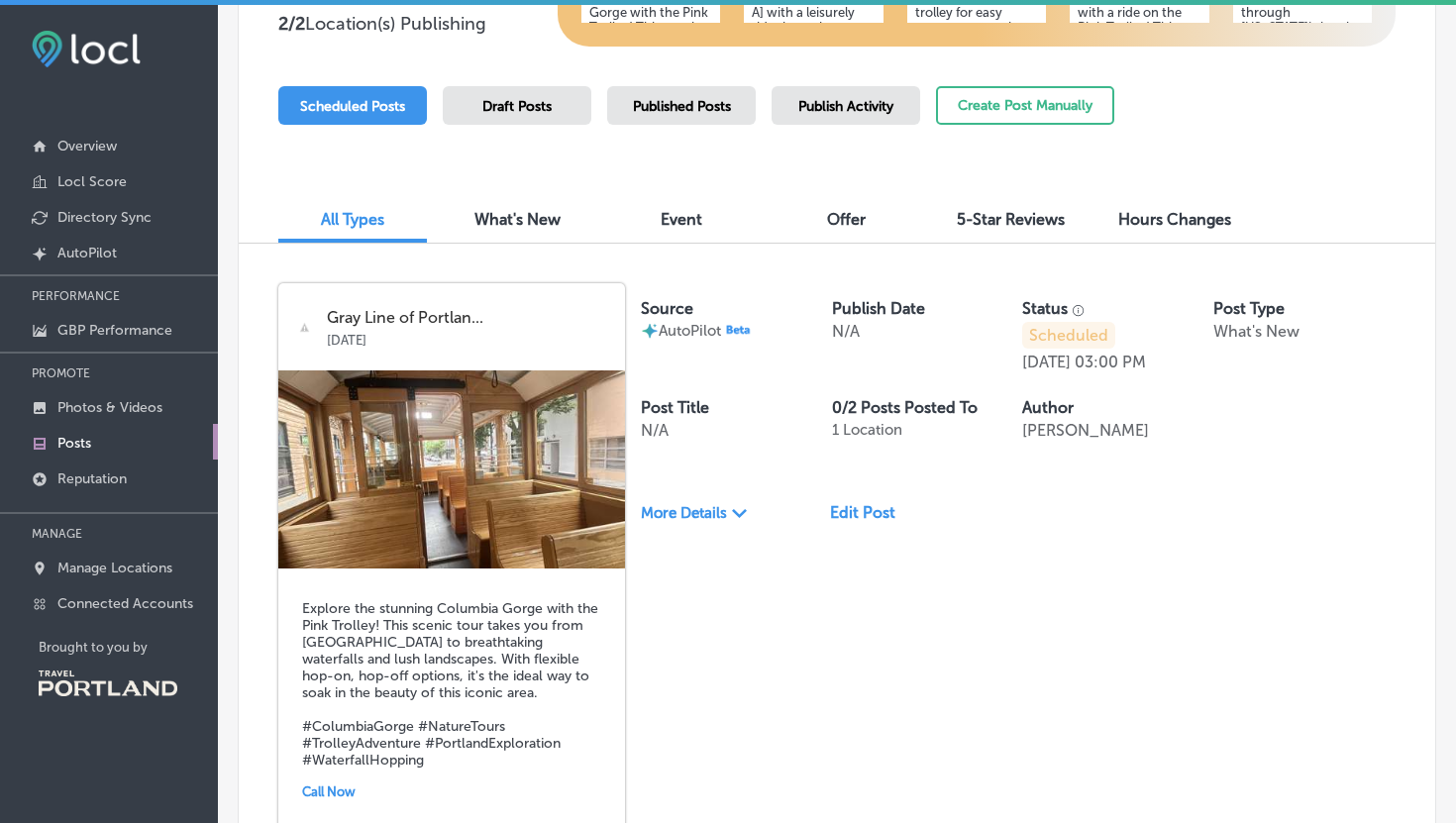 scroll, scrollTop: 458, scrollLeft: 0, axis: vertical 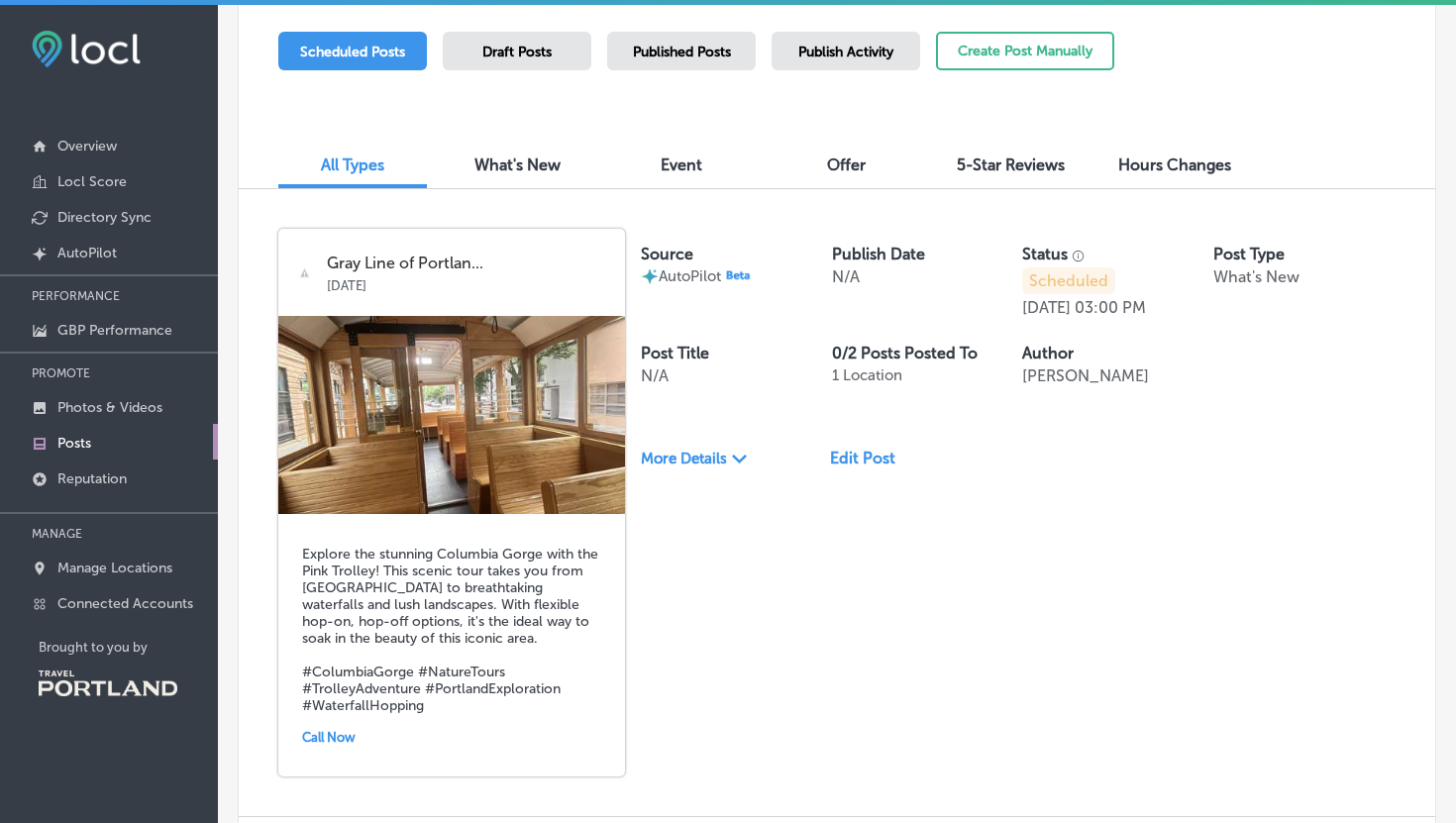 click on "Edit Post" at bounding box center [871, 458] 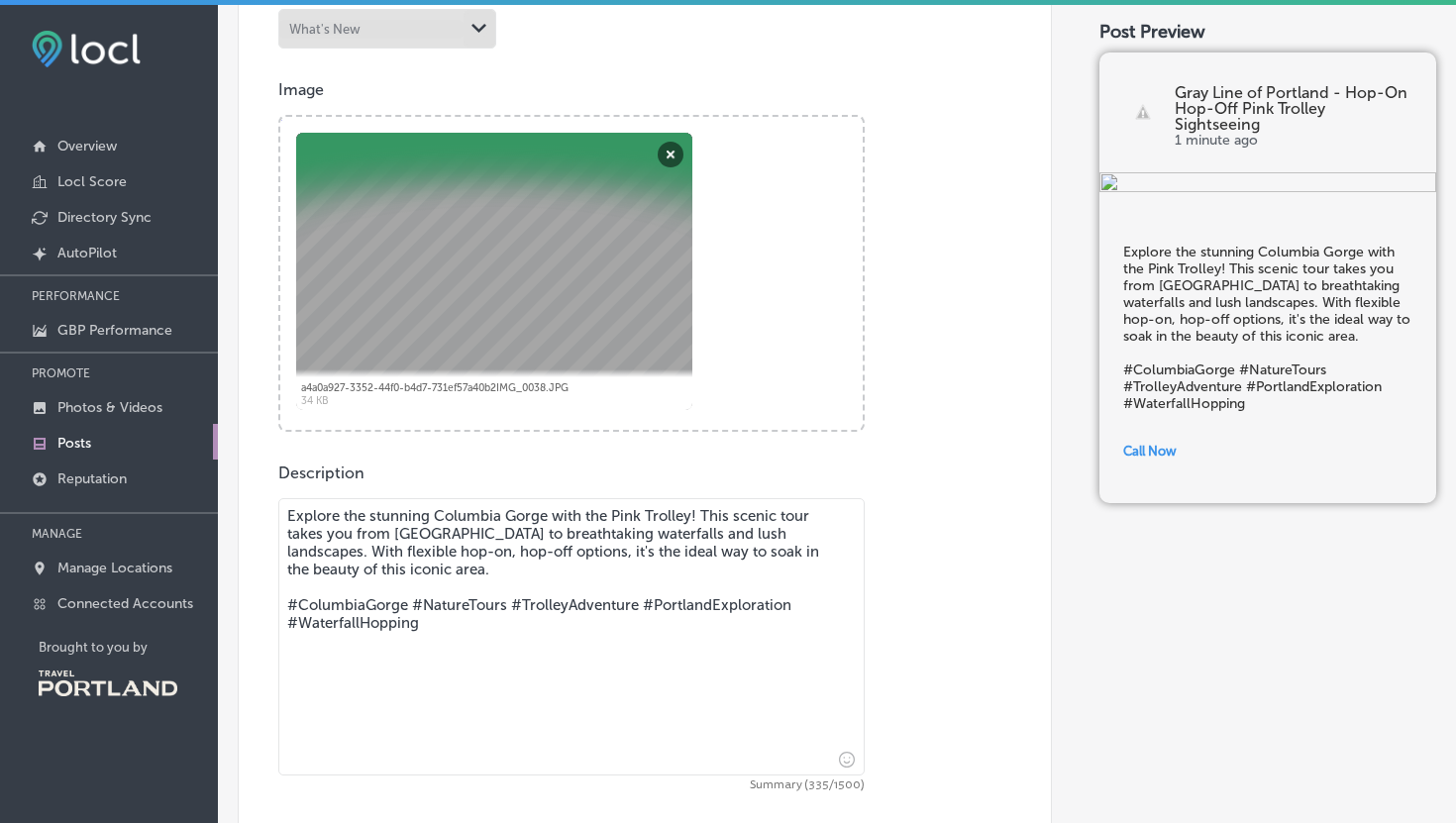 scroll, scrollTop: 212, scrollLeft: 0, axis: vertical 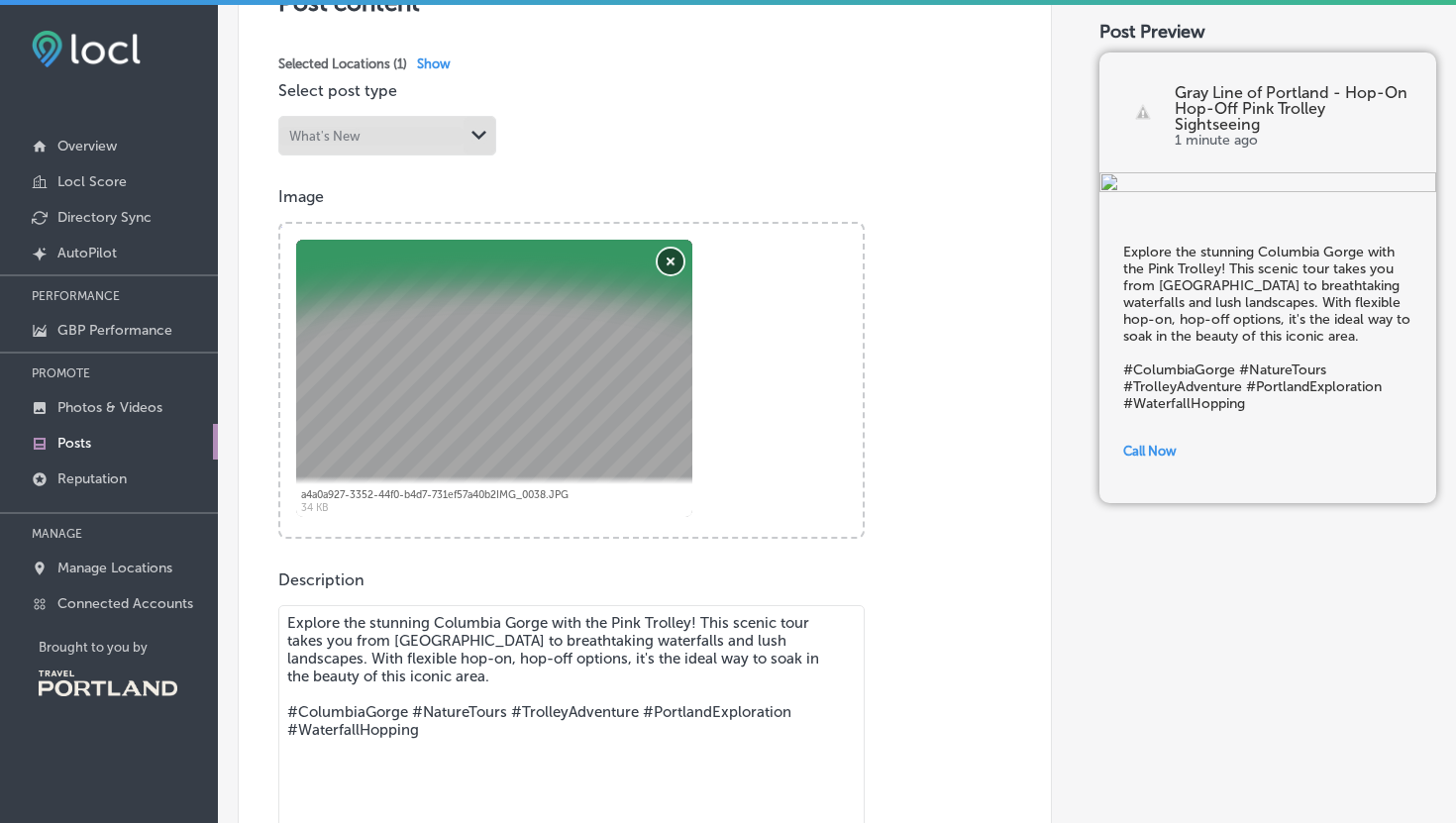 click on "Remove" at bounding box center (671, 261) 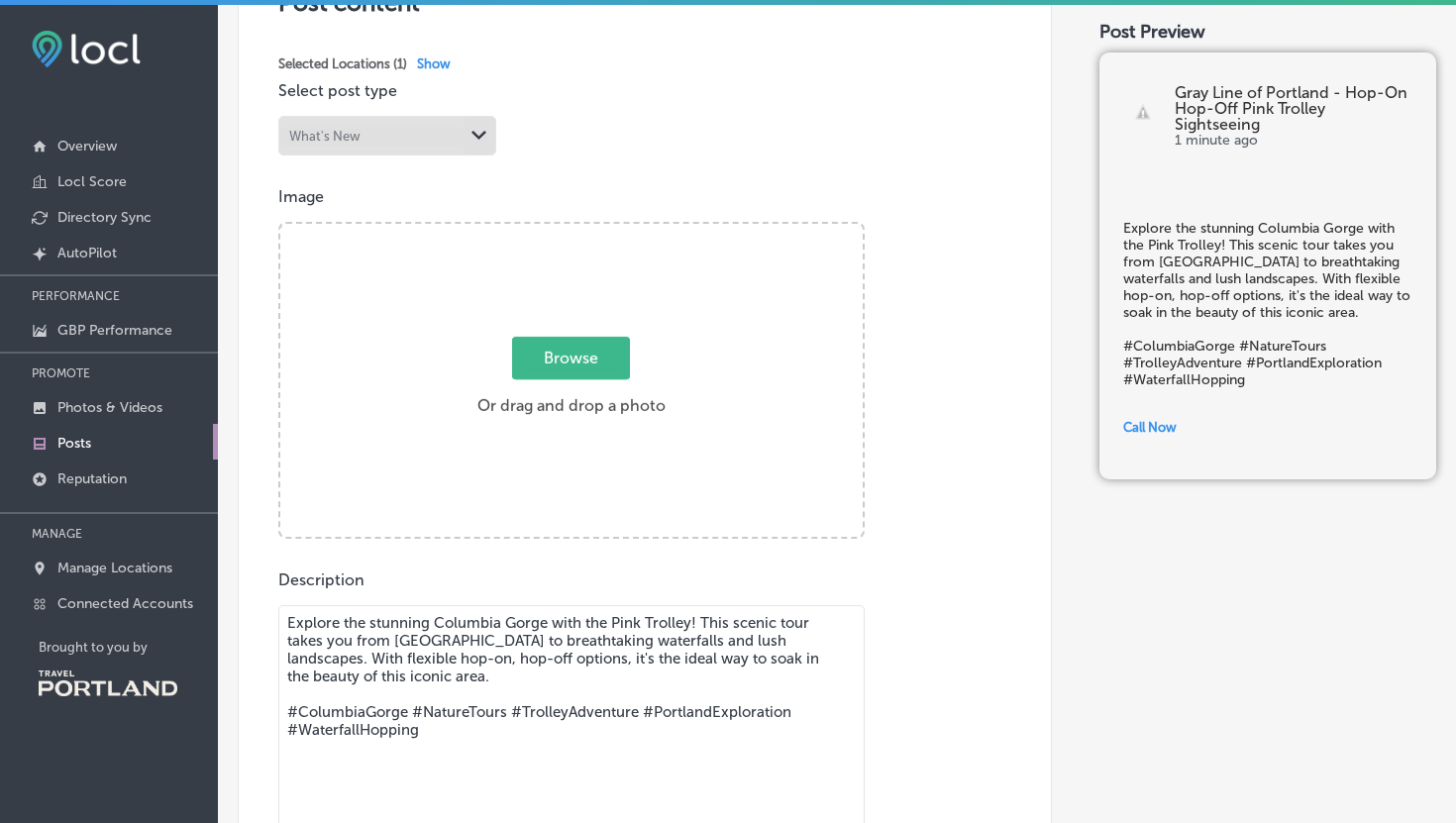 click on "Browse" at bounding box center (571, 358) 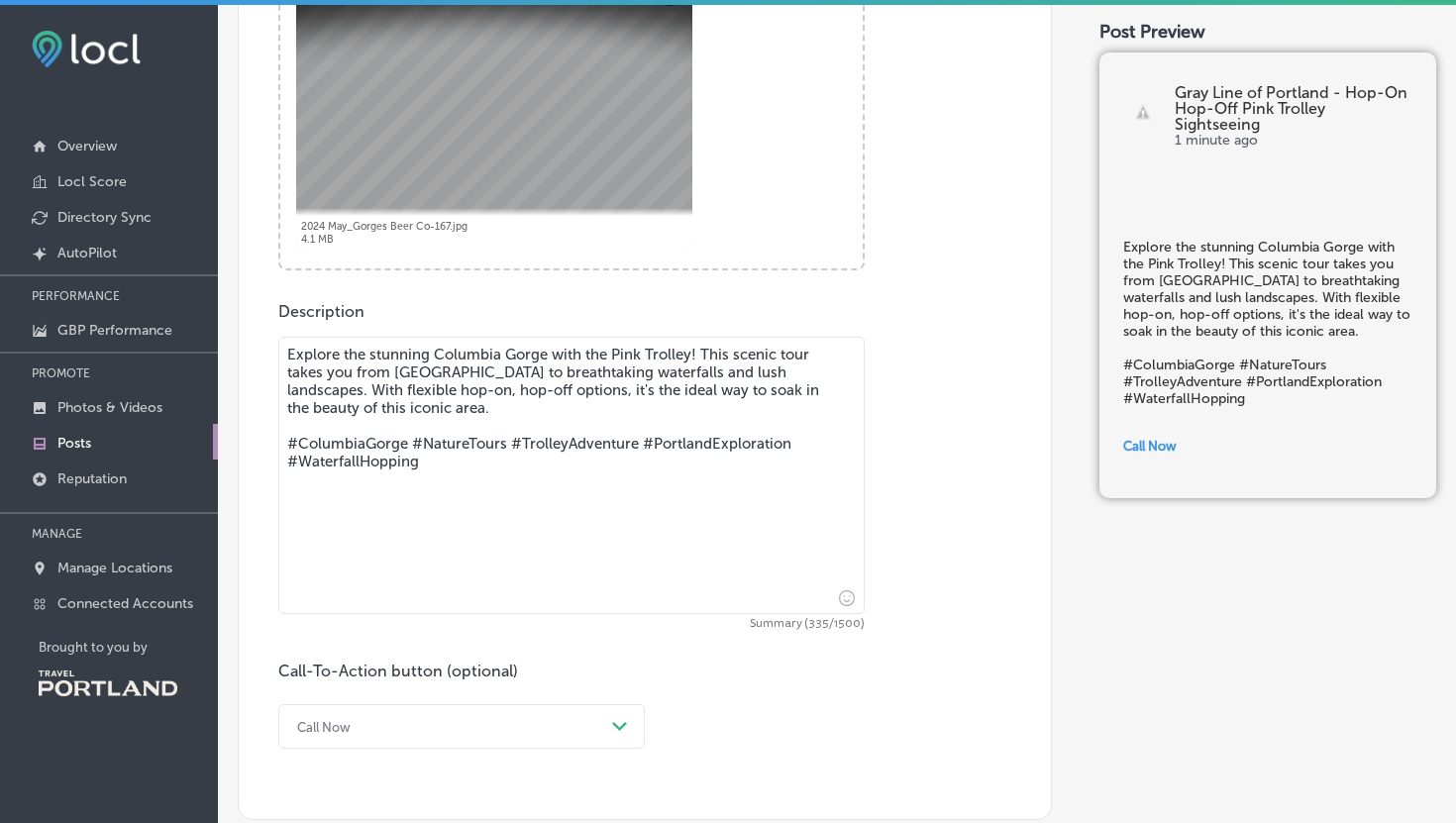 scroll, scrollTop: 627, scrollLeft: 0, axis: vertical 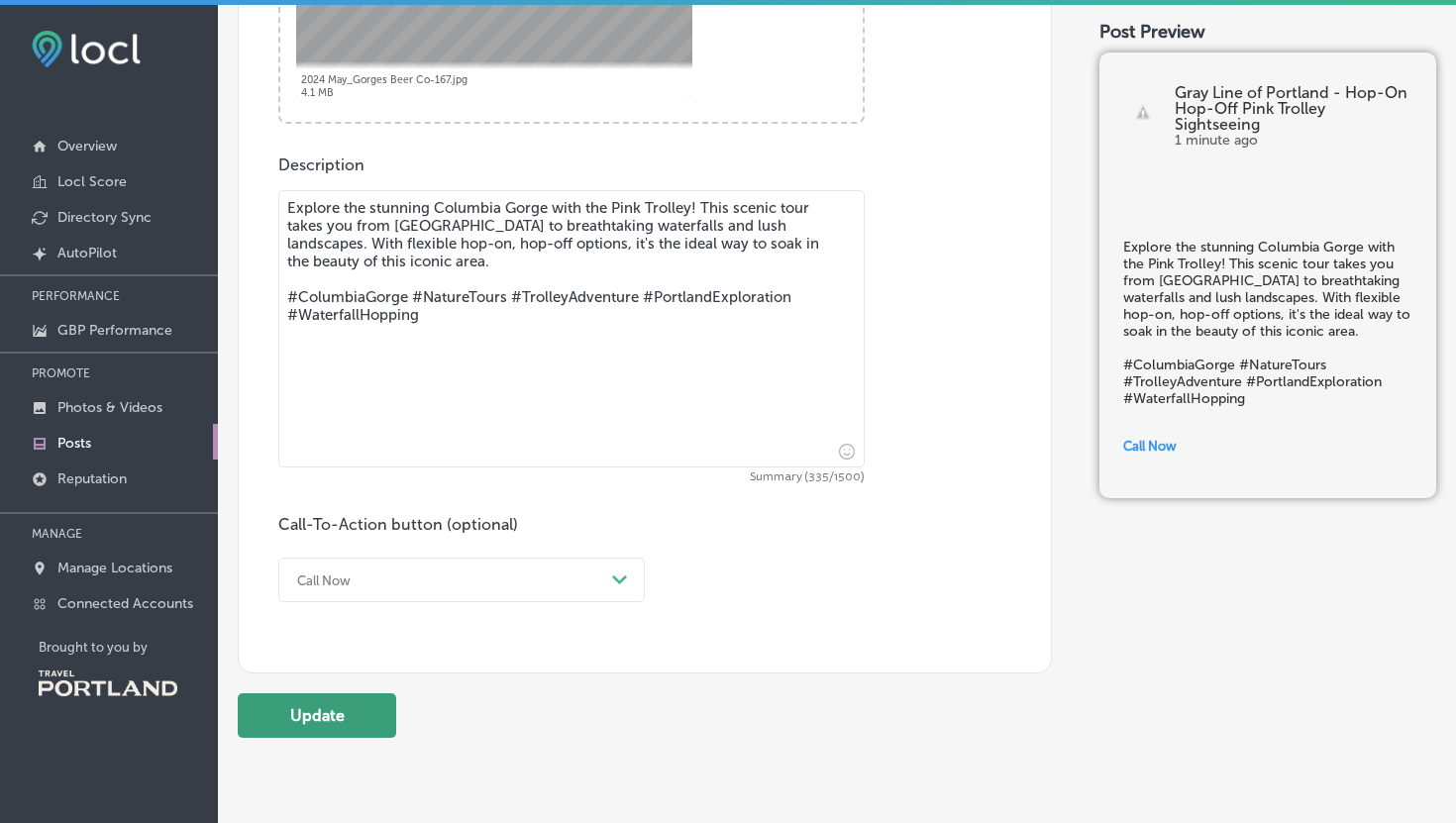 click on "Update" at bounding box center (317, 715) 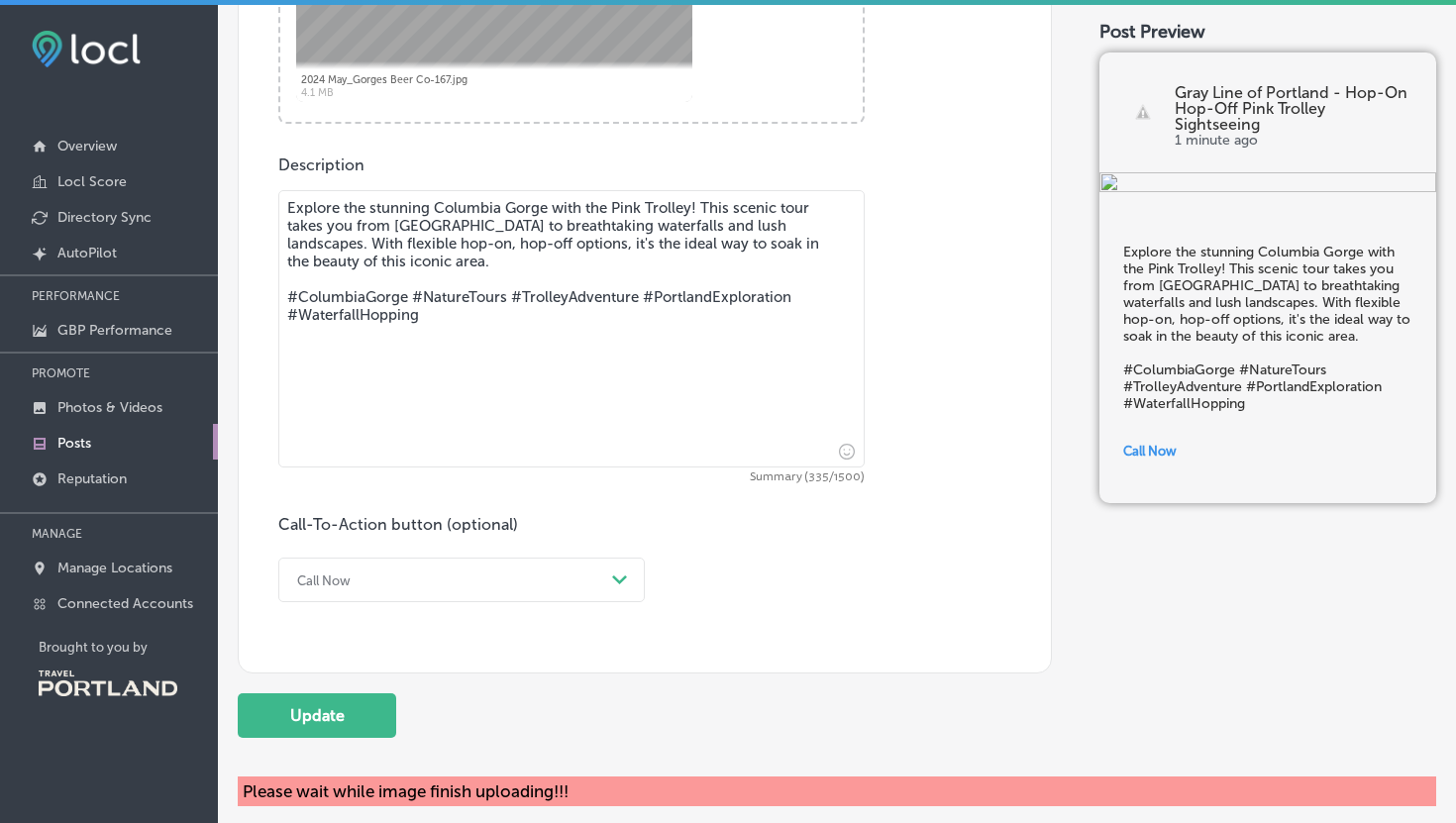 click on "Call Now
Path
Created with Sketch." at bounding box center (462, 579) 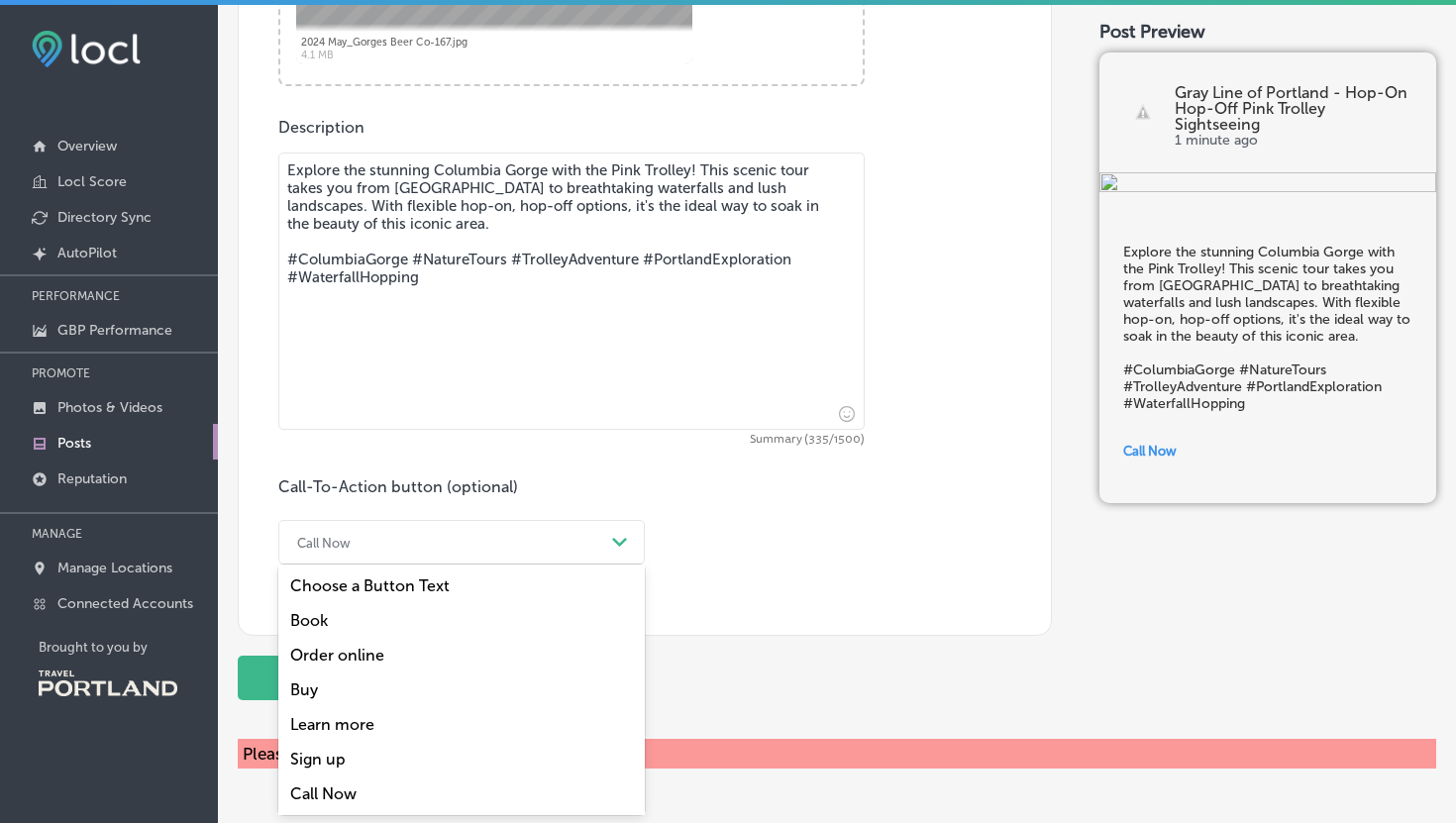 click on "Order online" at bounding box center [462, 655] 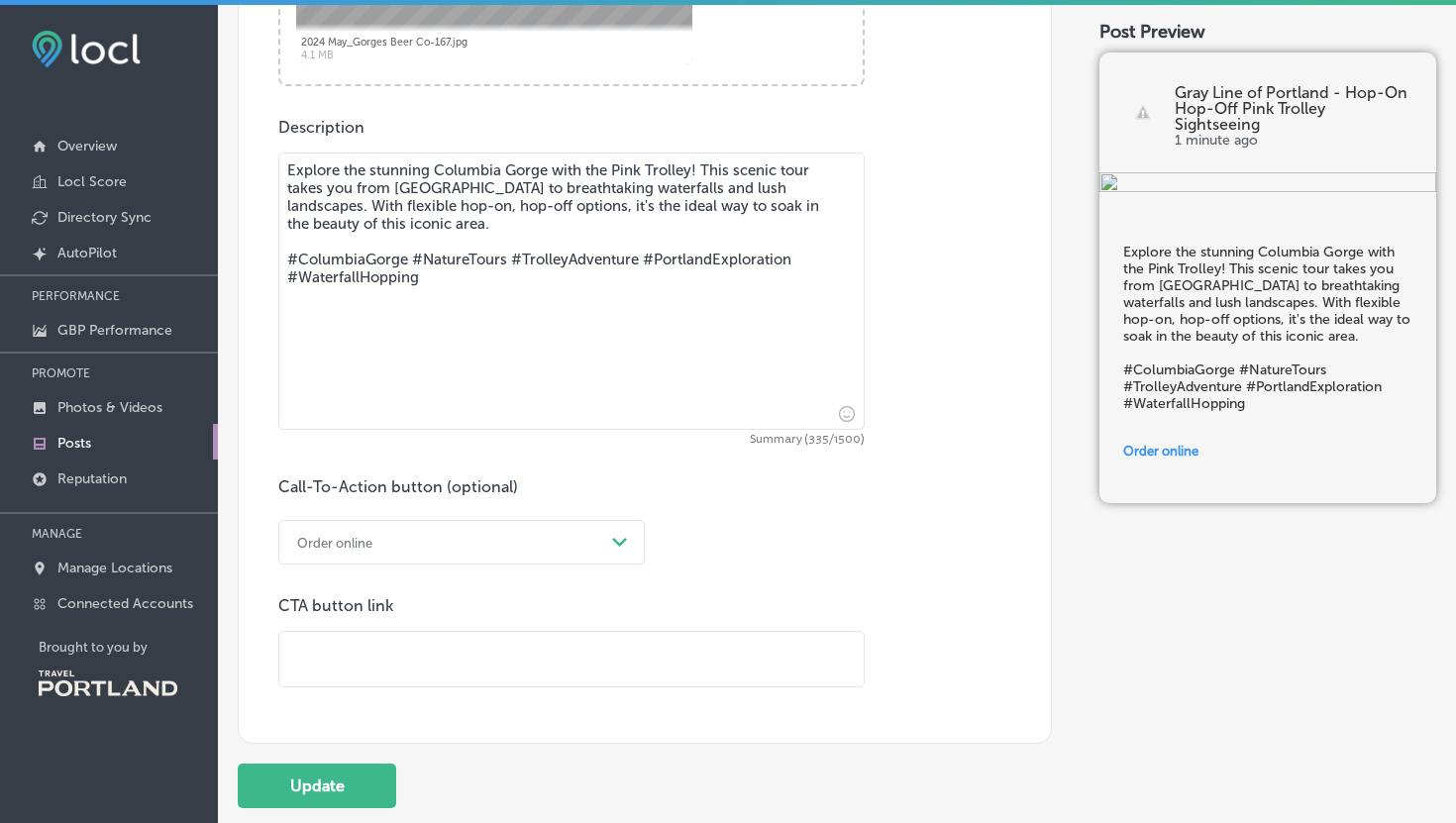 click at bounding box center (572, 659) 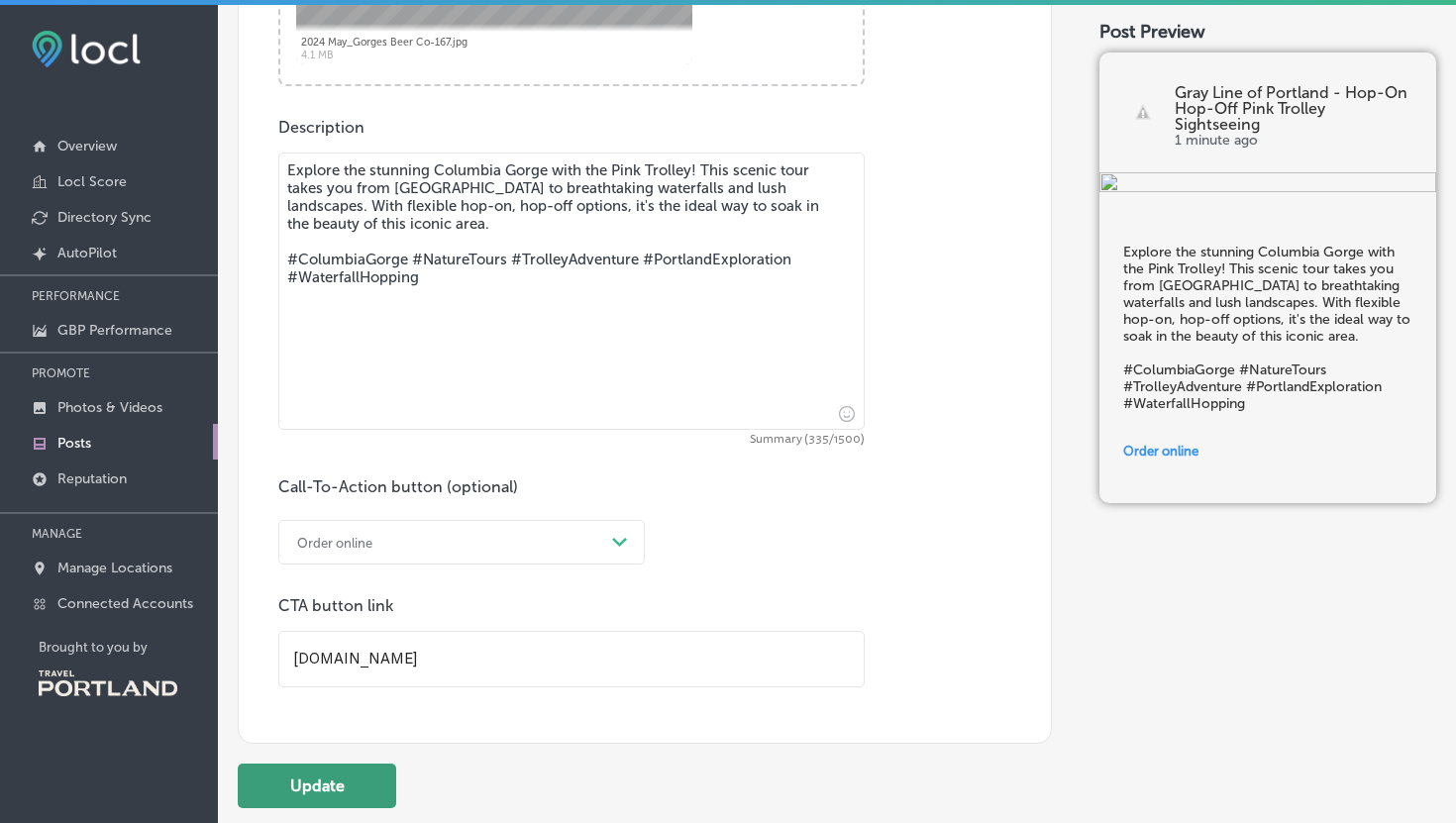 click on "Update" at bounding box center [317, 785] 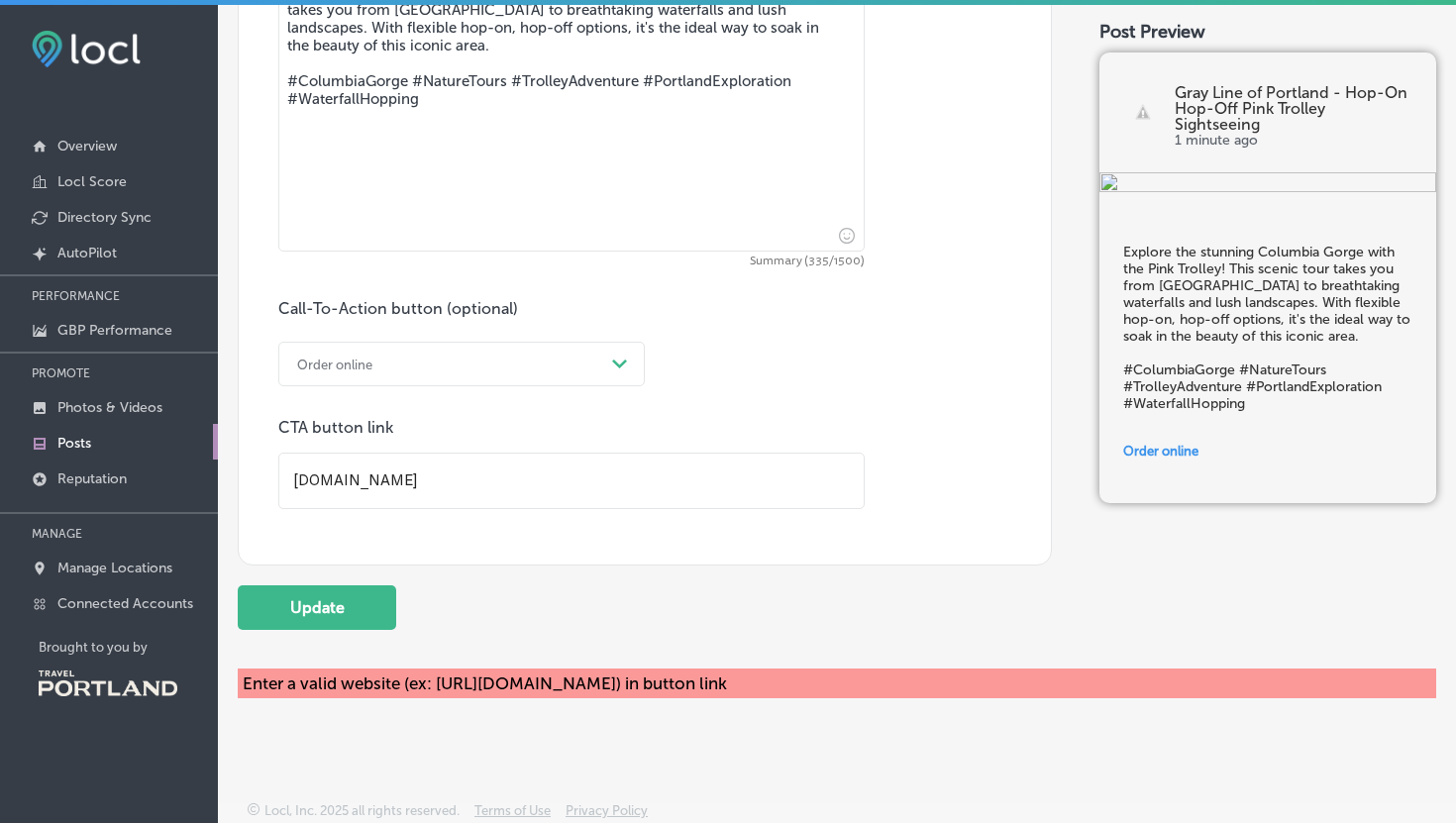 scroll, scrollTop: 839, scrollLeft: 0, axis: vertical 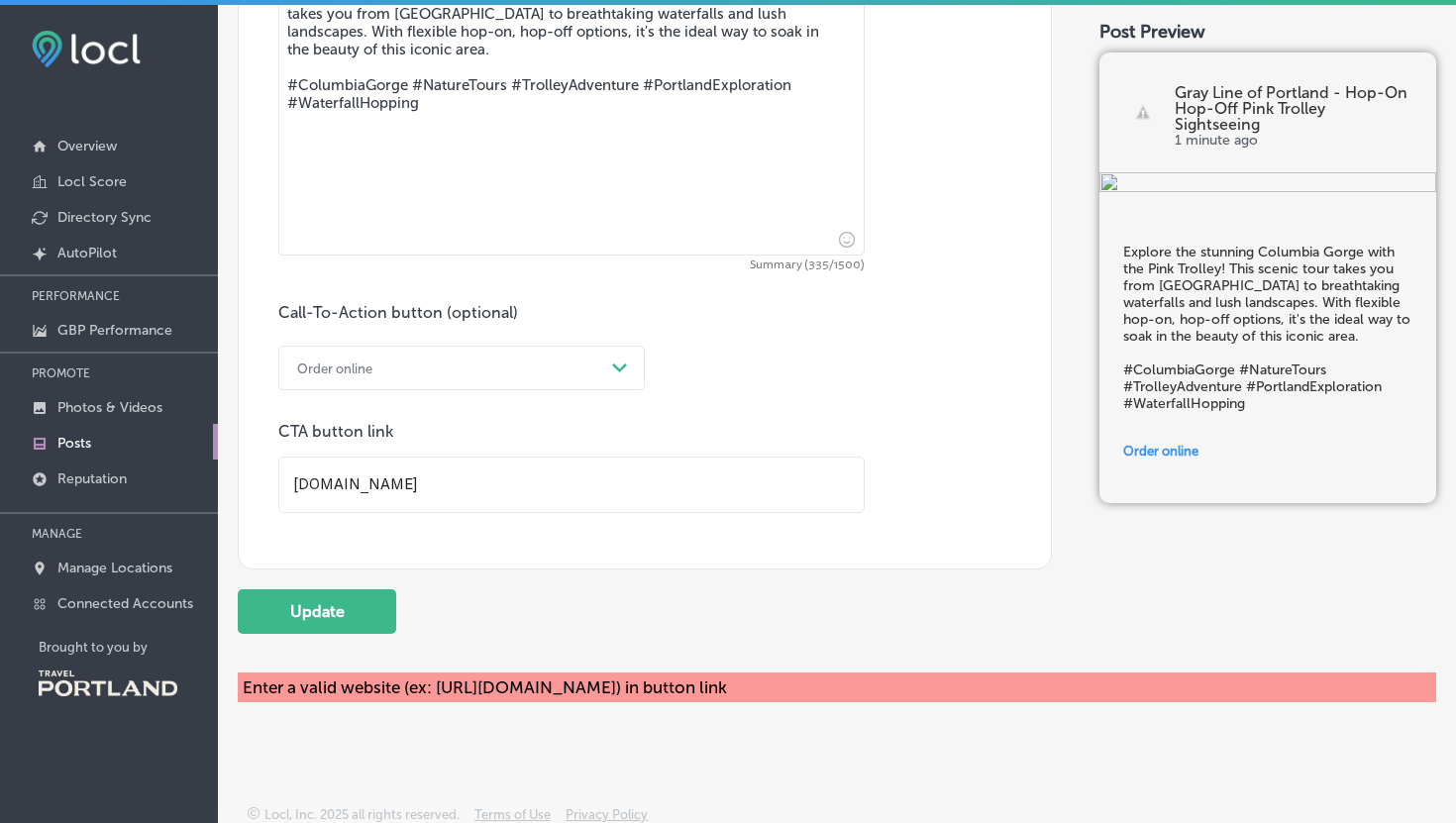 click on "[DOMAIN_NAME]" at bounding box center [572, 484] 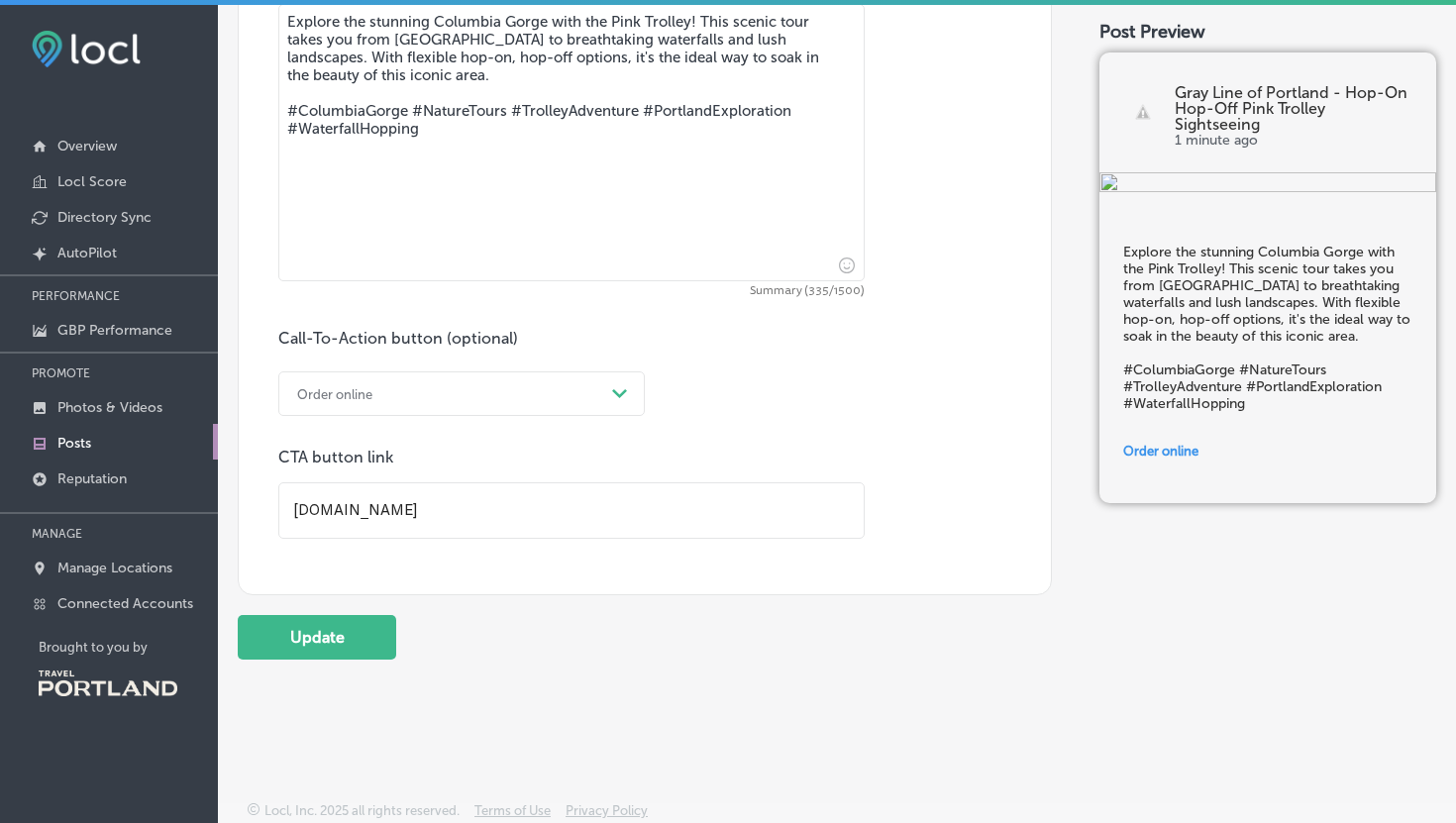 scroll, scrollTop: 813, scrollLeft: 0, axis: vertical 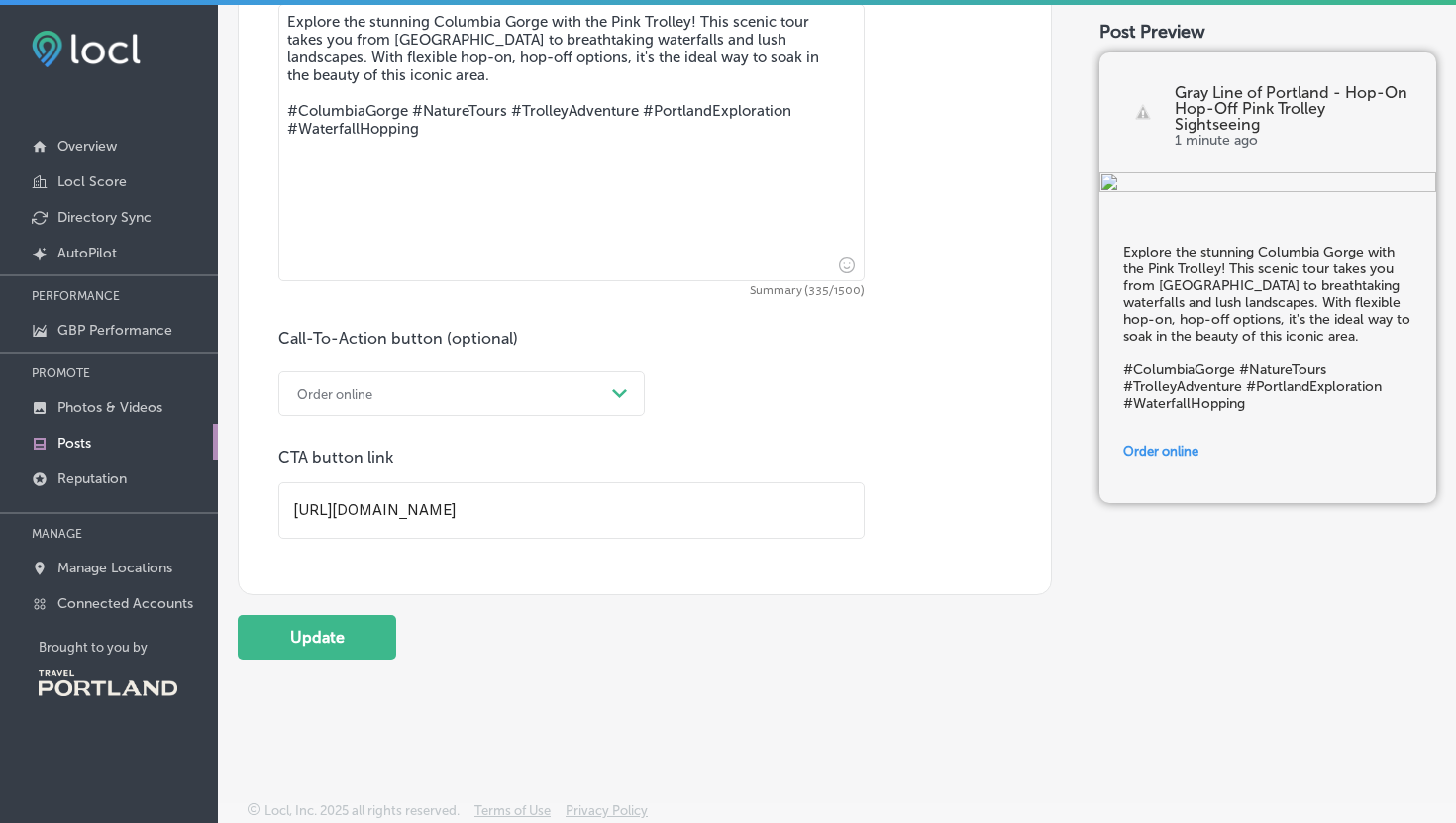 type on "[URL][DOMAIN_NAME]" 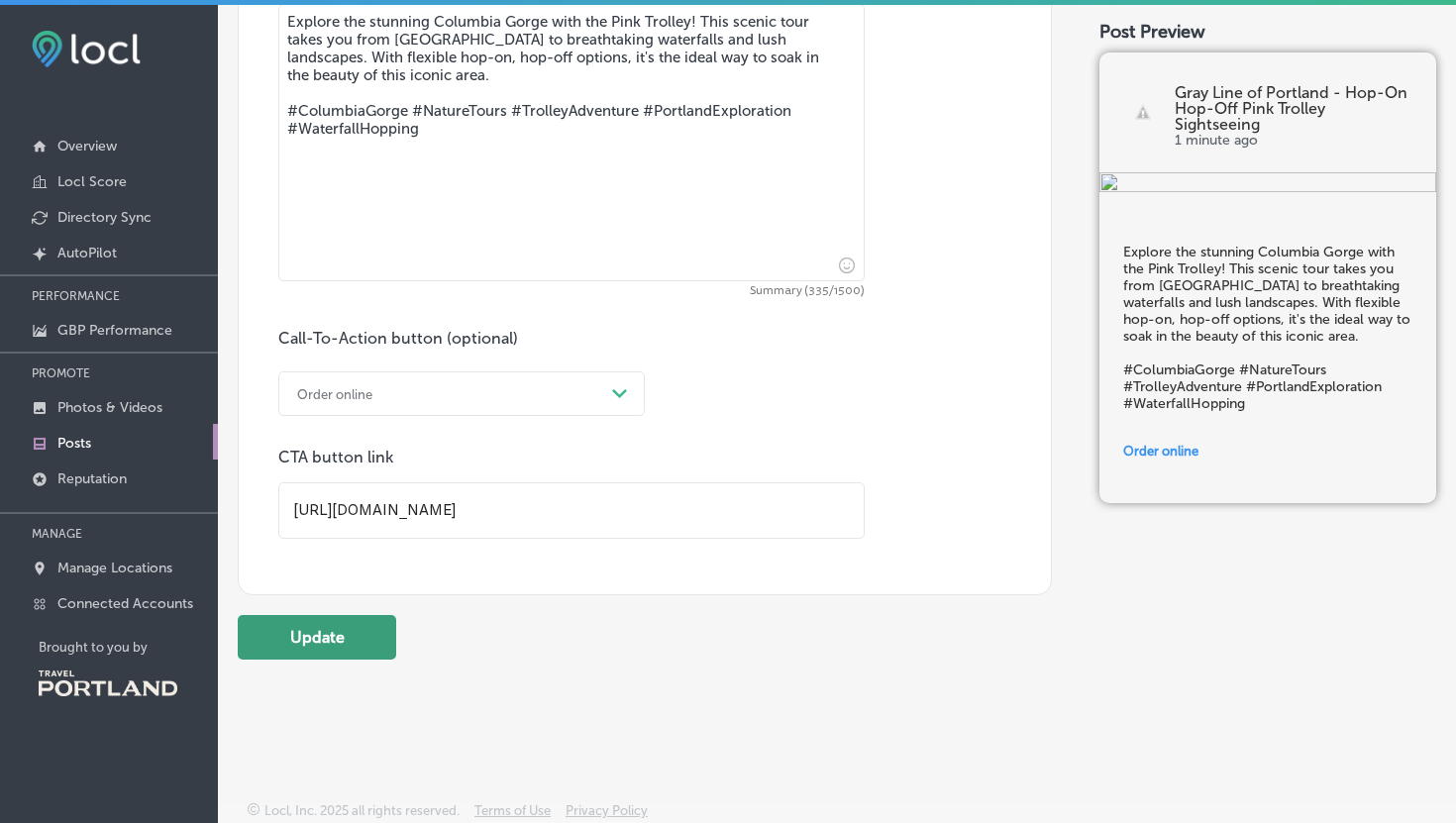 click on "Update" at bounding box center (317, 637) 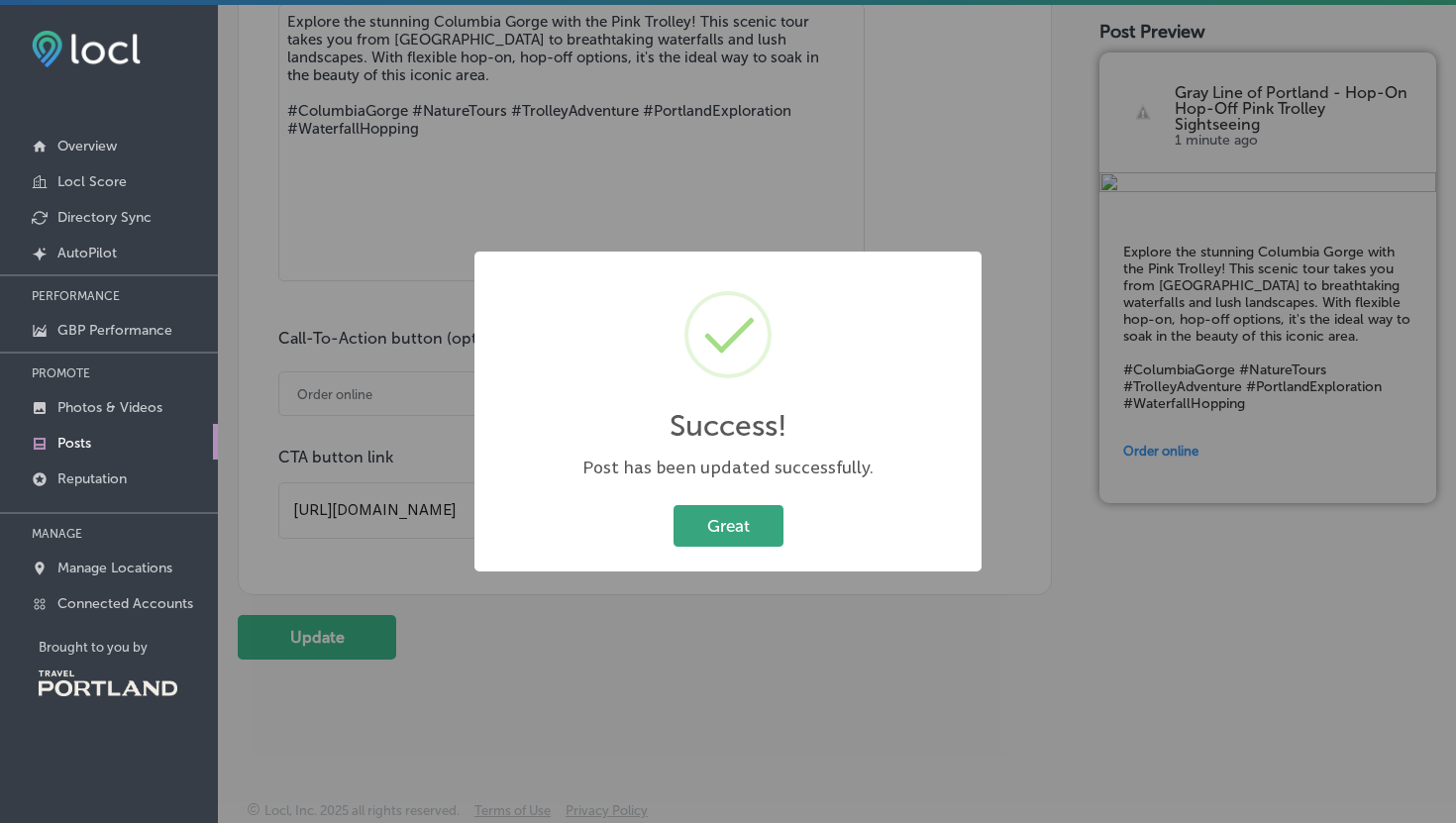 click on "Great" at bounding box center (728, 525) 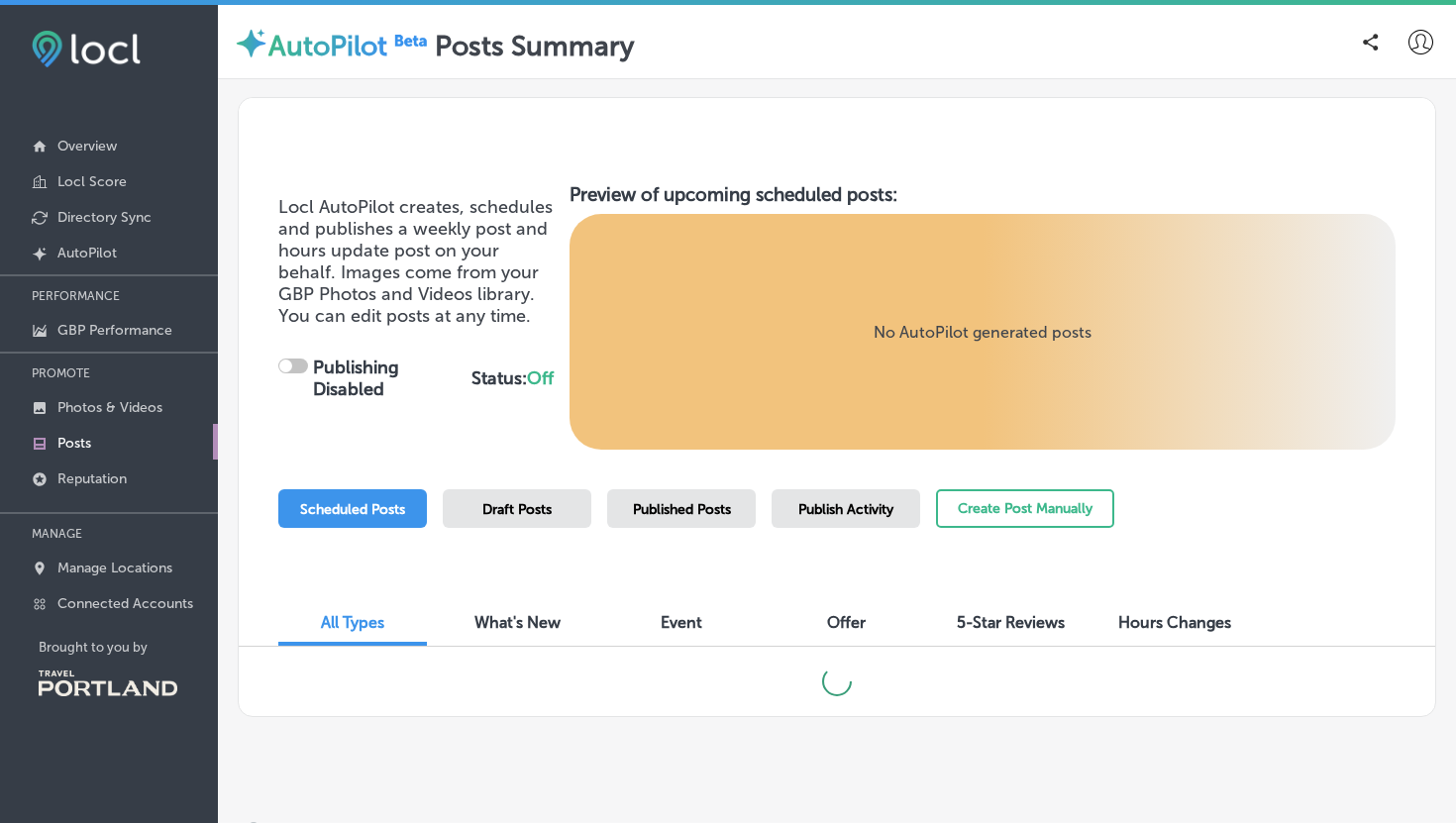 checkbox on "true" 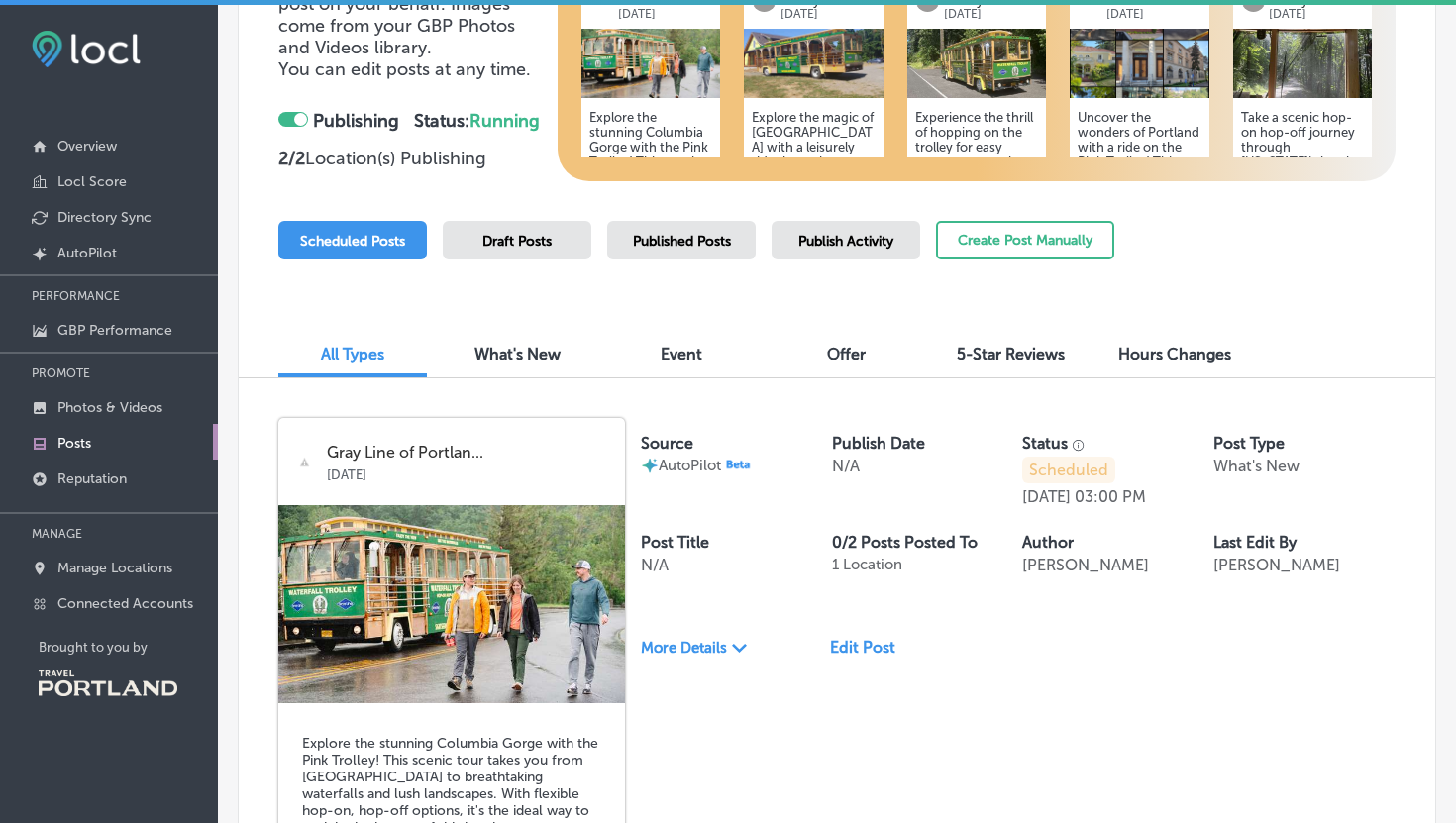 scroll, scrollTop: 0, scrollLeft: 0, axis: both 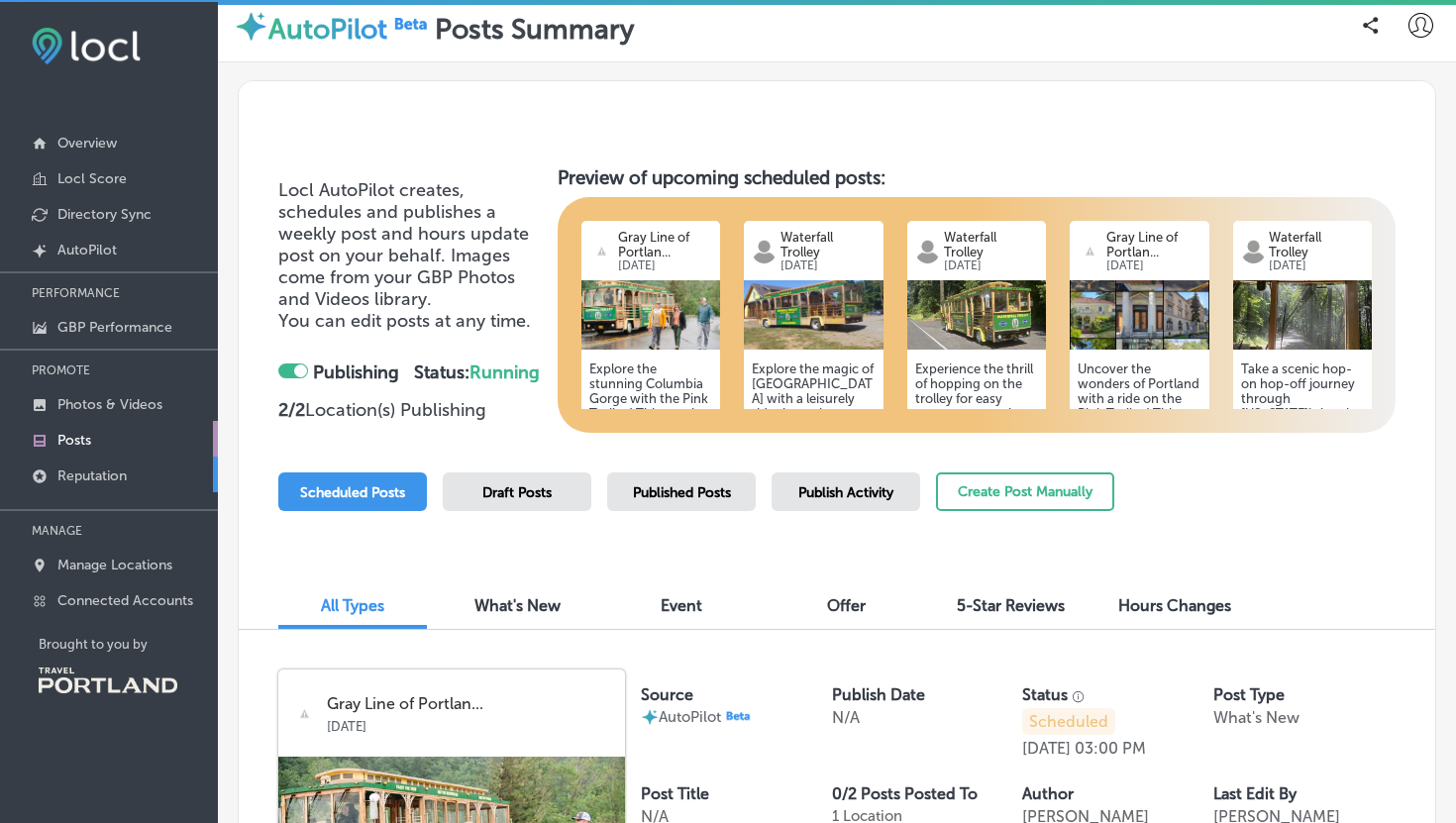 click on "Reputation" at bounding box center [92, 475] 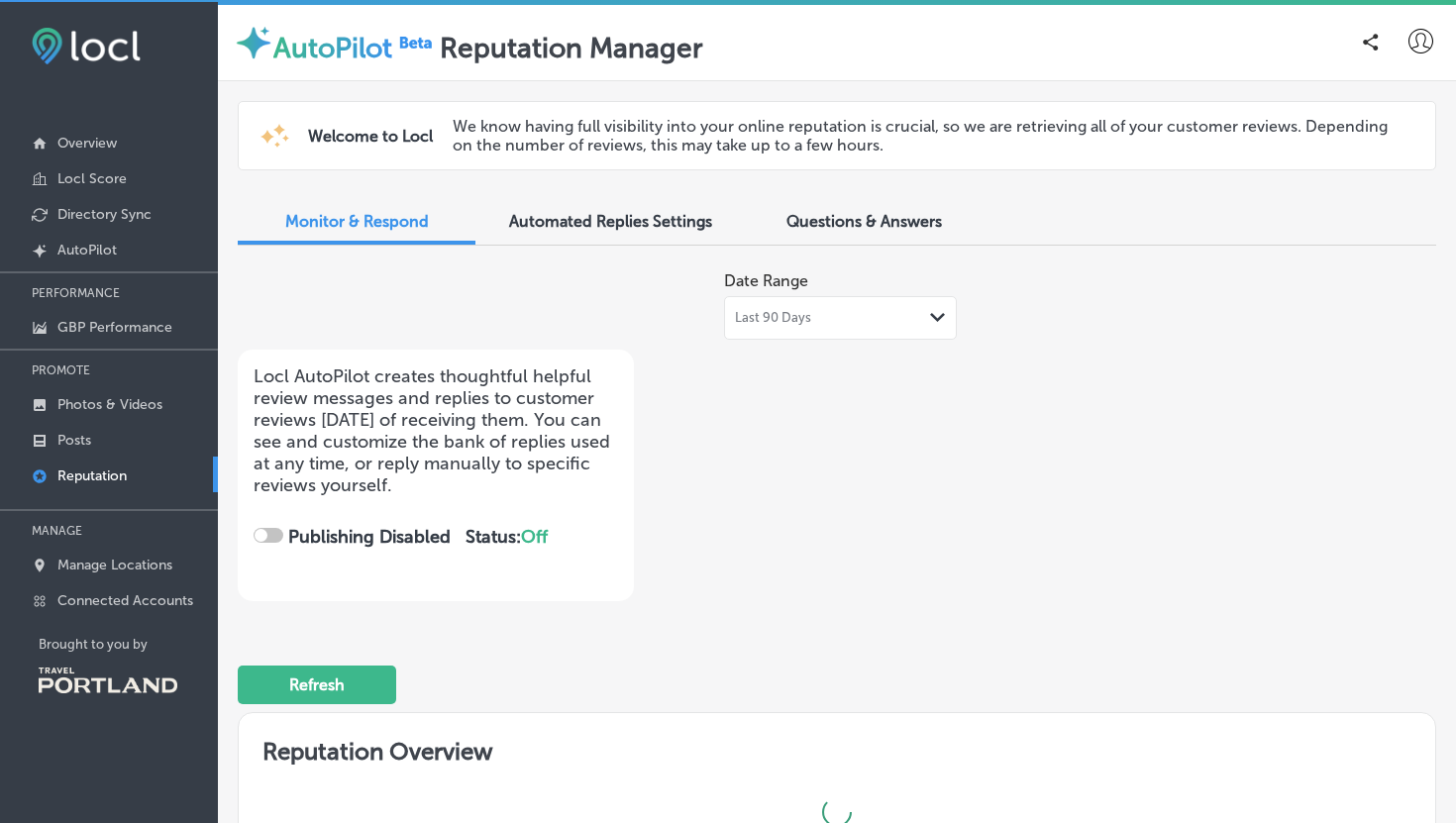checkbox on "true" 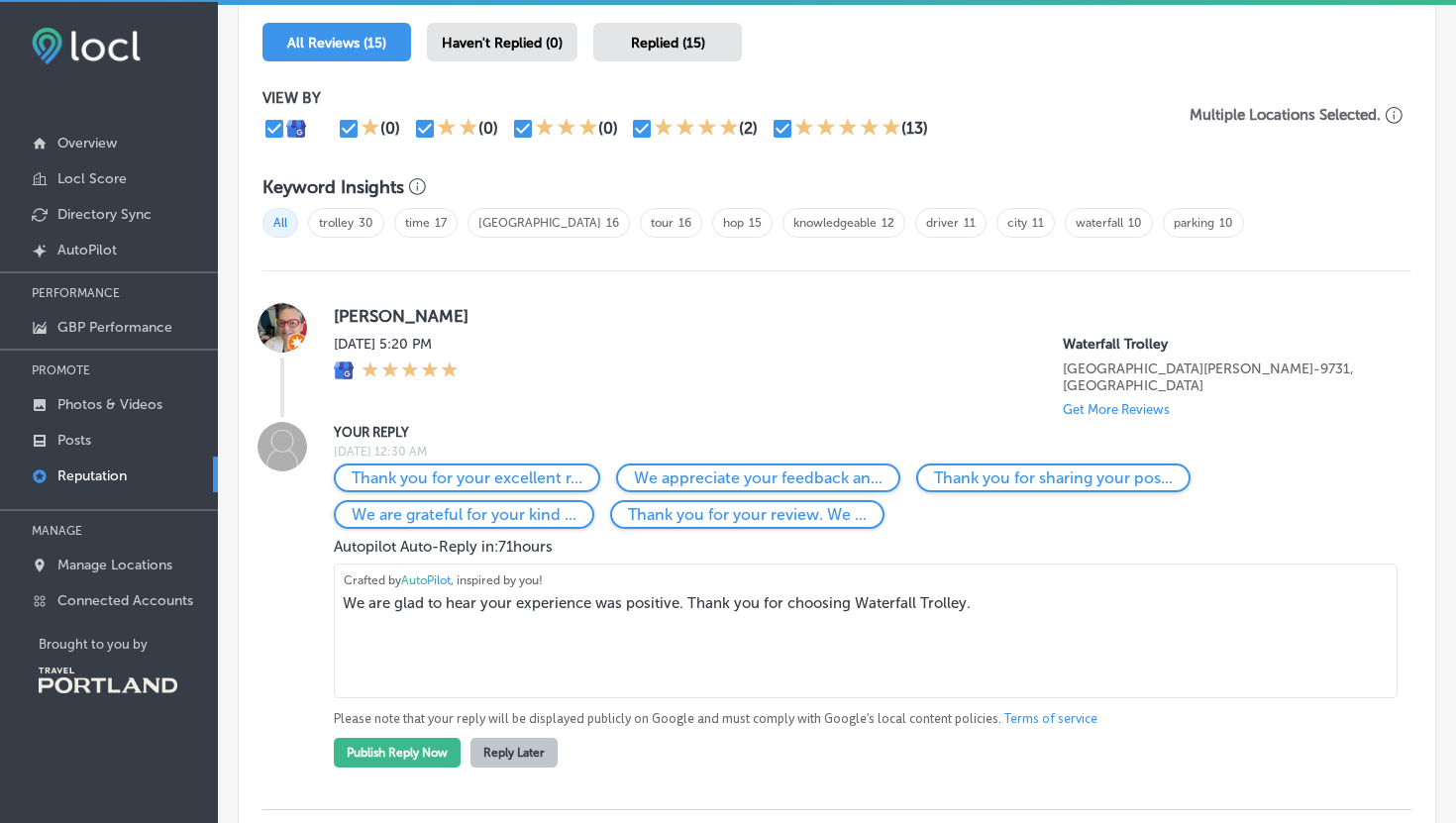 scroll, scrollTop: 1291, scrollLeft: 0, axis: vertical 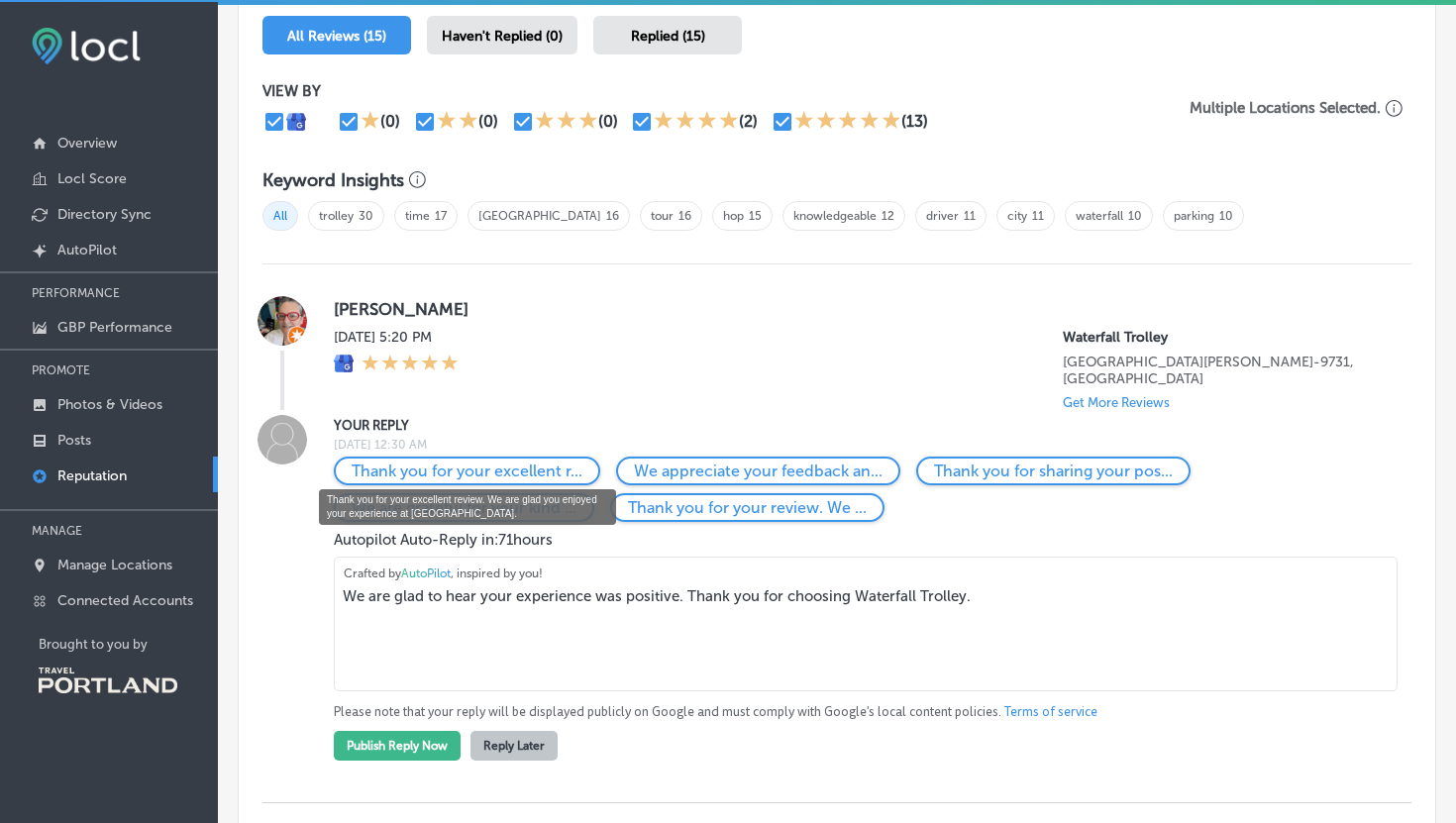 click on "Thank you for your excellent r..." at bounding box center [467, 470] 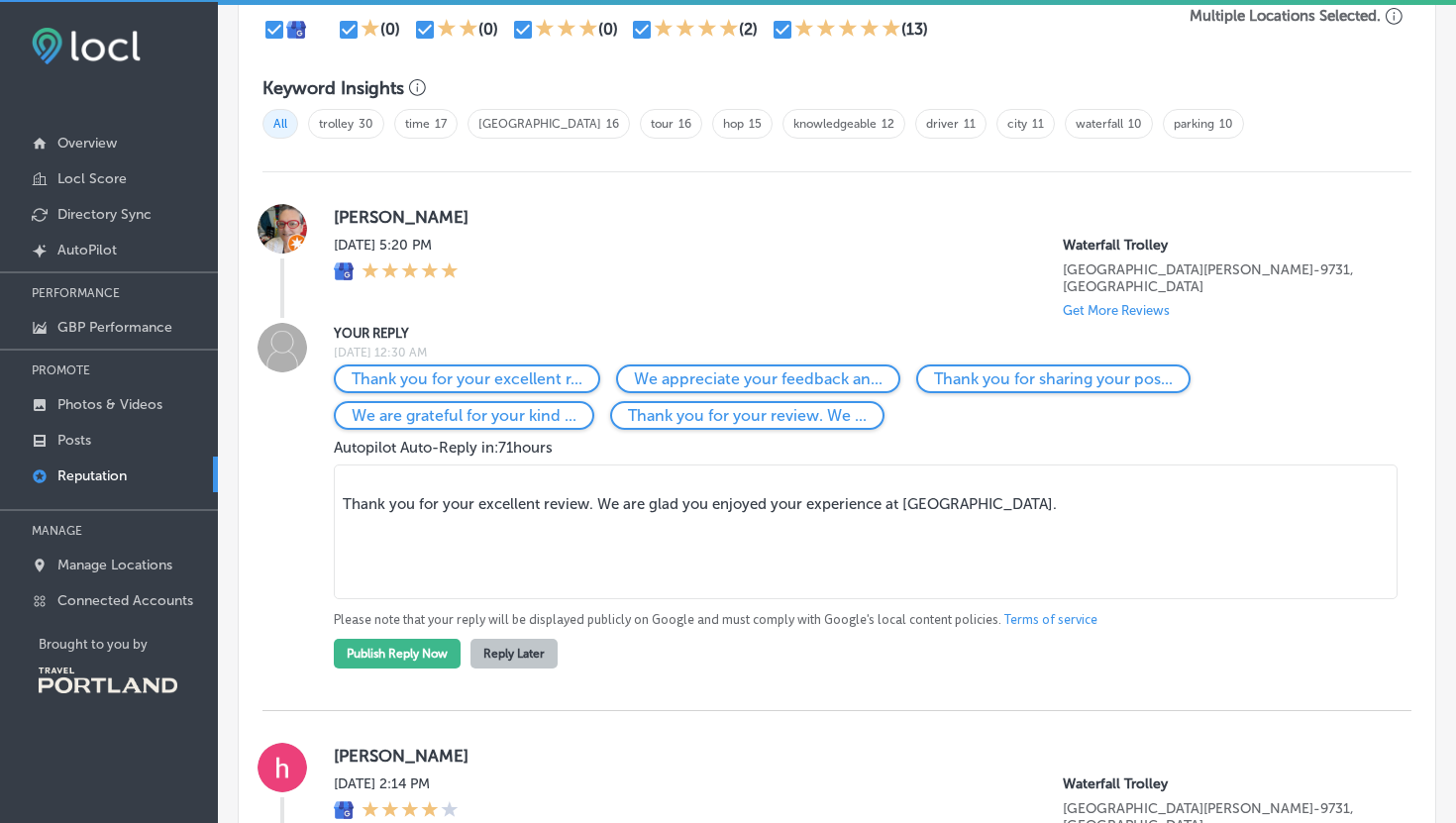 scroll, scrollTop: 1388, scrollLeft: 0, axis: vertical 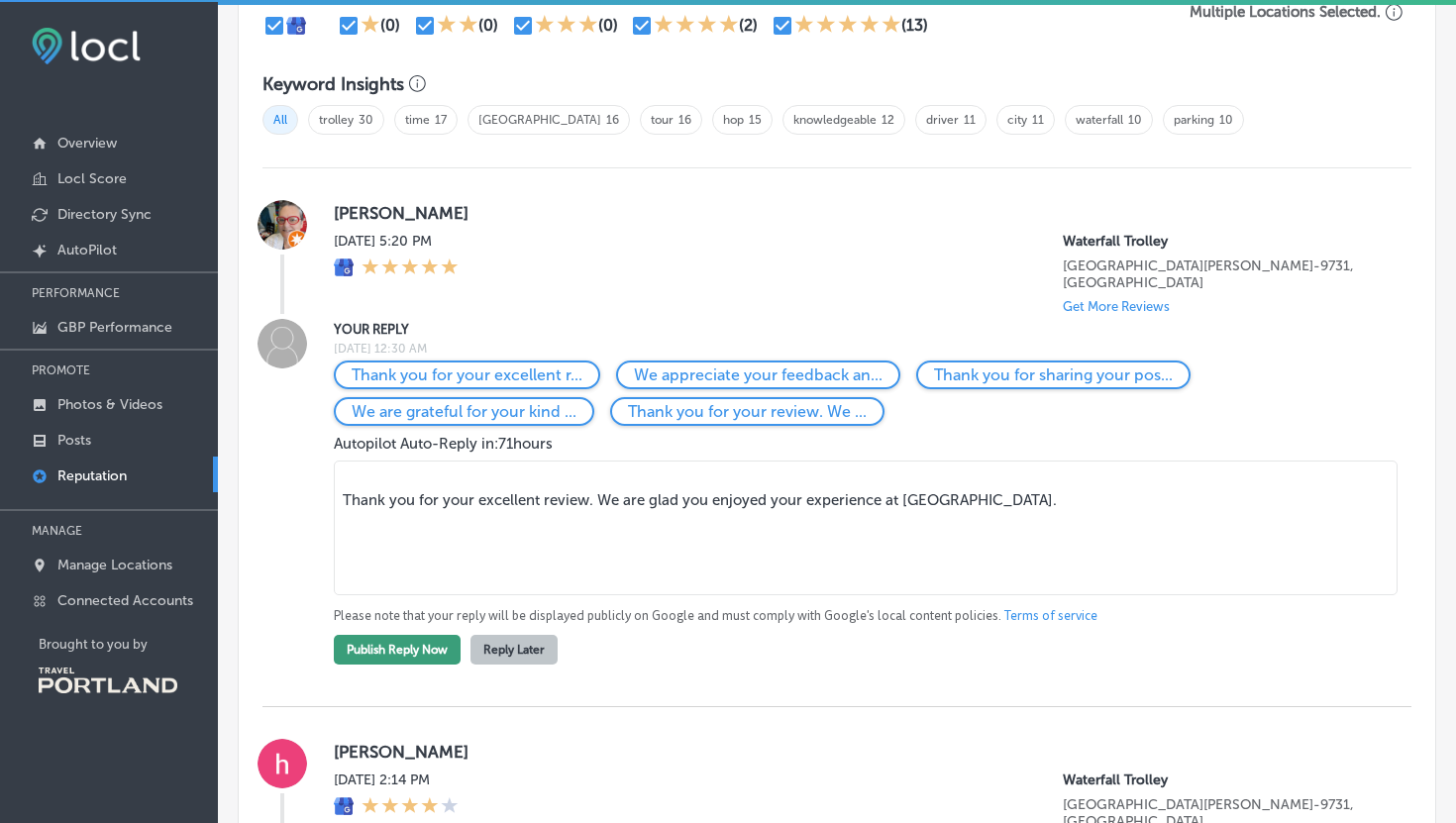 click on "Publish Reply Now" at bounding box center [397, 650] 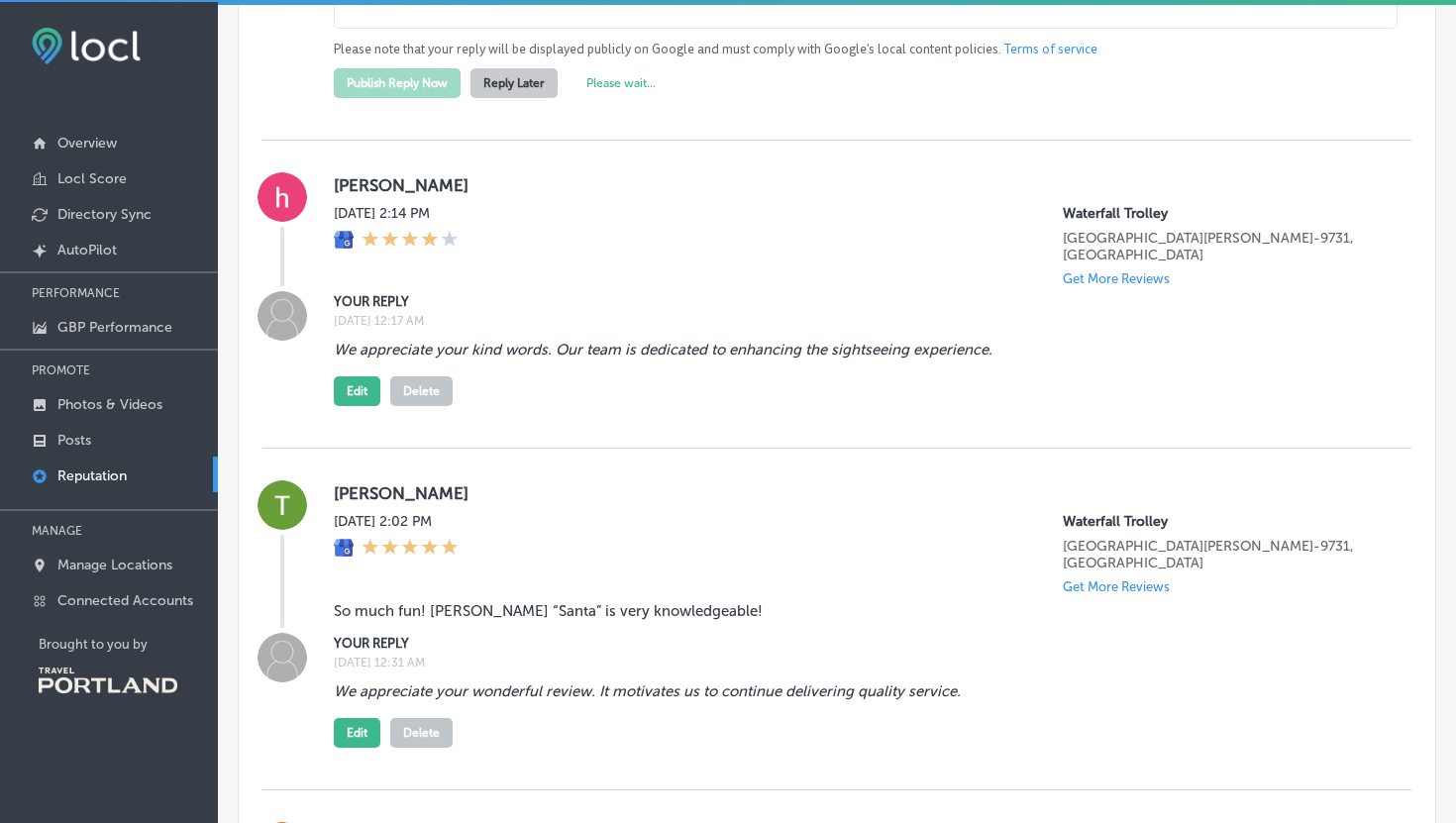 scroll, scrollTop: 1981, scrollLeft: 0, axis: vertical 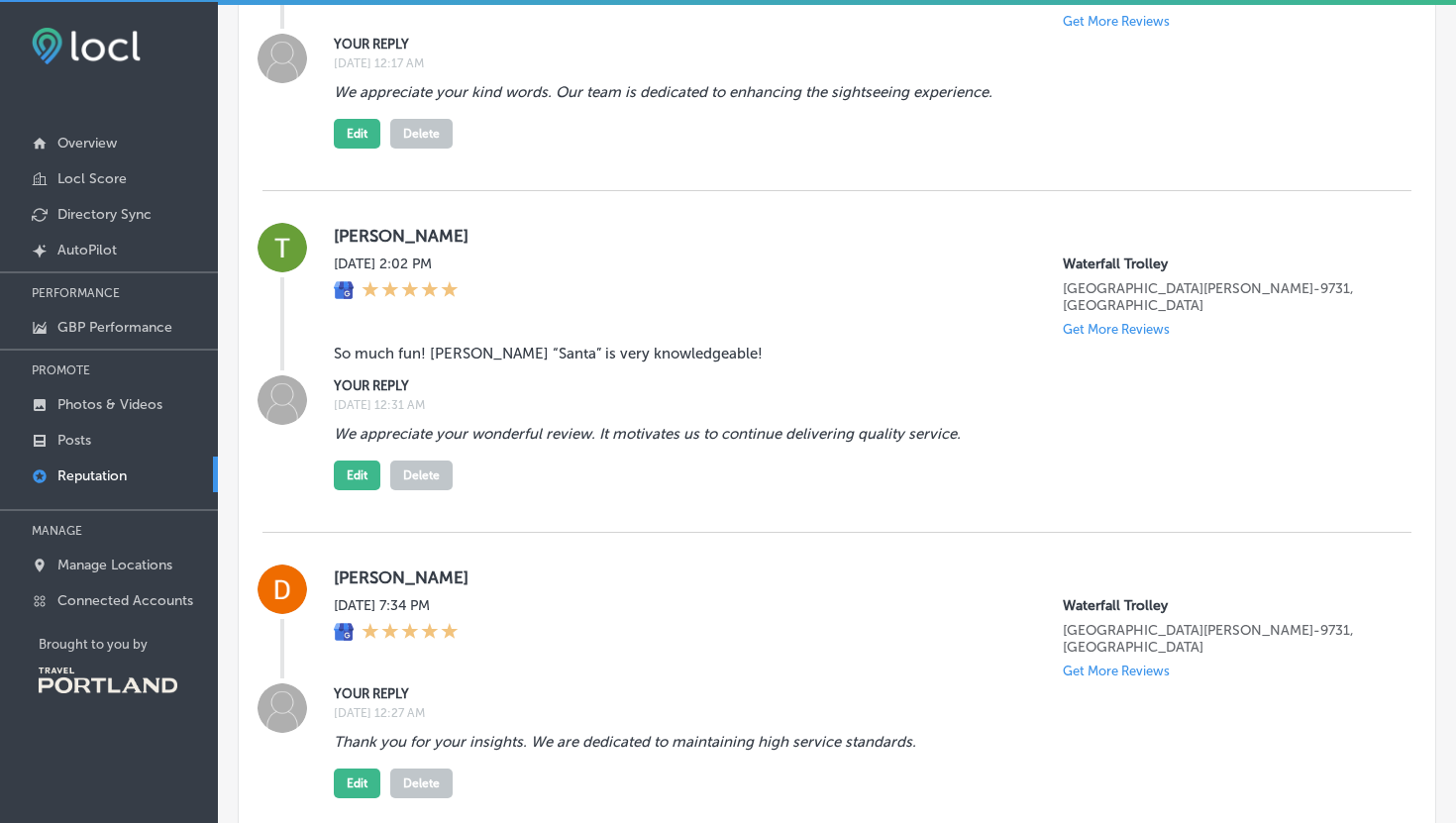 click on "YOUR REPLY [DATE] 12:31 AM We appreciate your wonderful review. It motivates us to continue delivering quality service. Edit Delete" at bounding box center (857, 433) 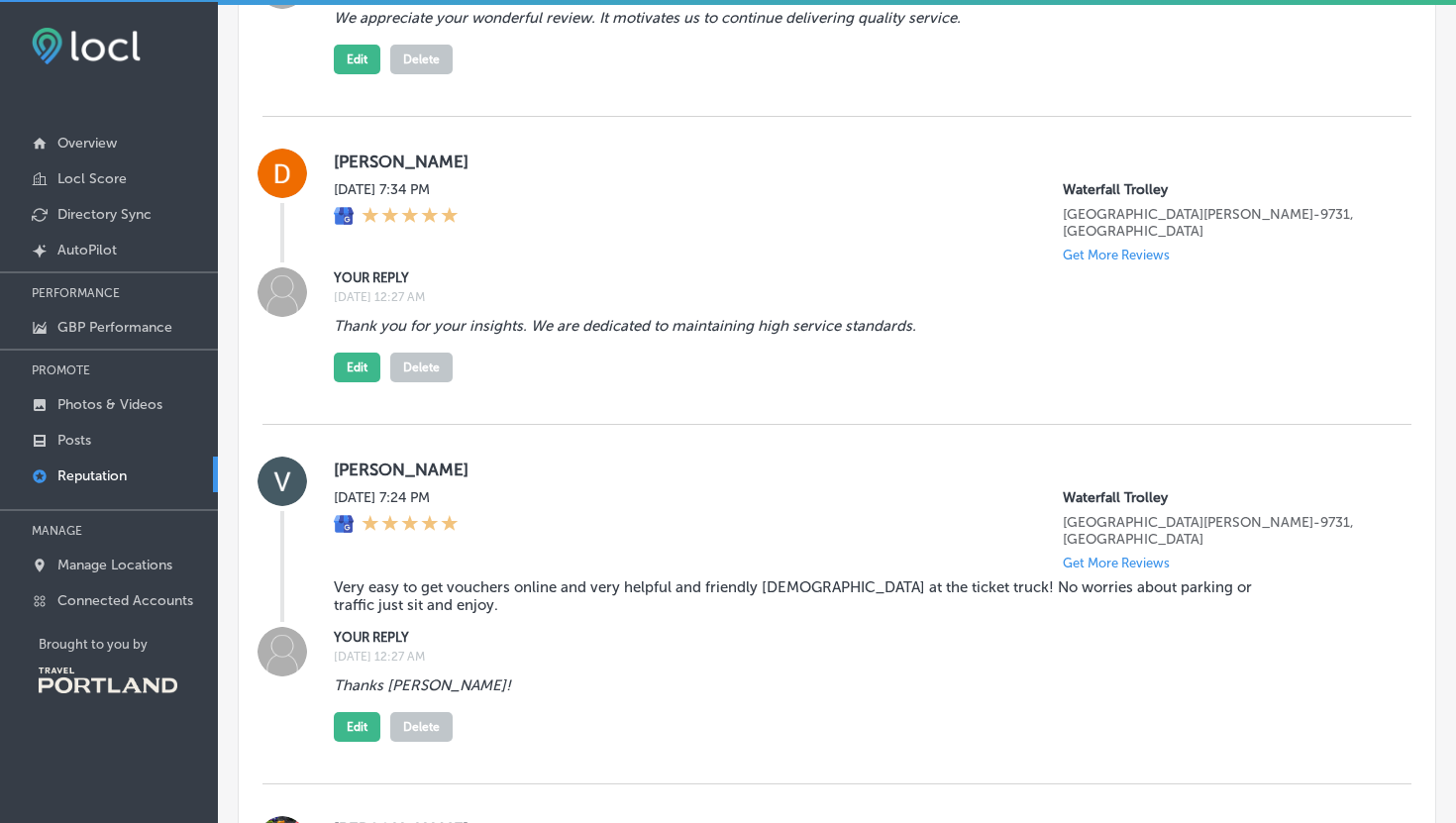 scroll, scrollTop: 2400, scrollLeft: 0, axis: vertical 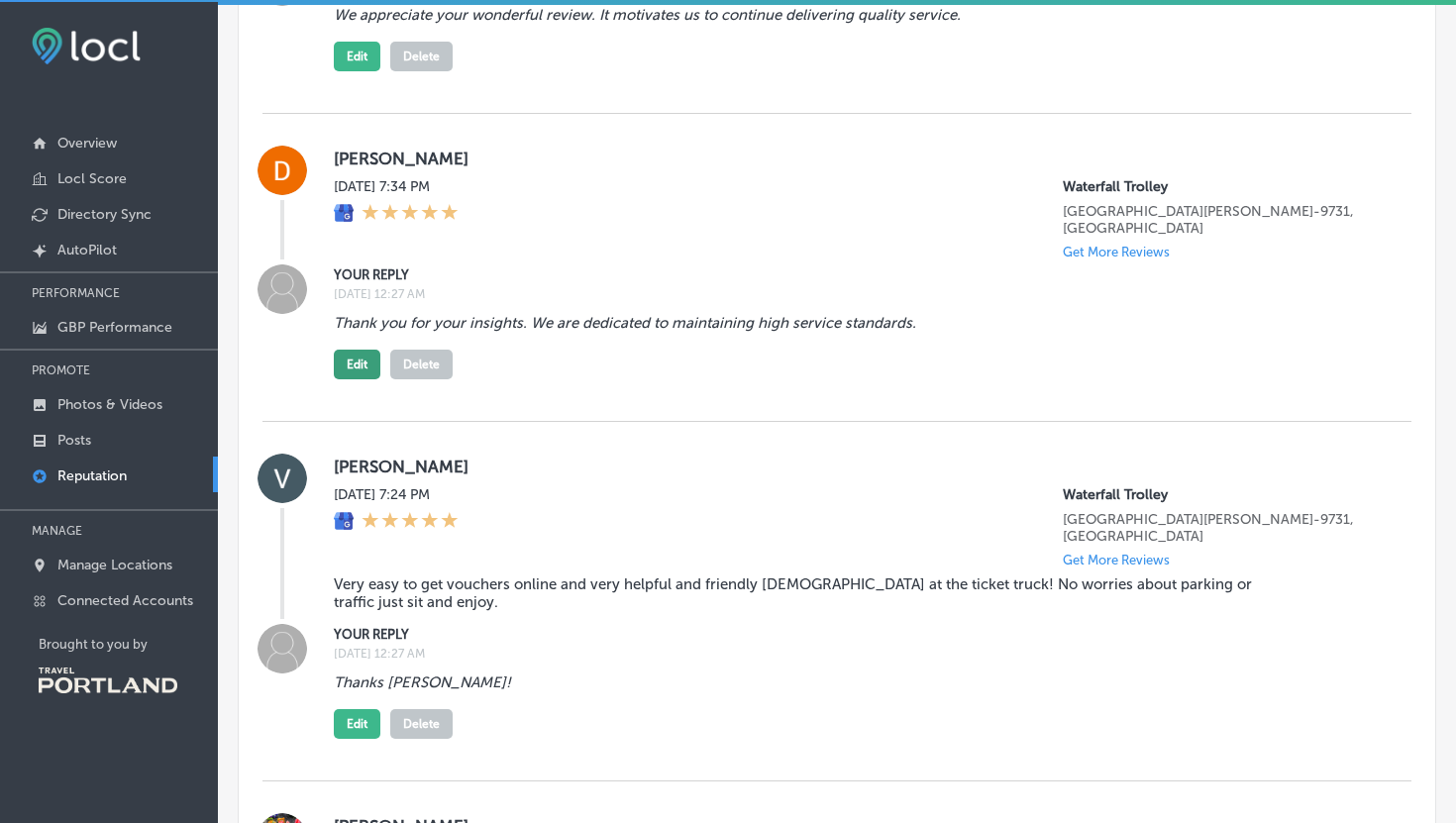 click on "Edit" at bounding box center (357, 364) 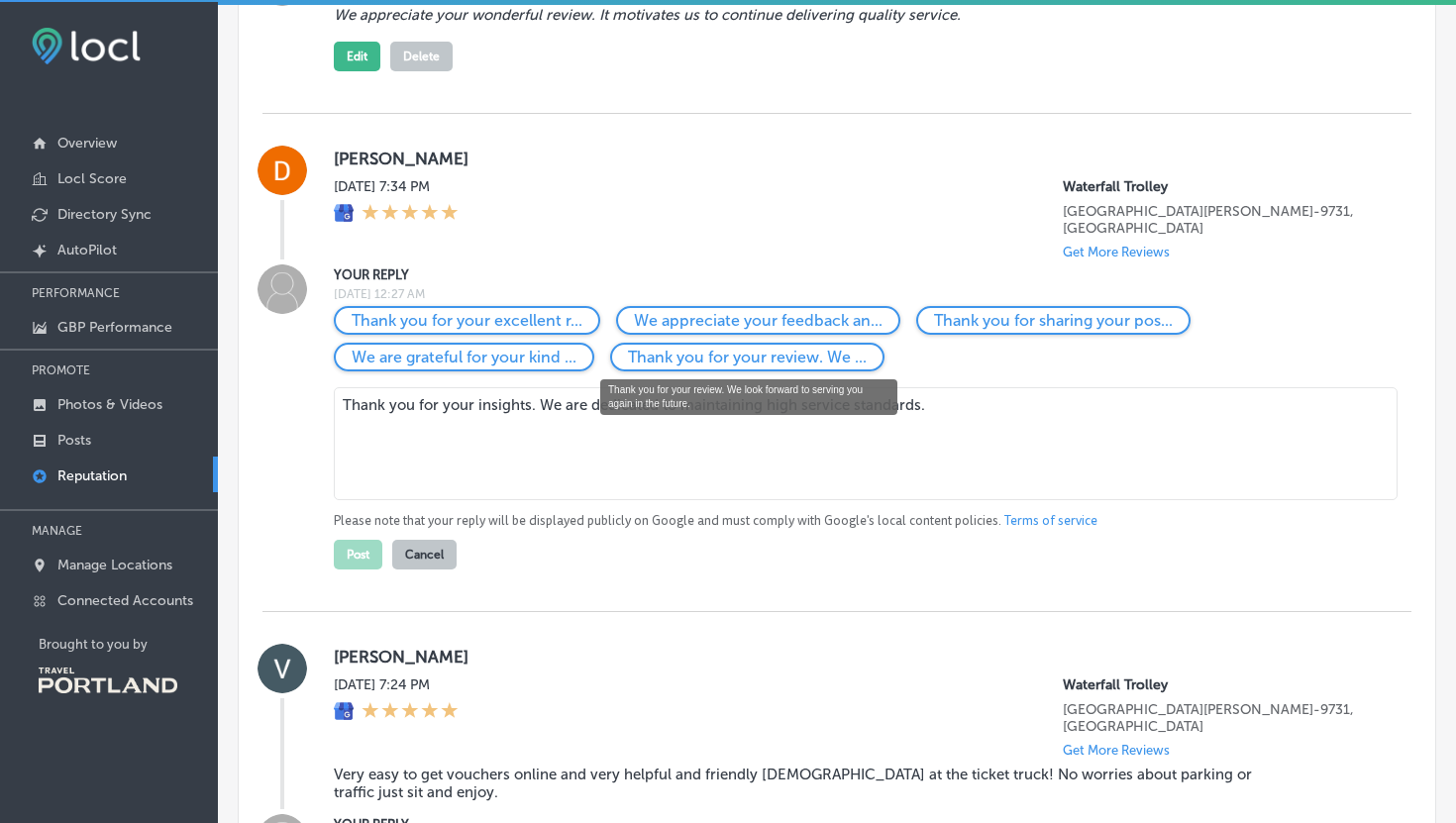 click on "Thank you for your review. We ..." at bounding box center (747, 357) 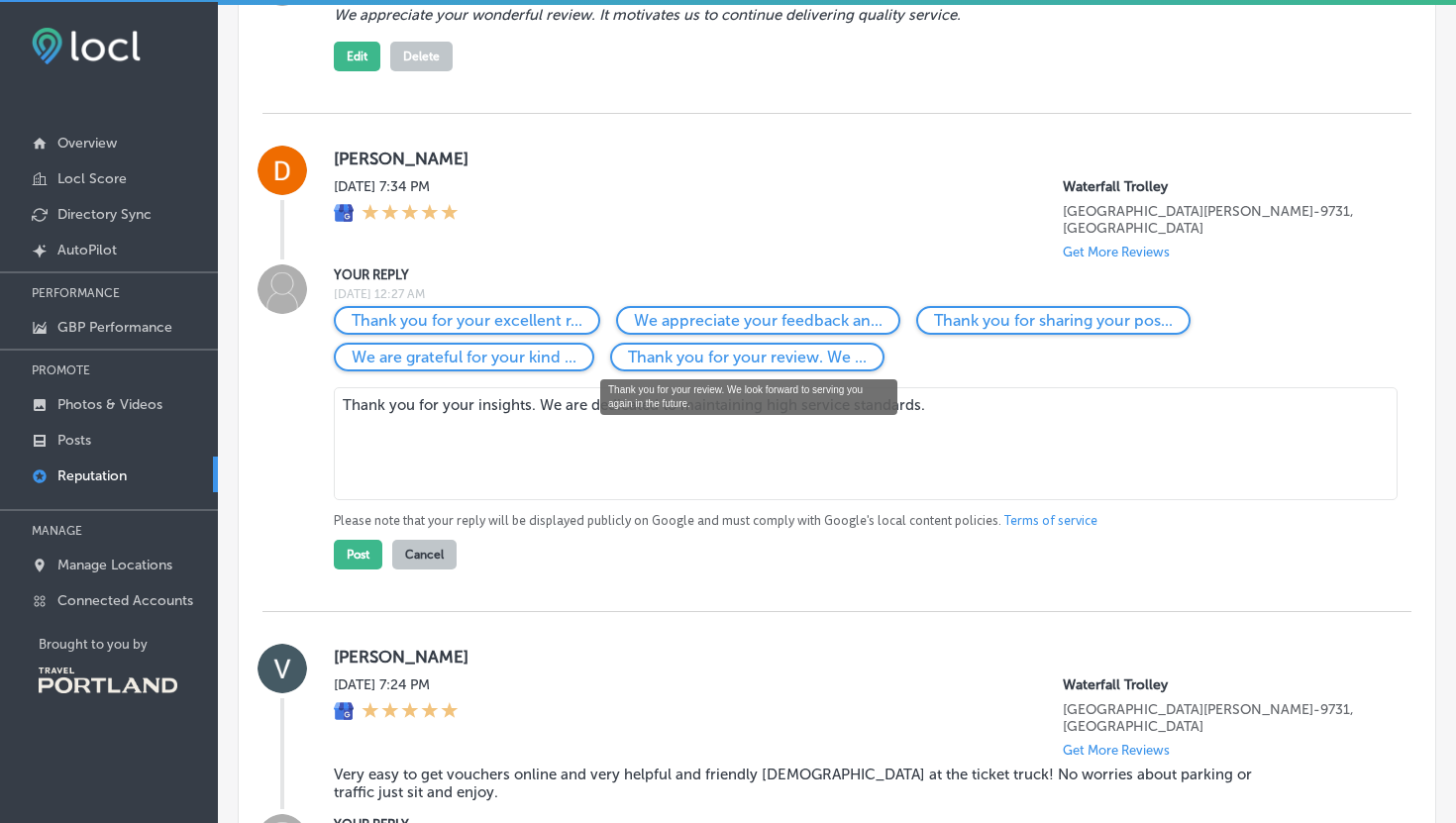 type on "Thank you for your review. We look forward to serving you again in the future." 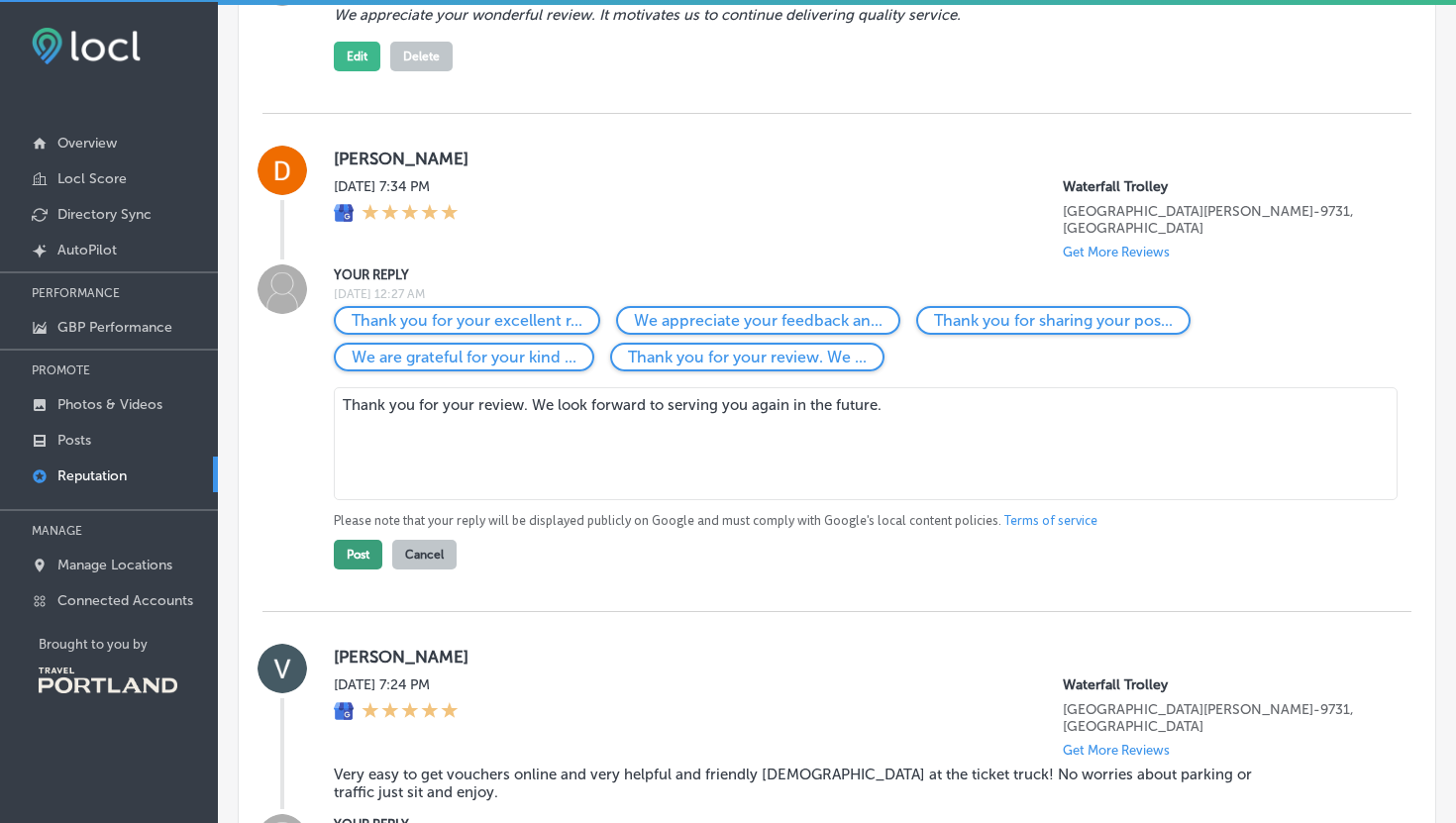 click on "Post" at bounding box center (358, 555) 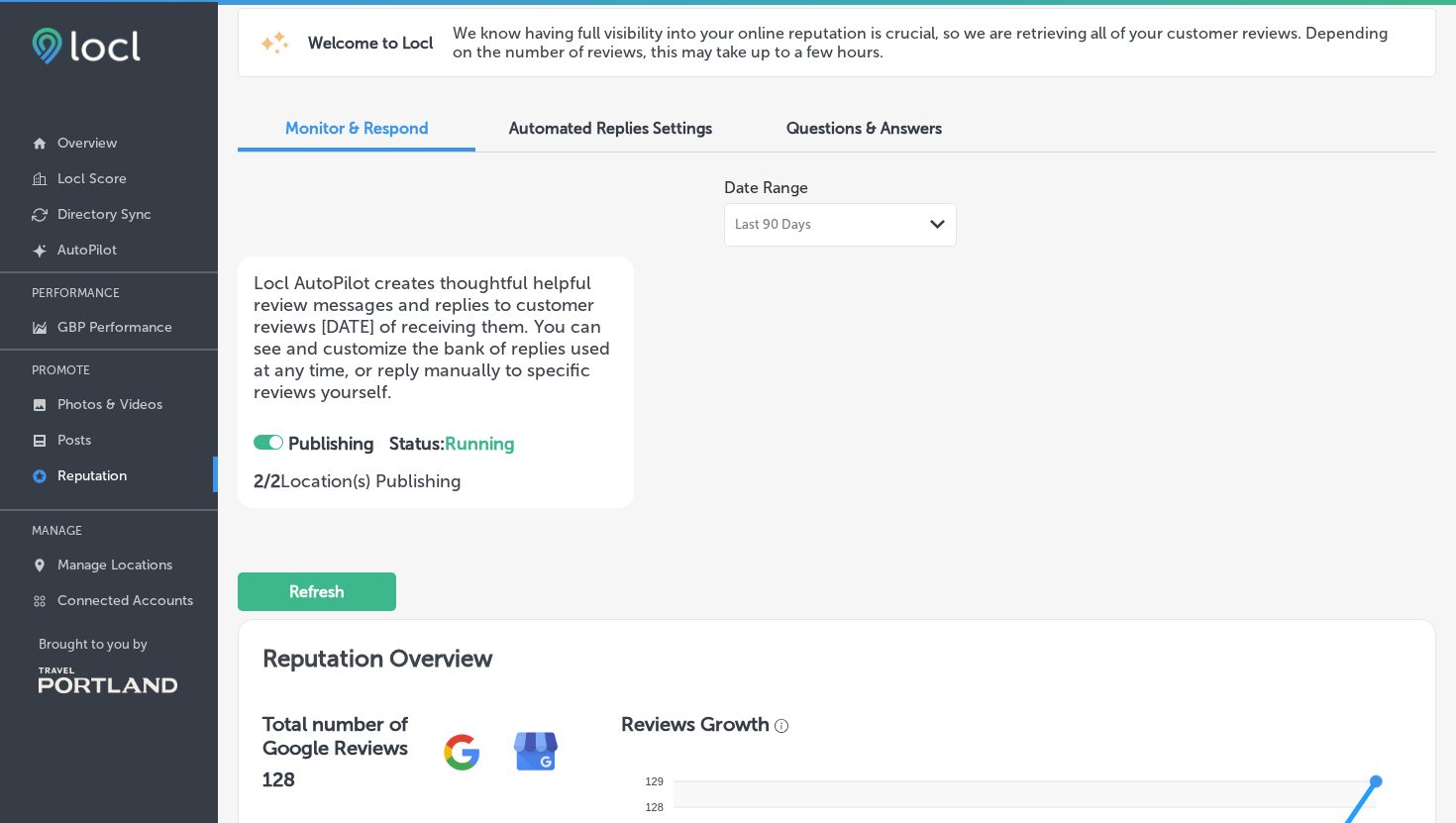 scroll, scrollTop: 0, scrollLeft: 0, axis: both 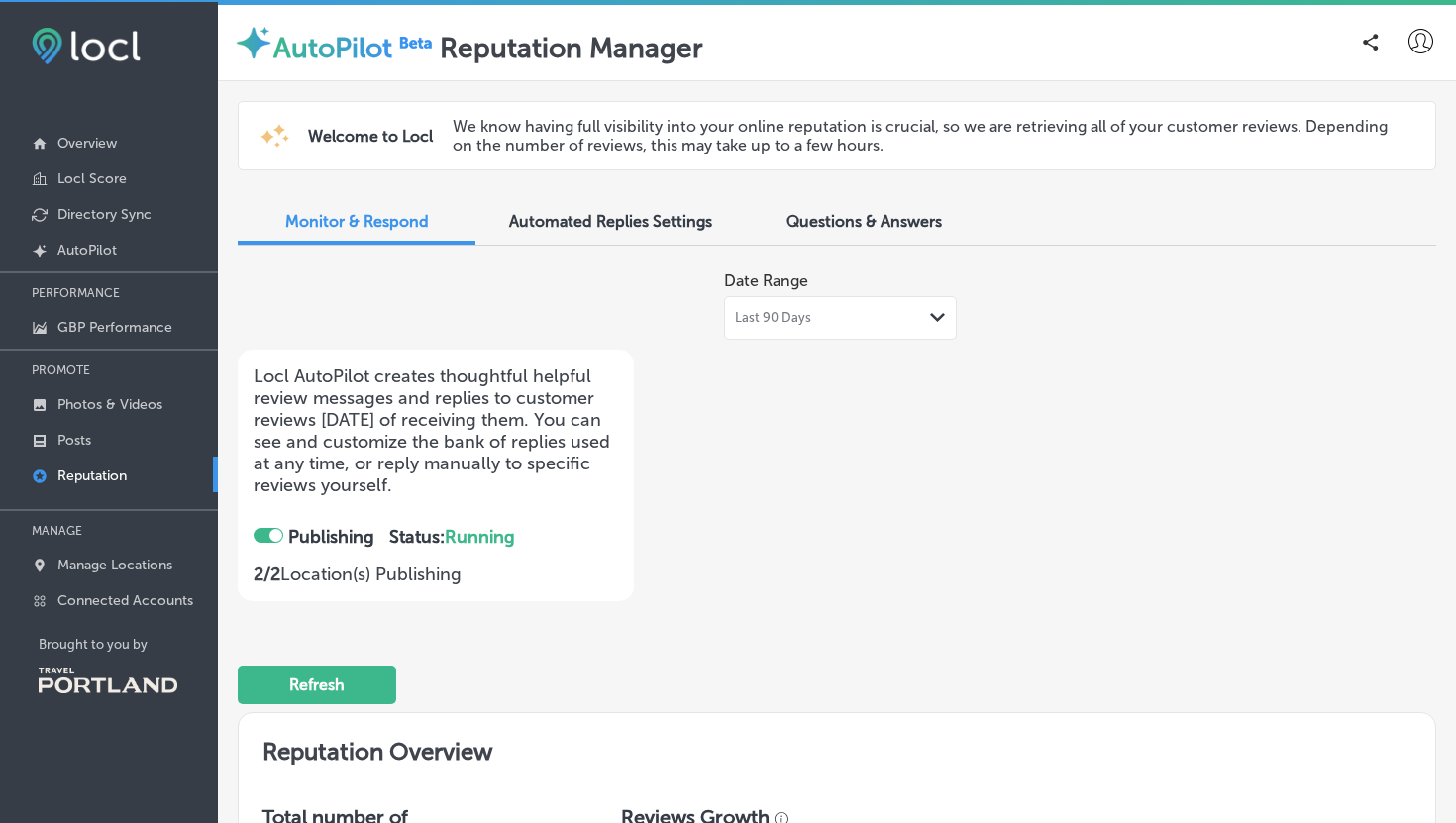click on "Questions & Answers" at bounding box center [864, 223] 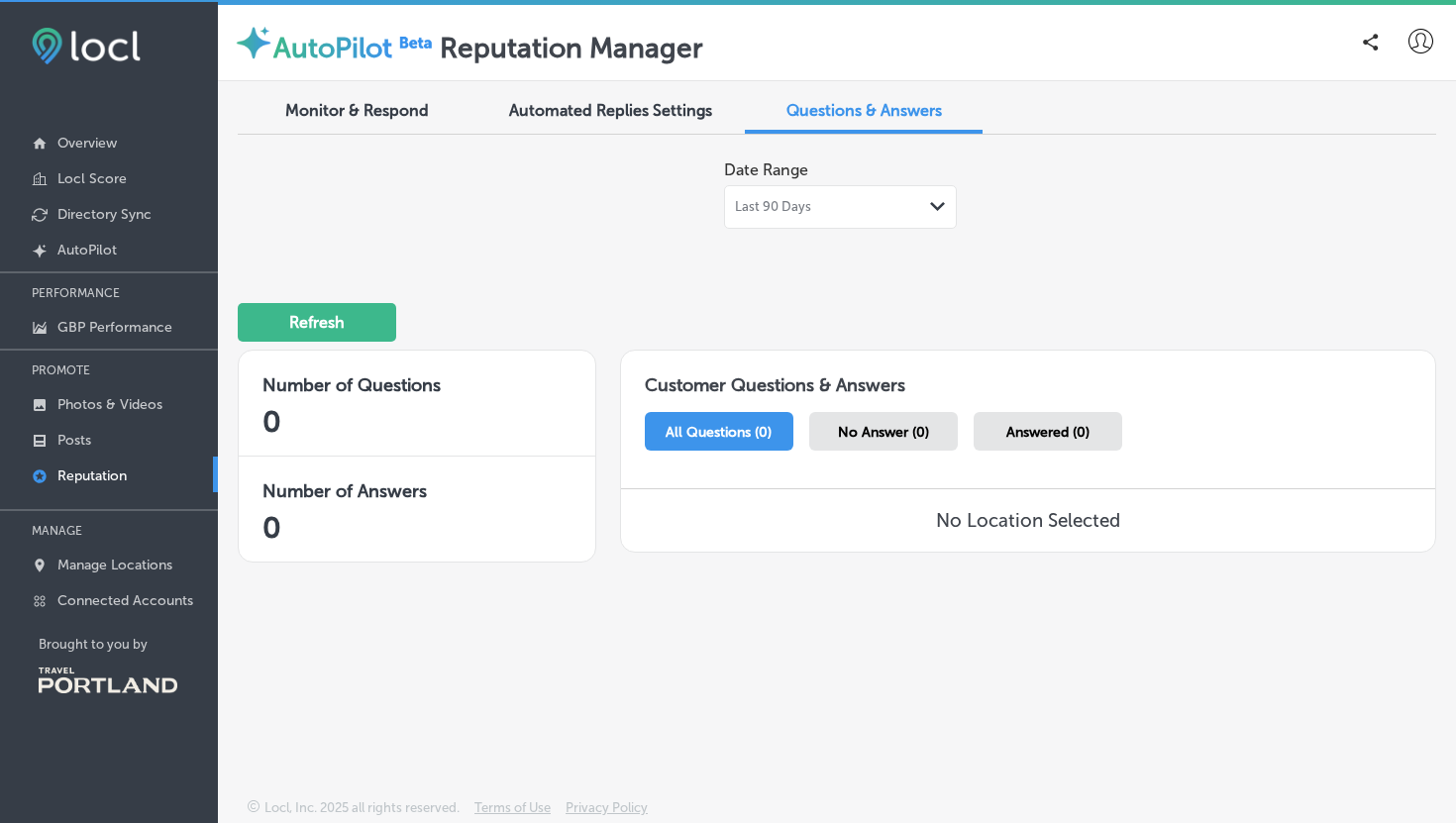 scroll, scrollTop: 0, scrollLeft: 0, axis: both 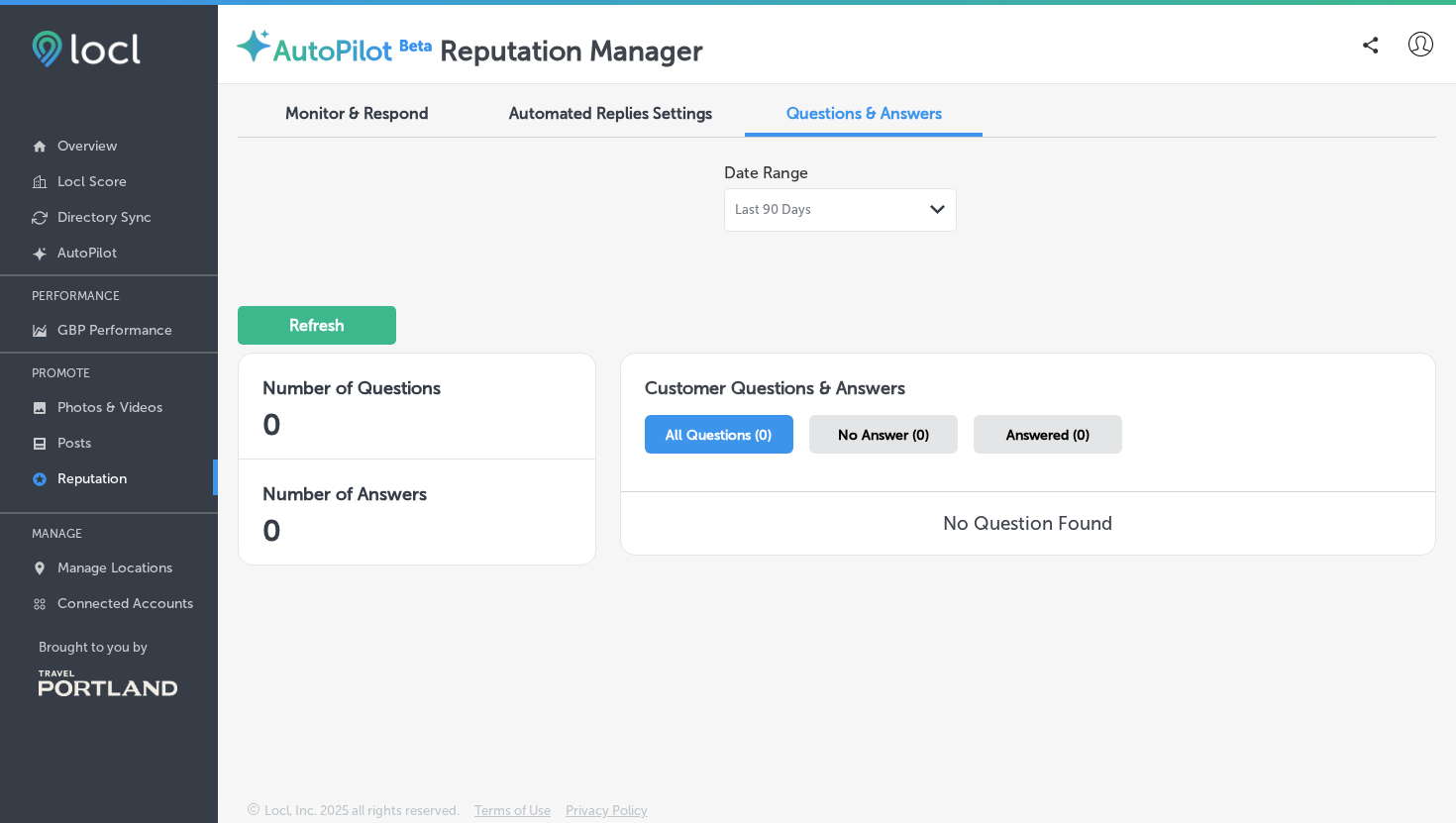 click on "Automated Replies Settings" at bounding box center [610, 113] 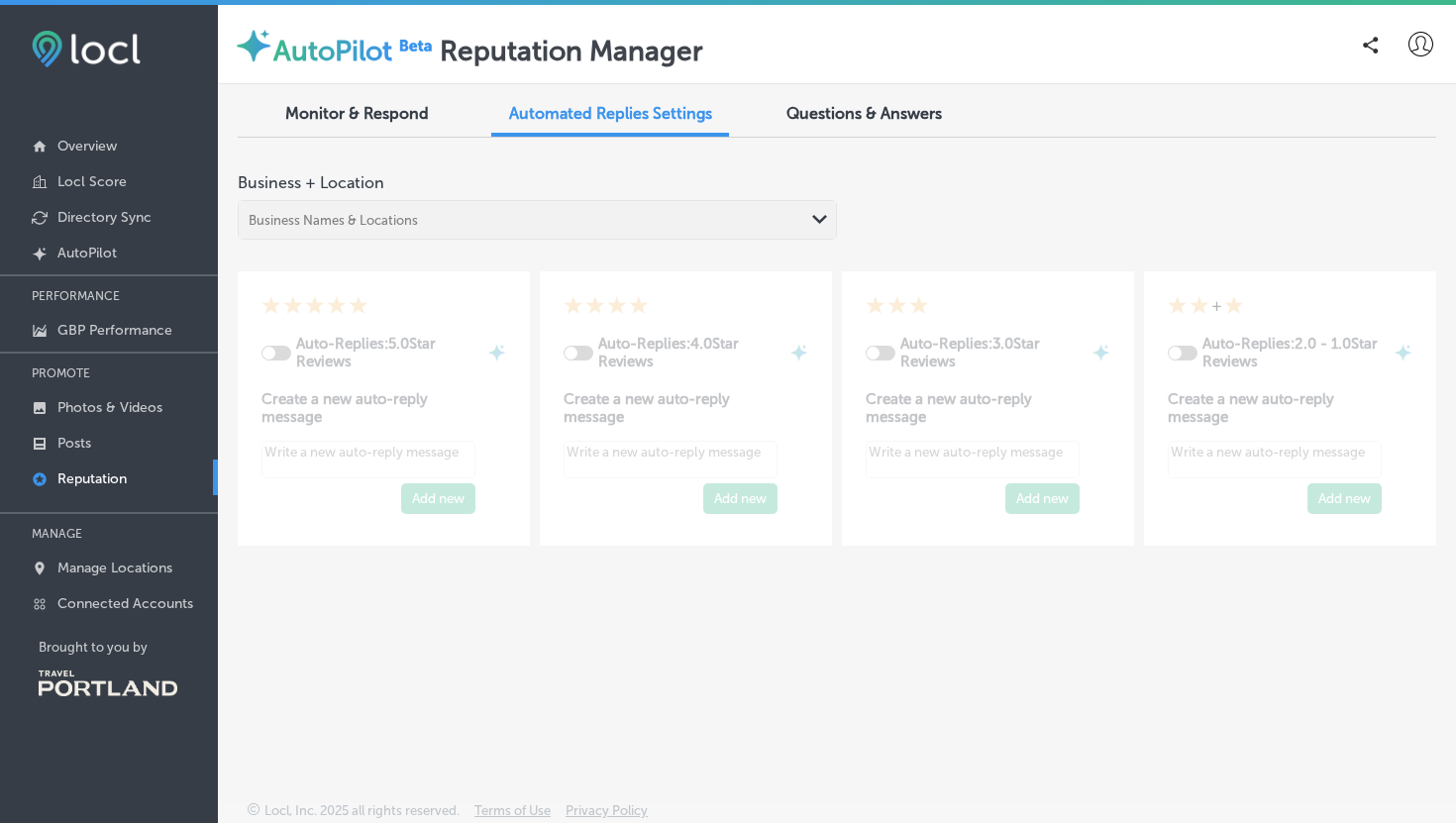 type on "x" 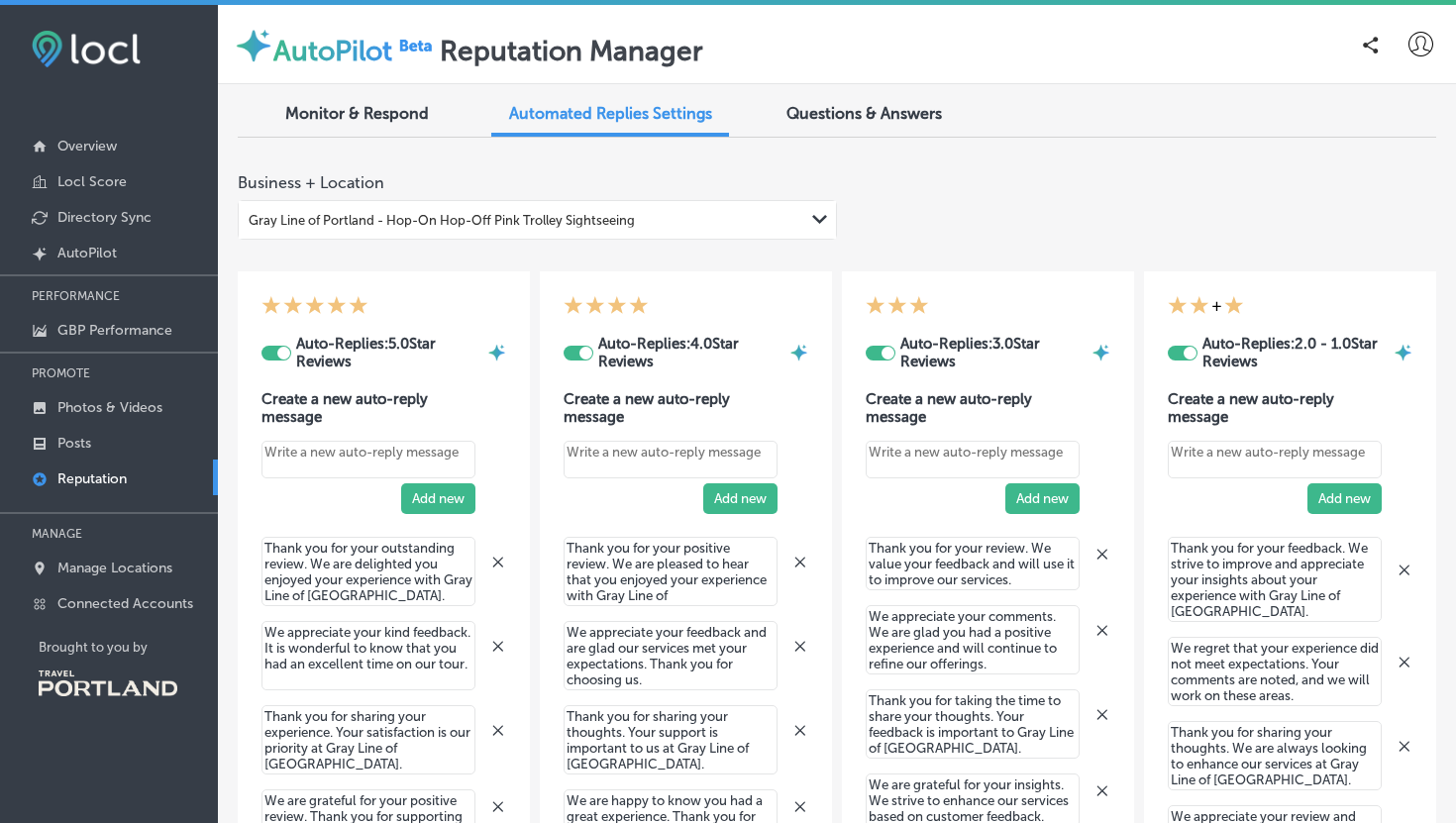 click on "Monitor & Respond" at bounding box center [357, 113] 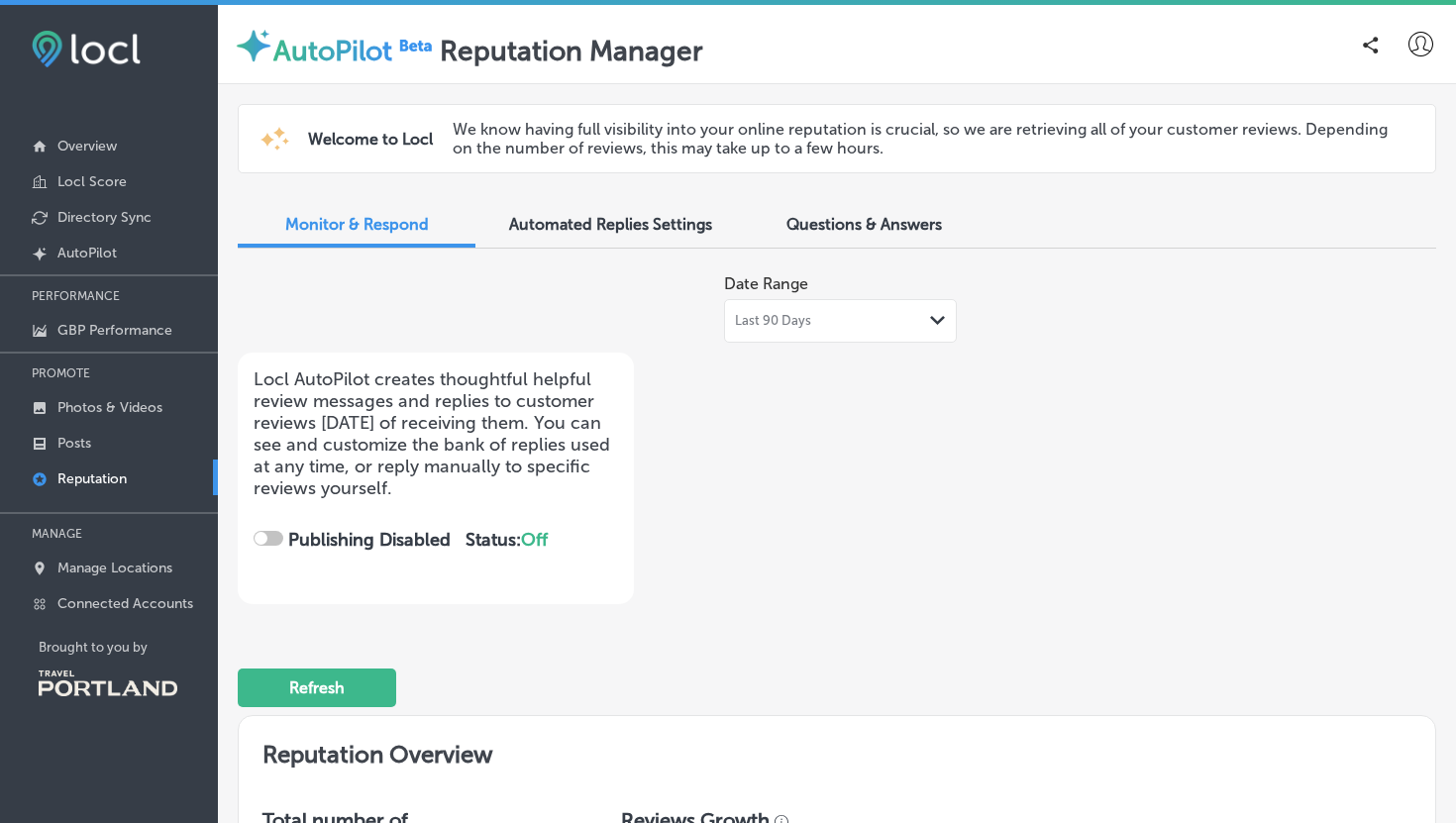 checkbox on "true" 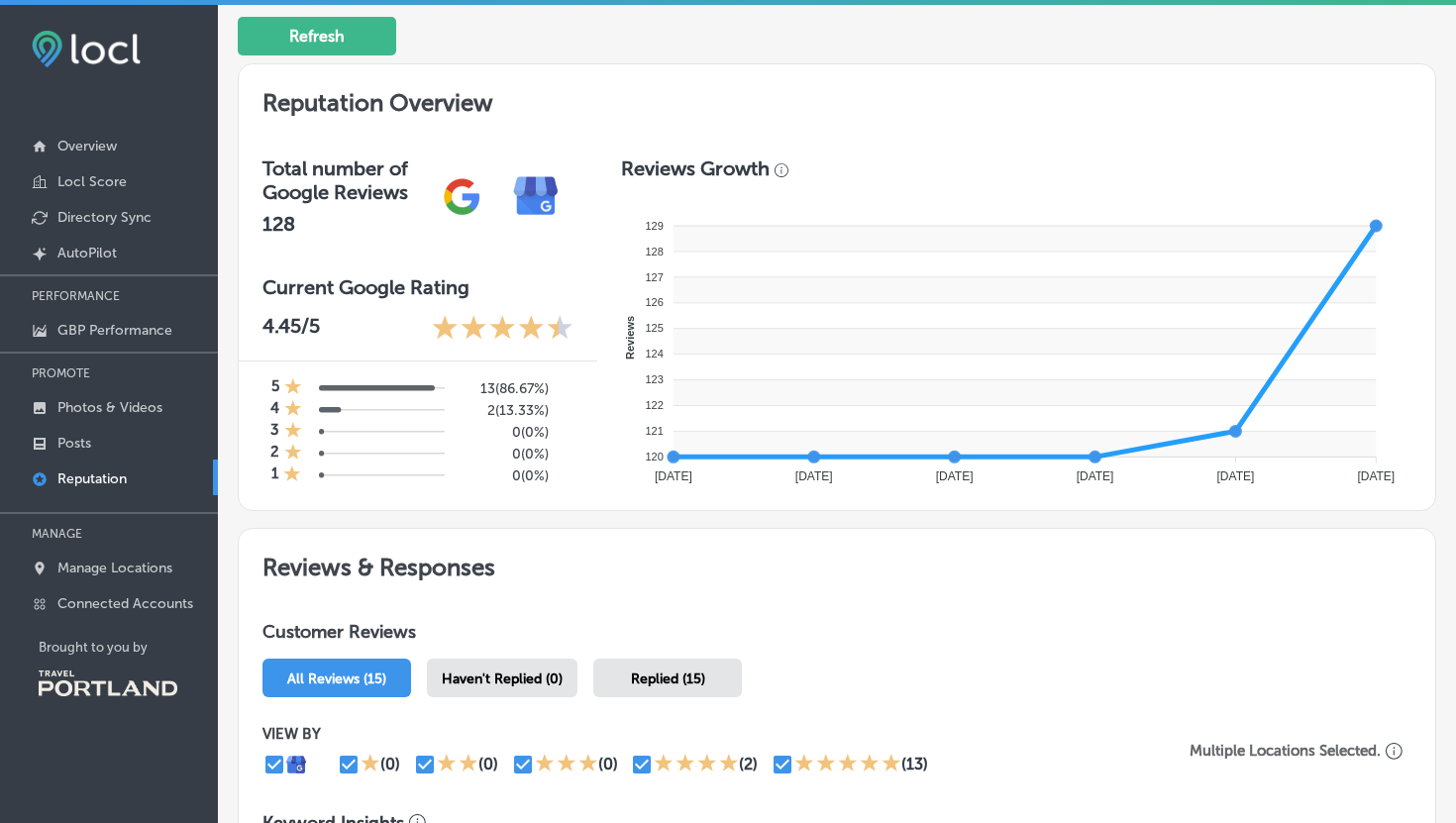 scroll, scrollTop: 539, scrollLeft: 0, axis: vertical 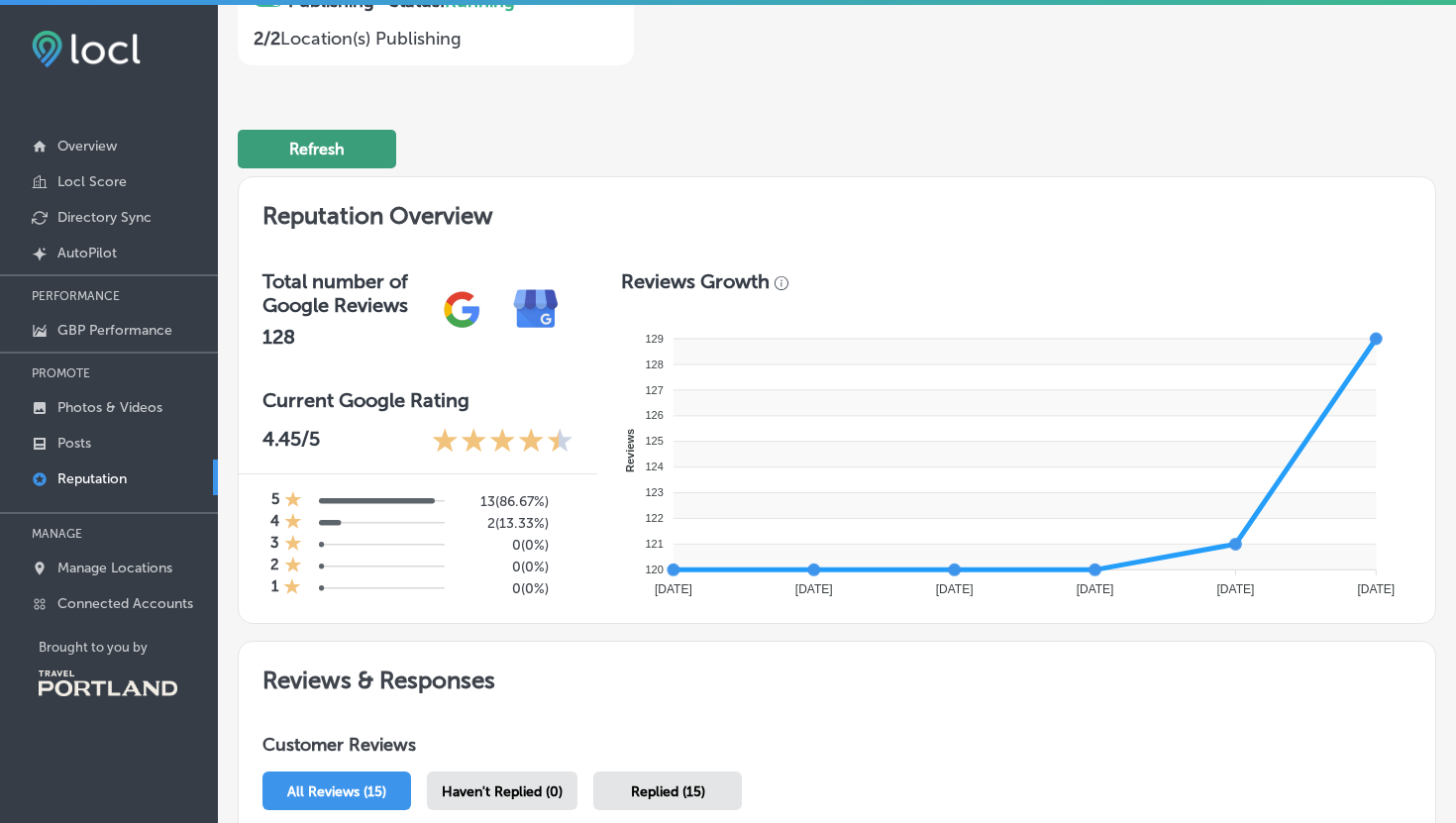click on "Refresh" at bounding box center (317, 149) 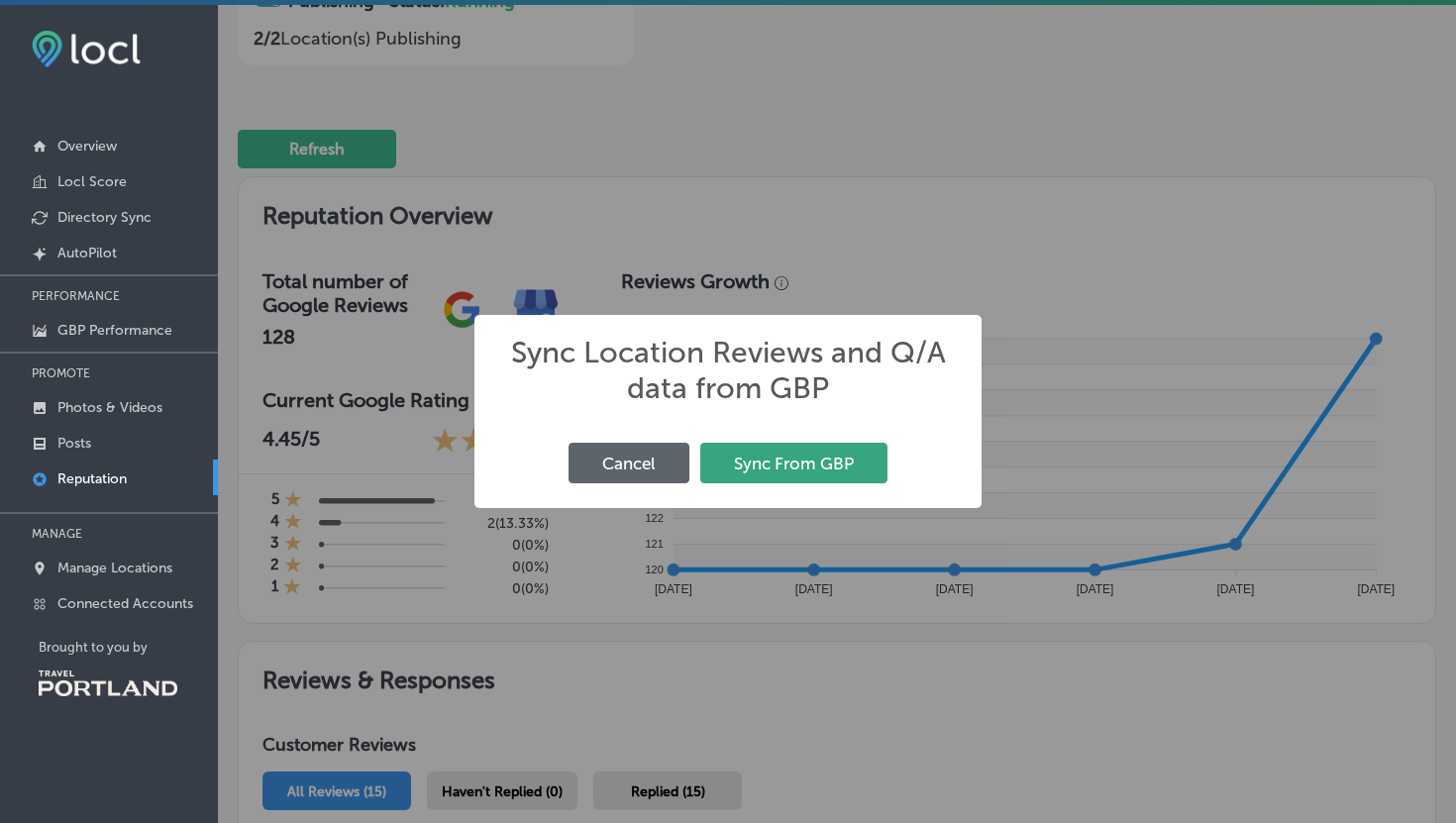 click on "Sync From GBP" at bounding box center [793, 463] 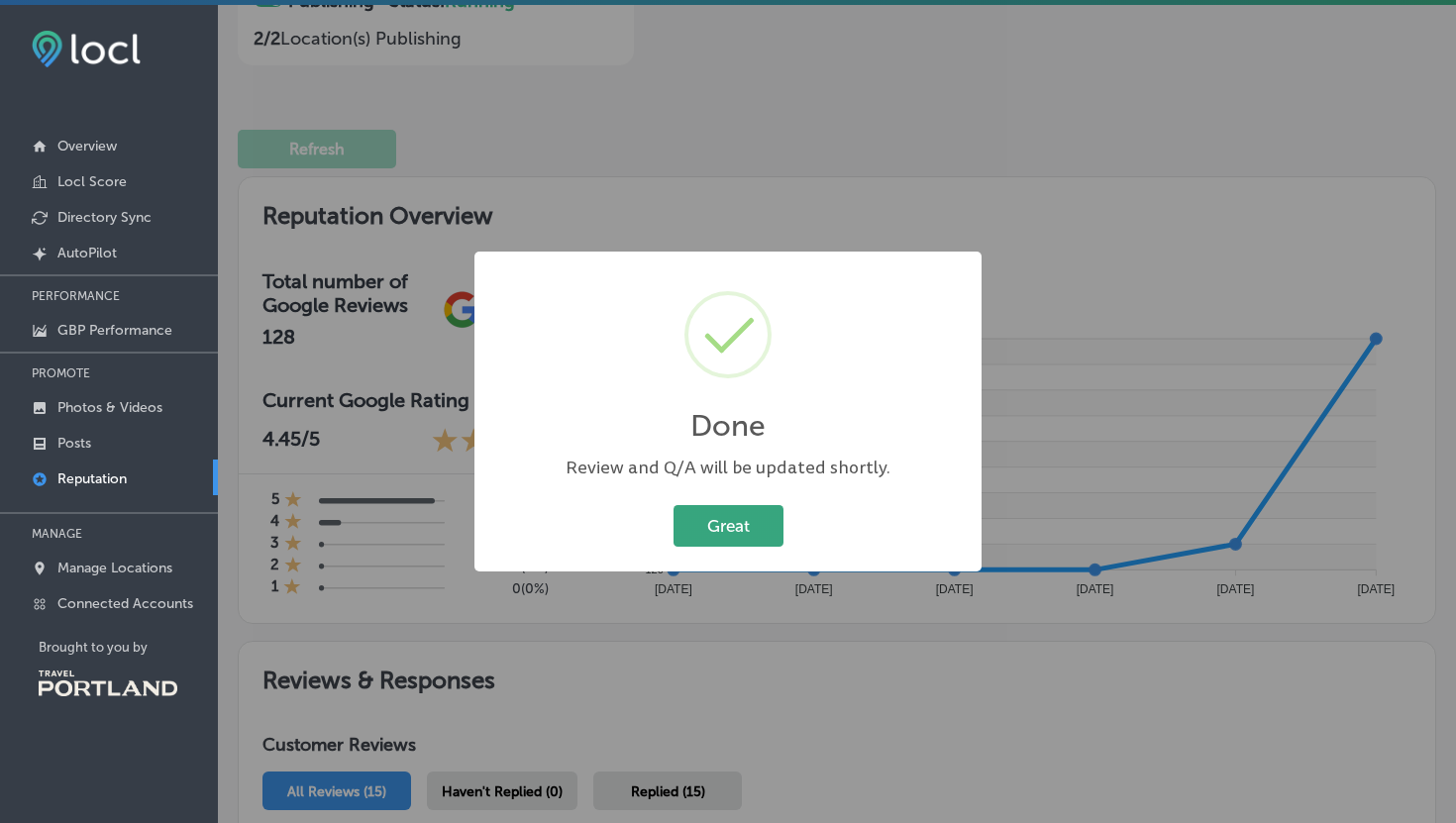 click on "Great" at bounding box center (728, 525) 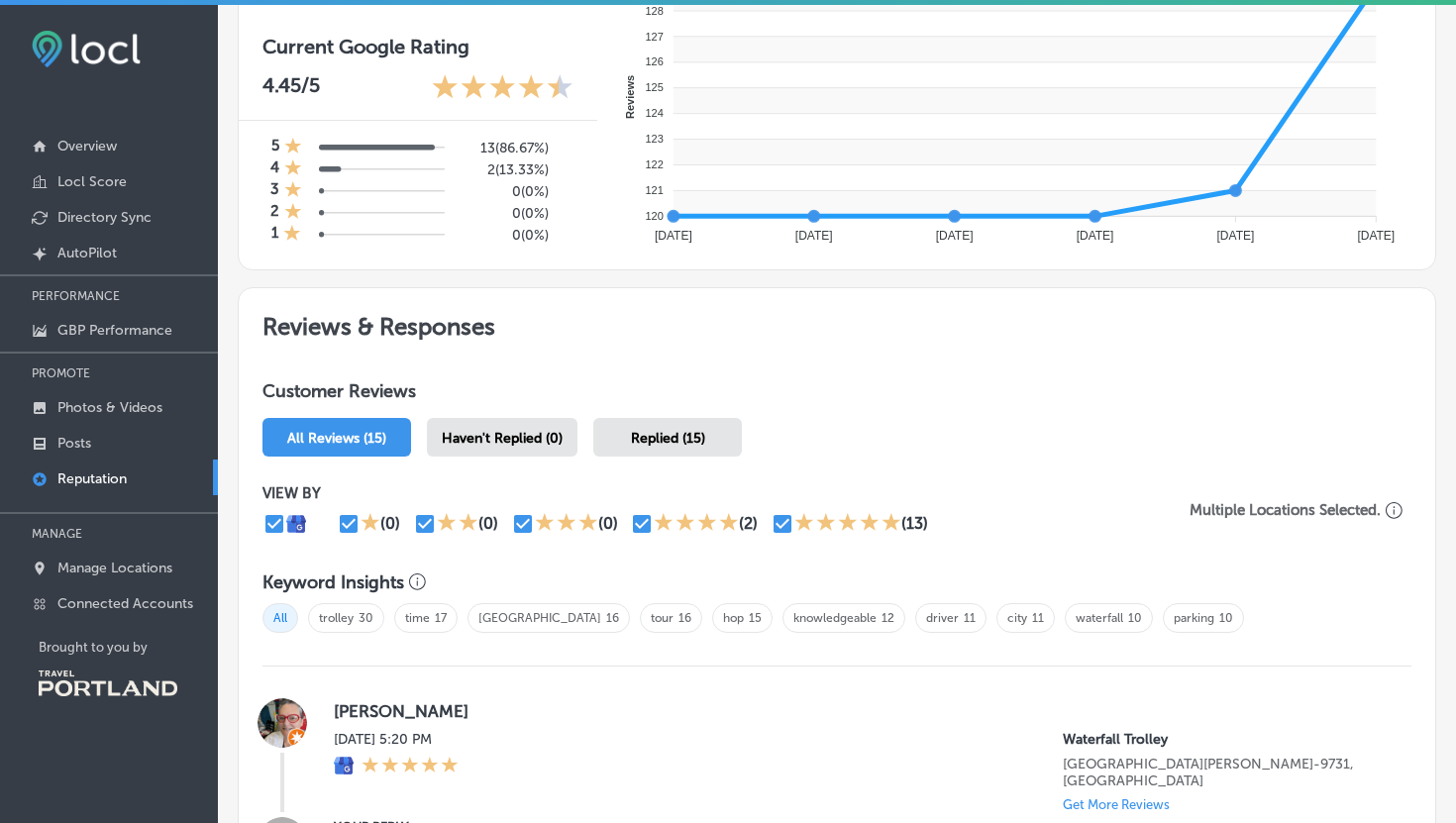 scroll, scrollTop: 964, scrollLeft: 0, axis: vertical 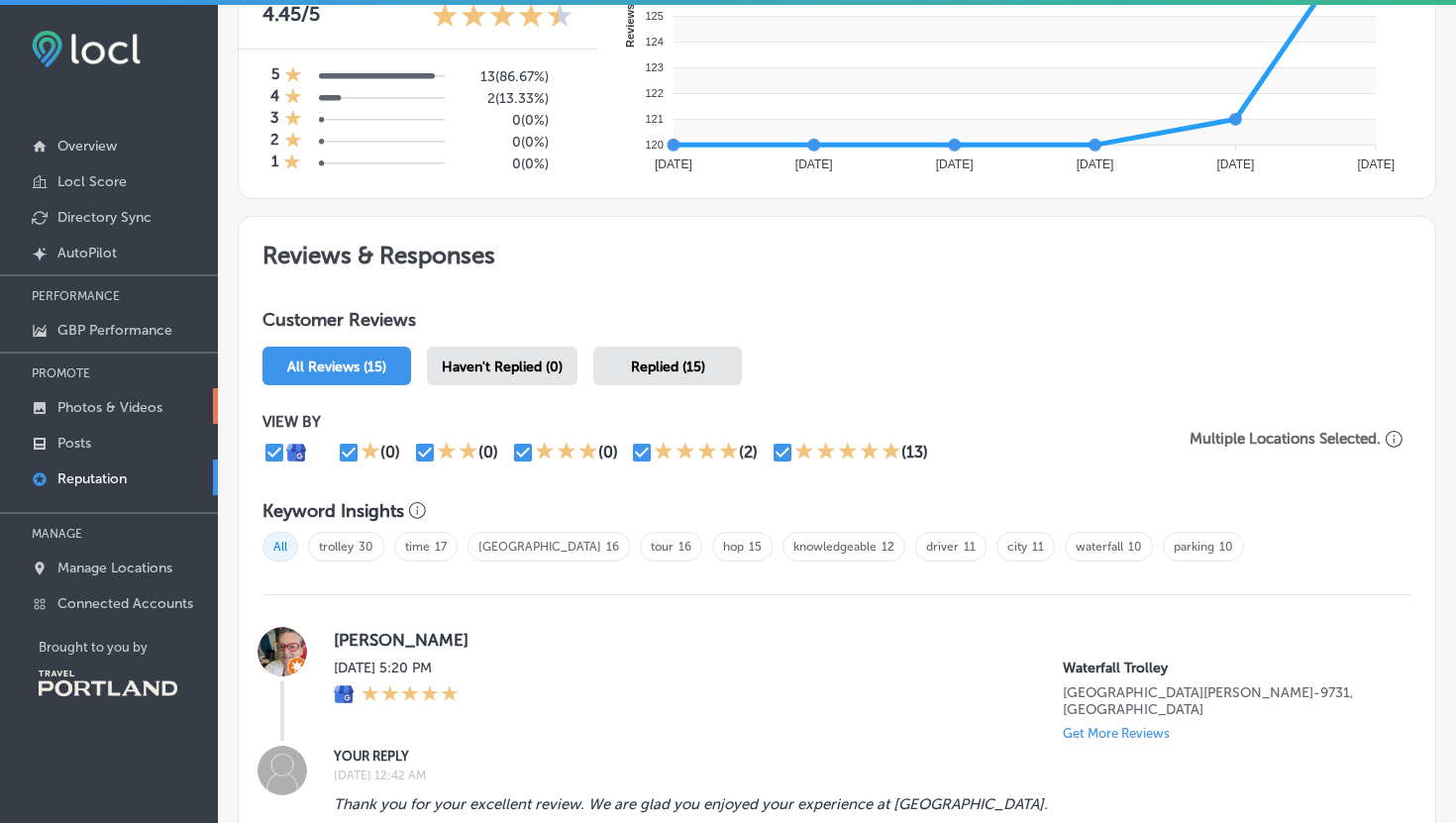 click on "Photos & Videos" at bounding box center (110, 407) 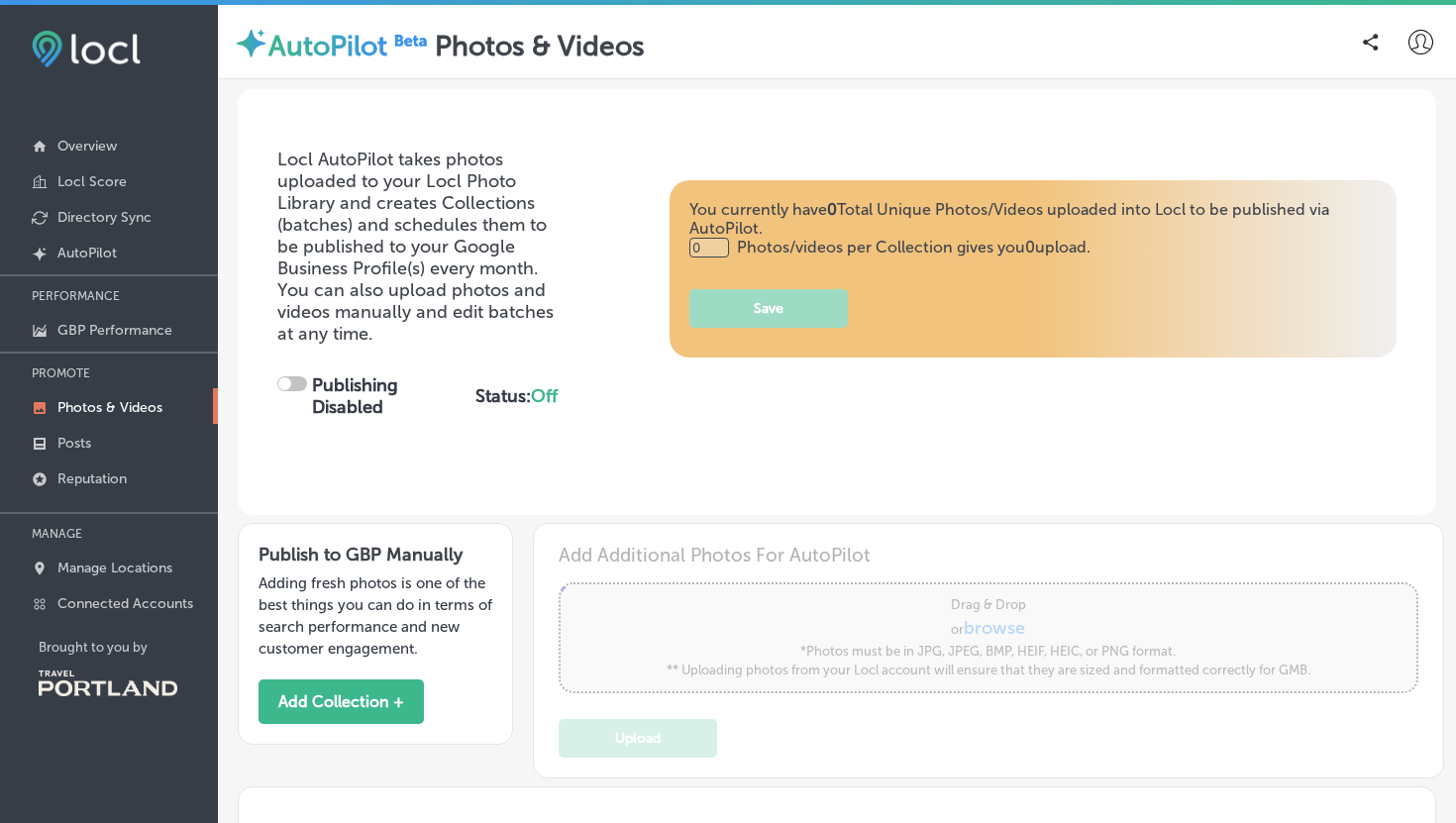 type on "5" 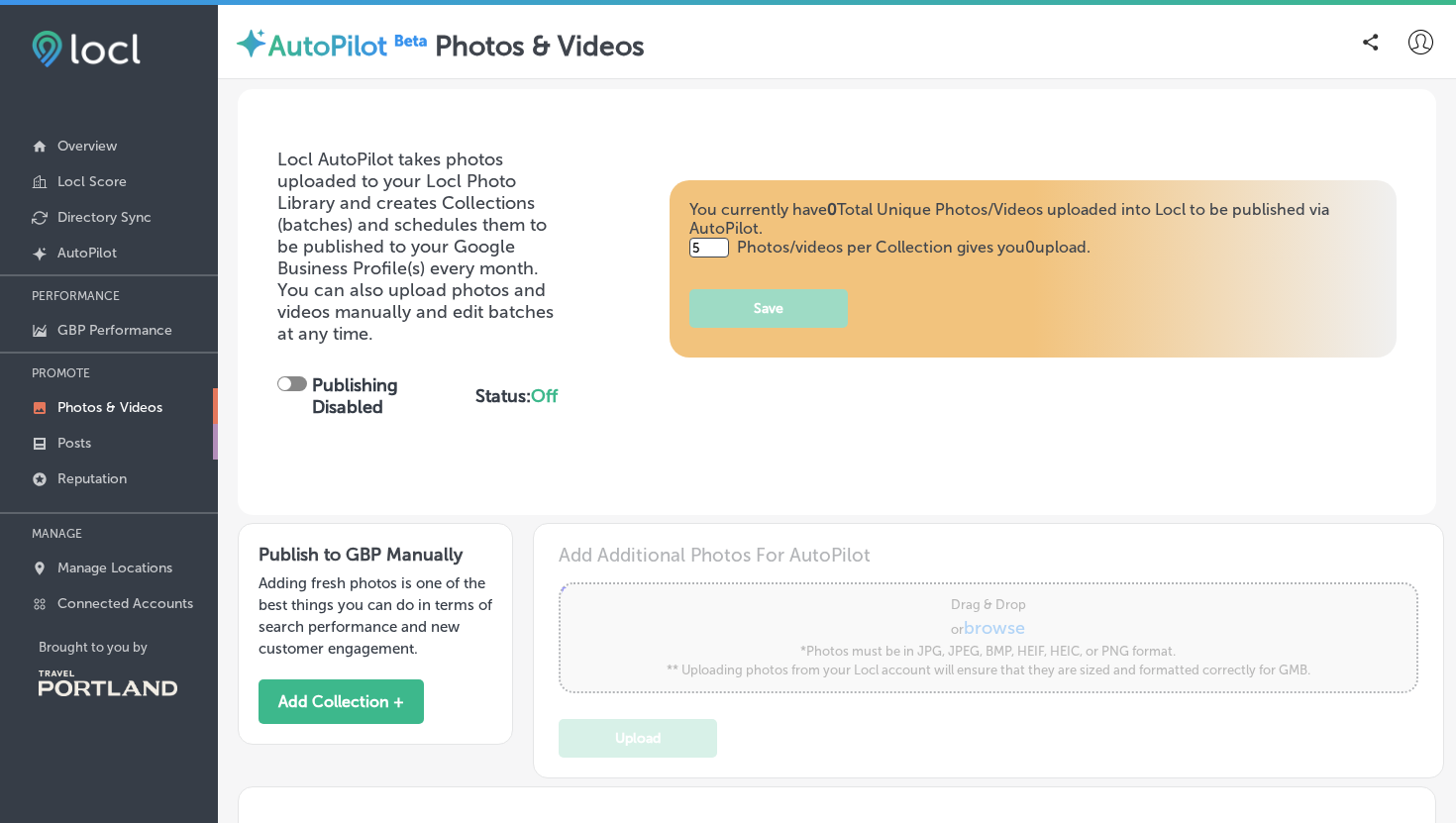 click on "Posts" at bounding box center [74, 443] 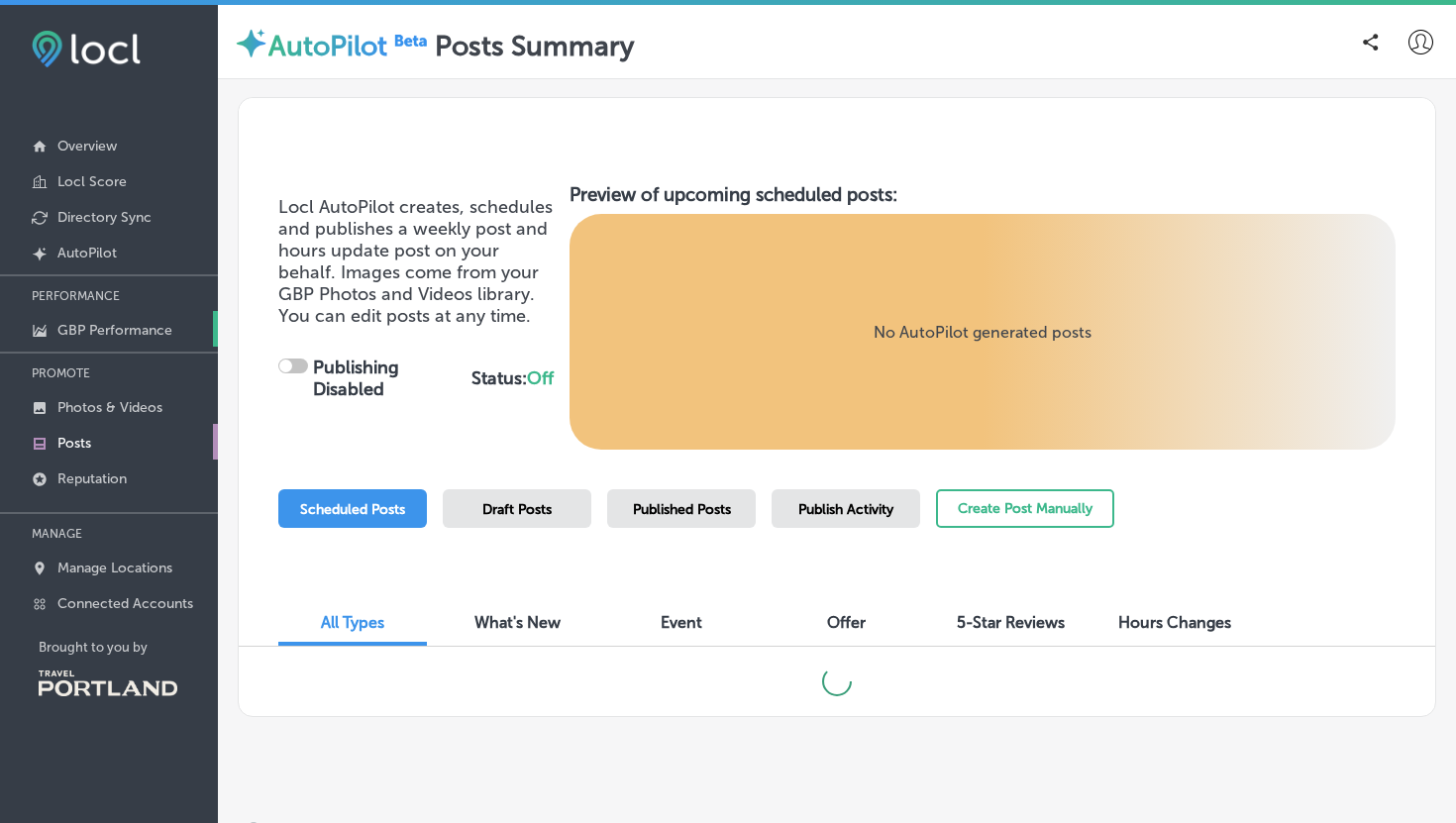 checkbox on "true" 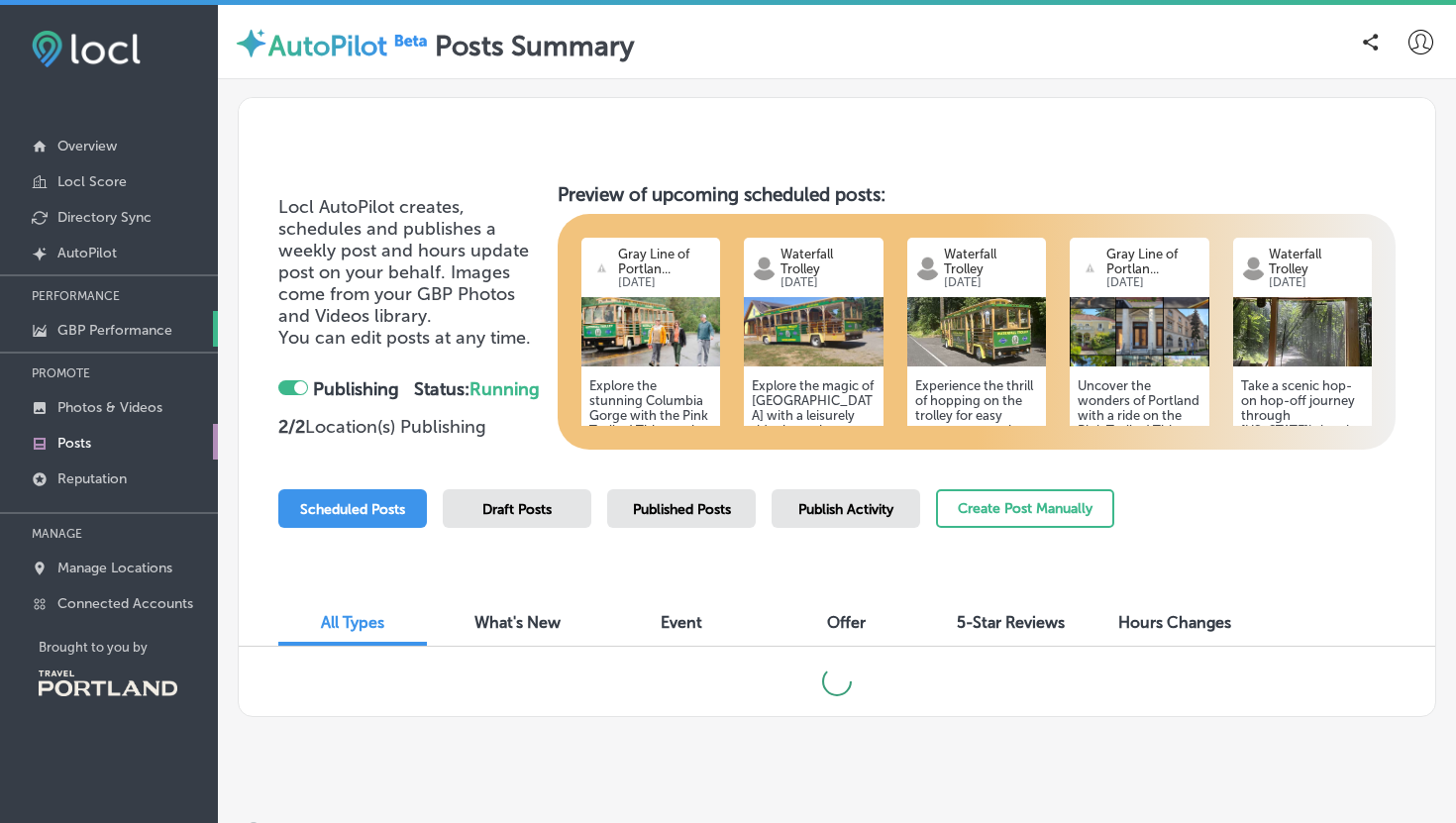 click on "GBP Performance" at bounding box center [115, 330] 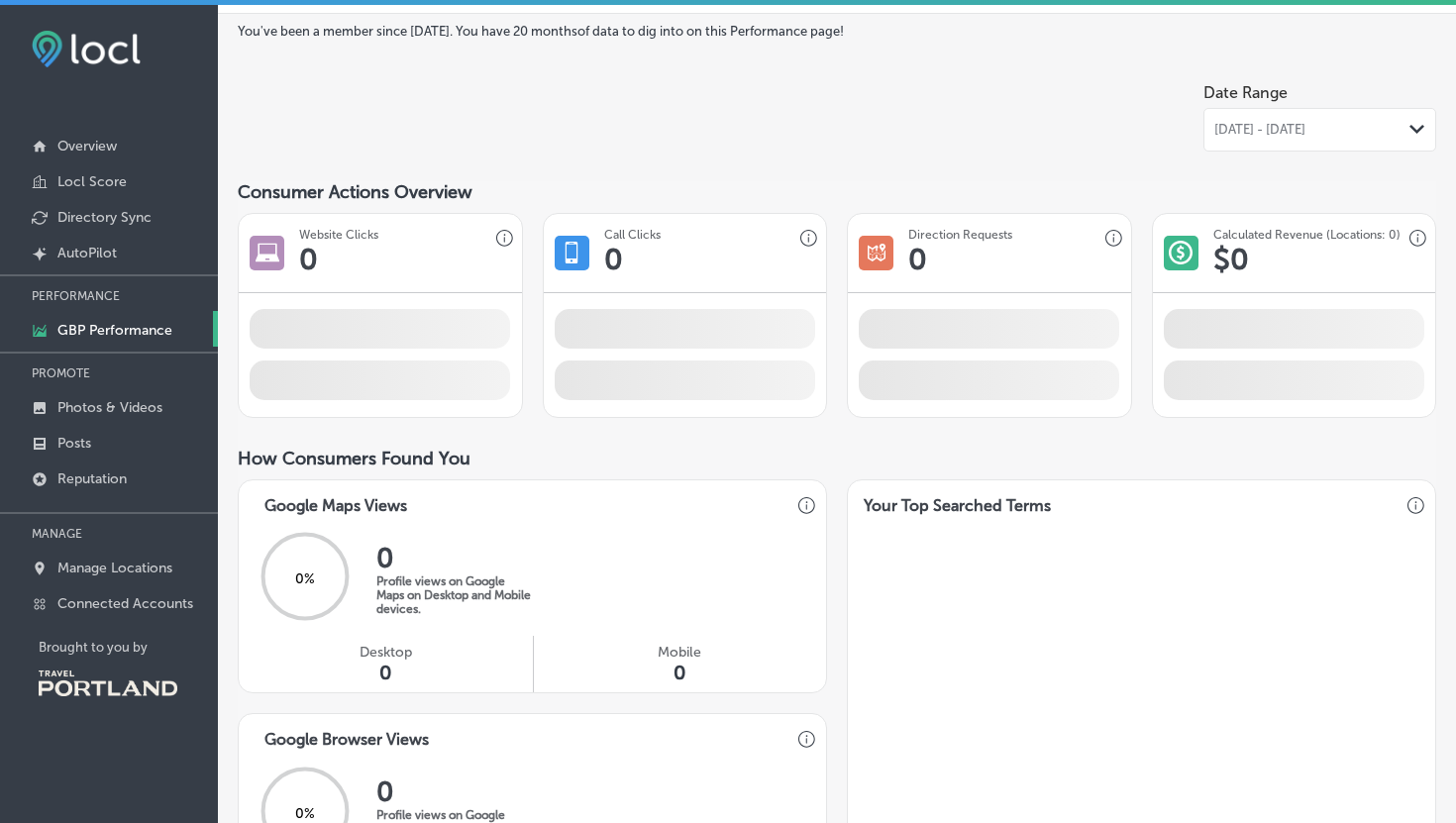 scroll, scrollTop: 0, scrollLeft: 0, axis: both 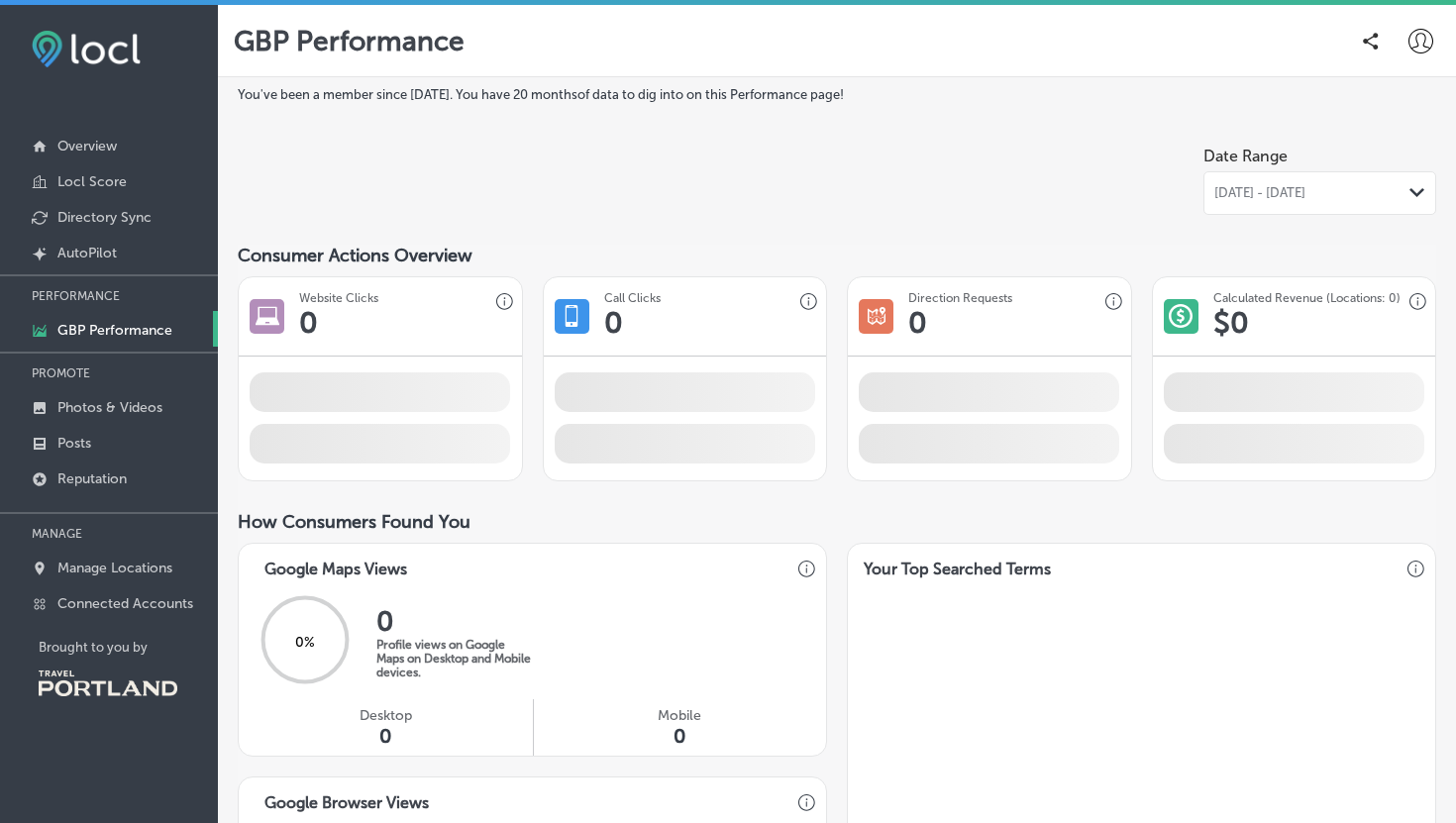 click on "Date Range [DATE] - [DATE]
Path
Created with Sketch." at bounding box center (837, 175) 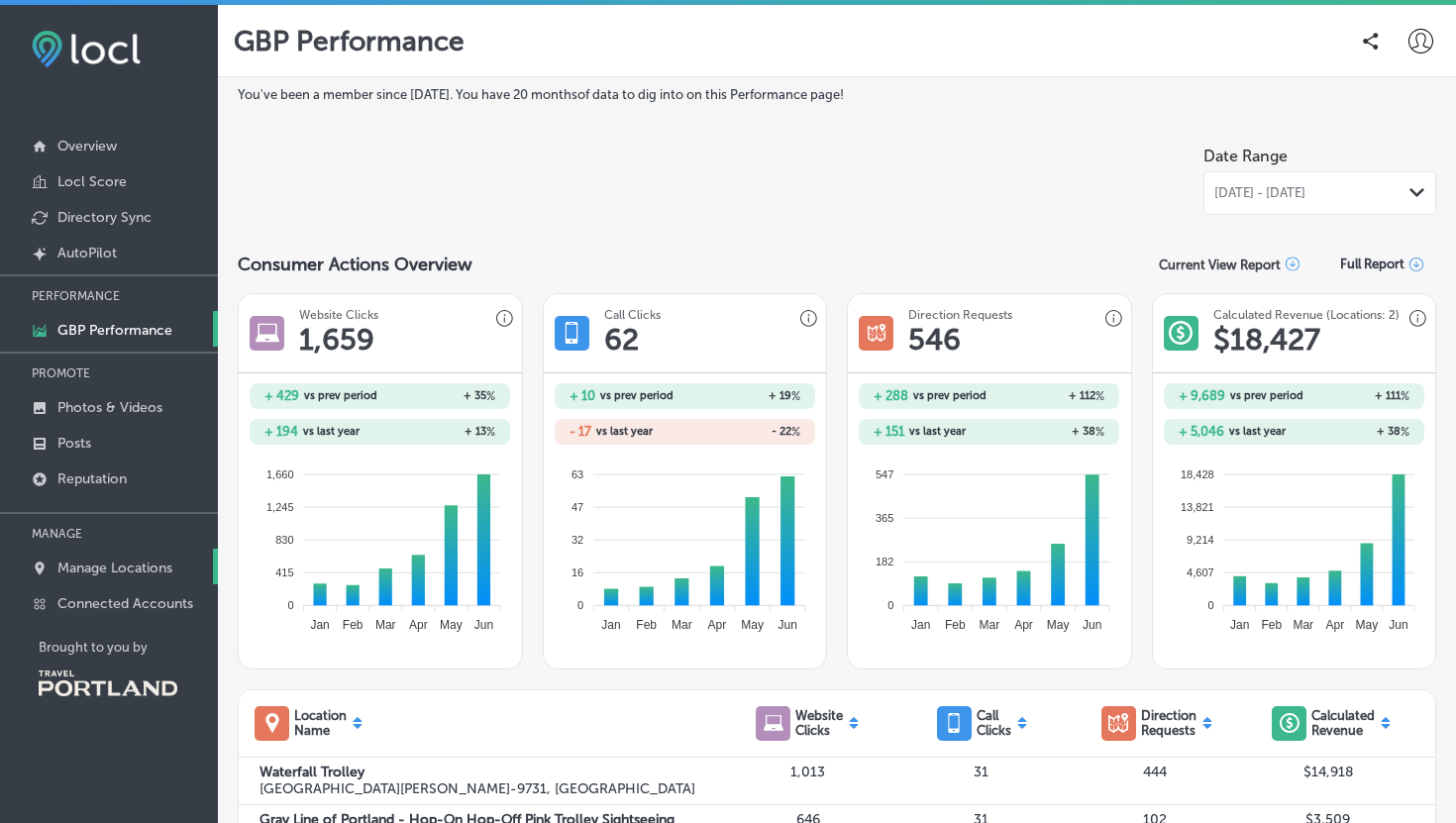 click on "Manage Locations" at bounding box center [115, 567] 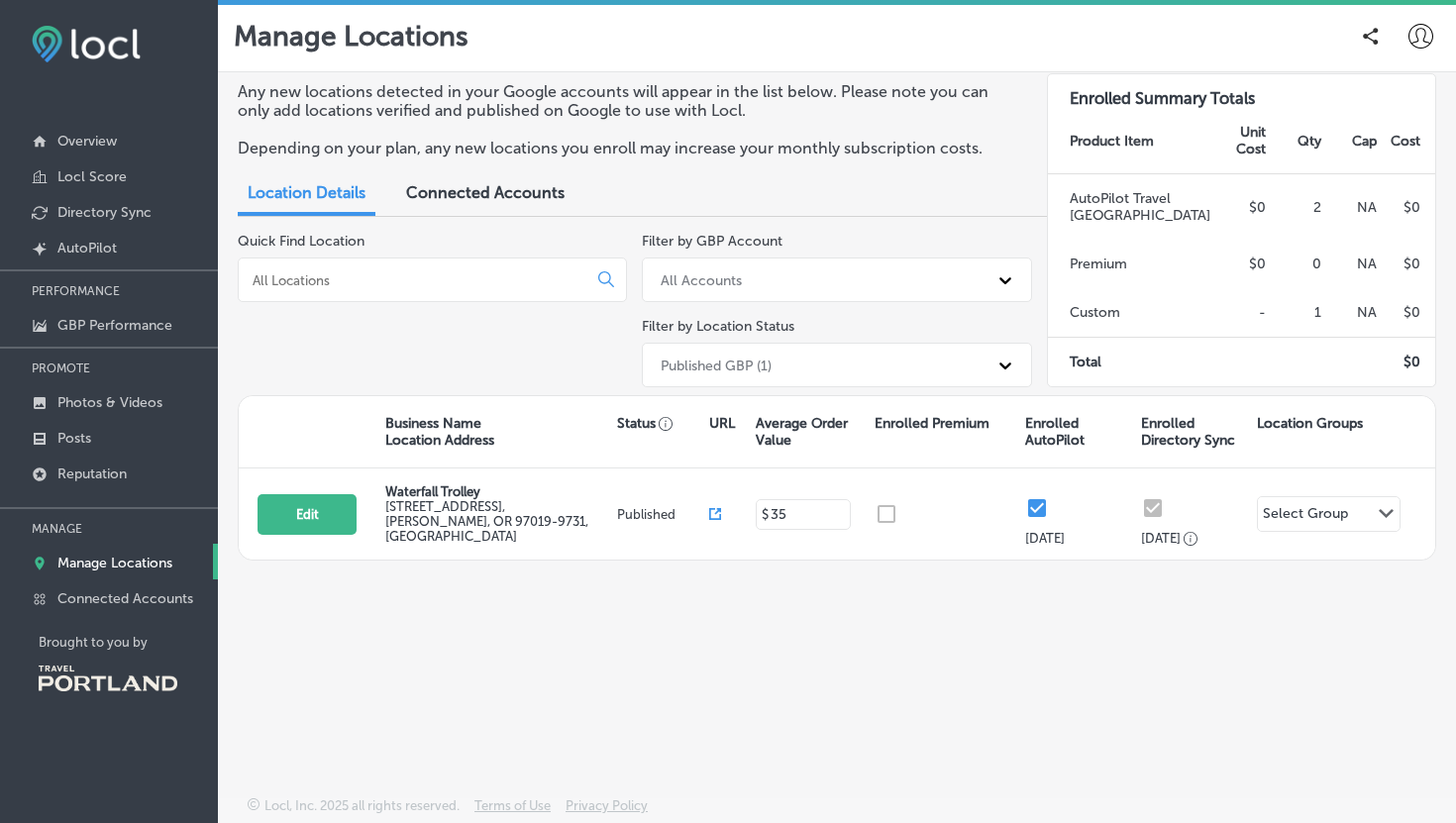 scroll, scrollTop: 0, scrollLeft: 0, axis: both 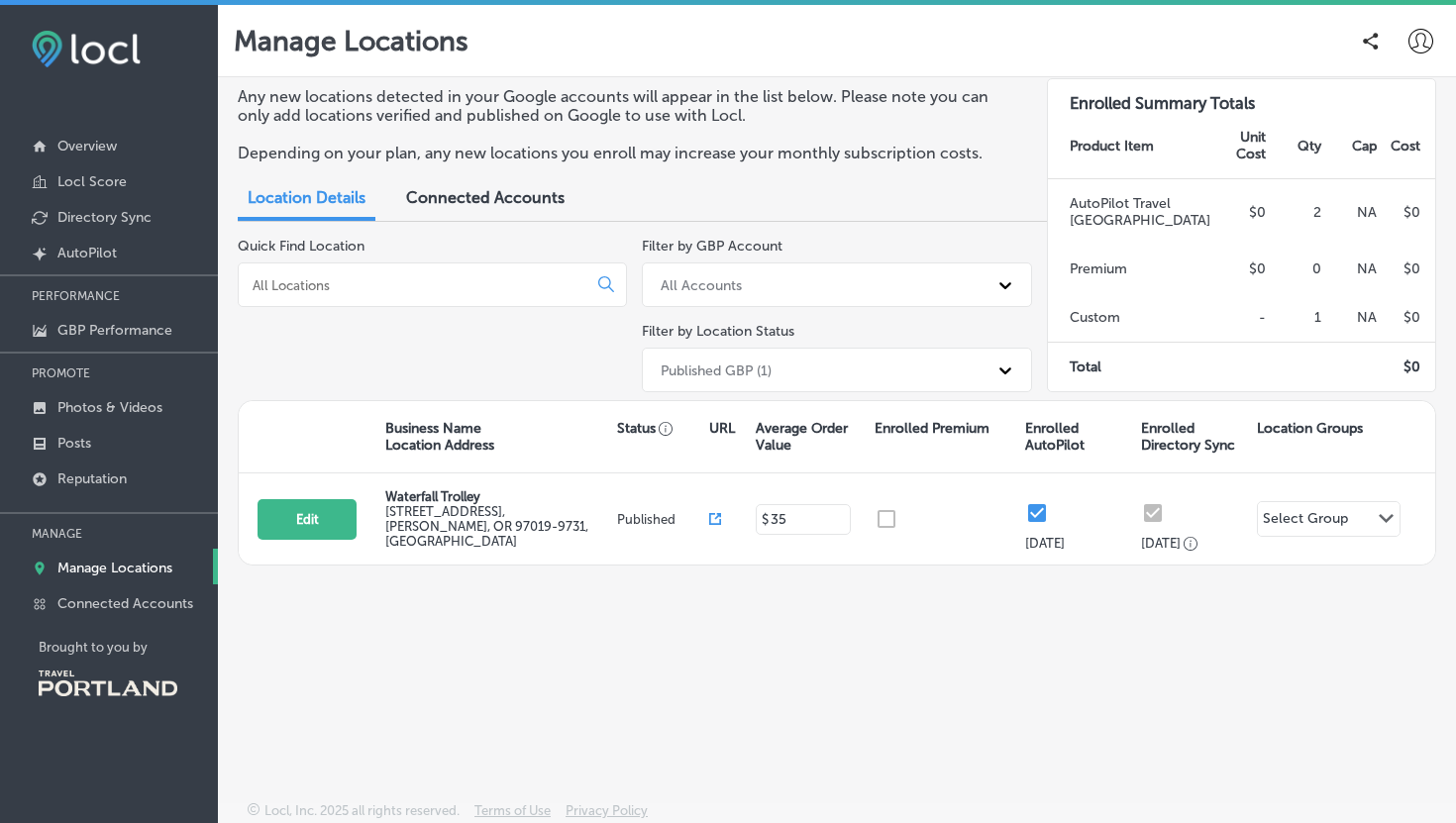 click on "Quick Find Location" at bounding box center [432, 319] 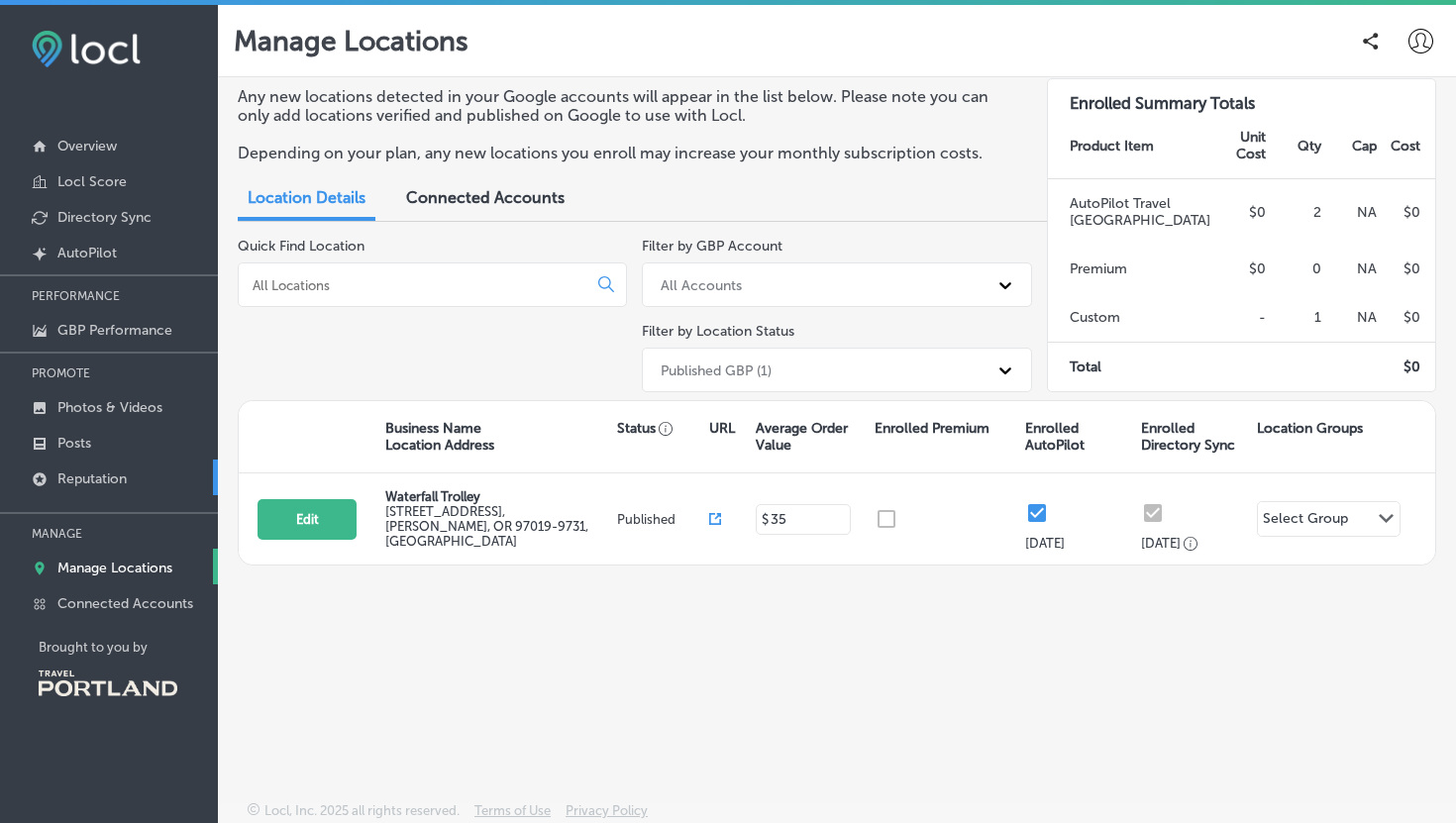 click on "Reputation" at bounding box center [109, 477] 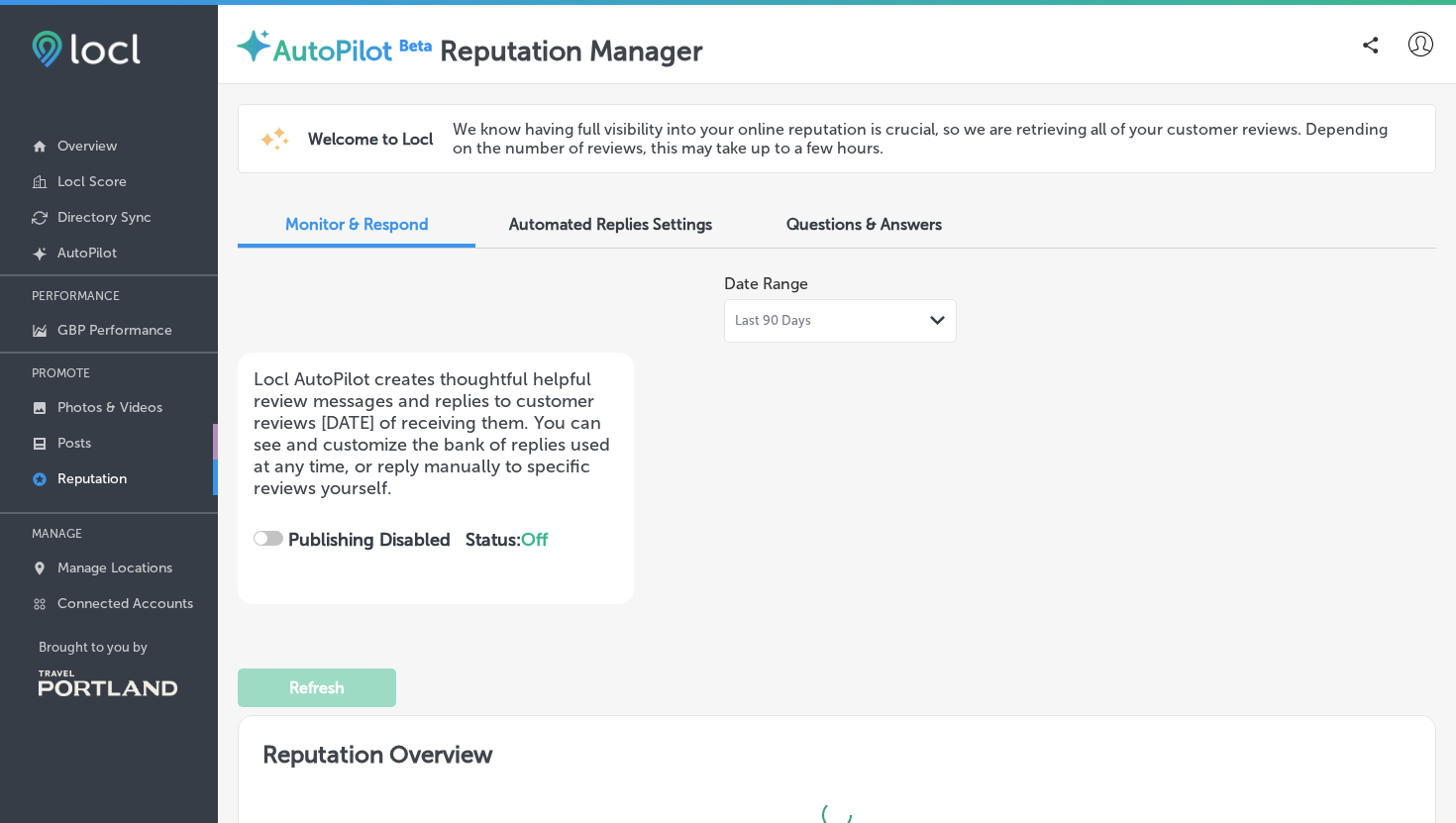 checkbox on "true" 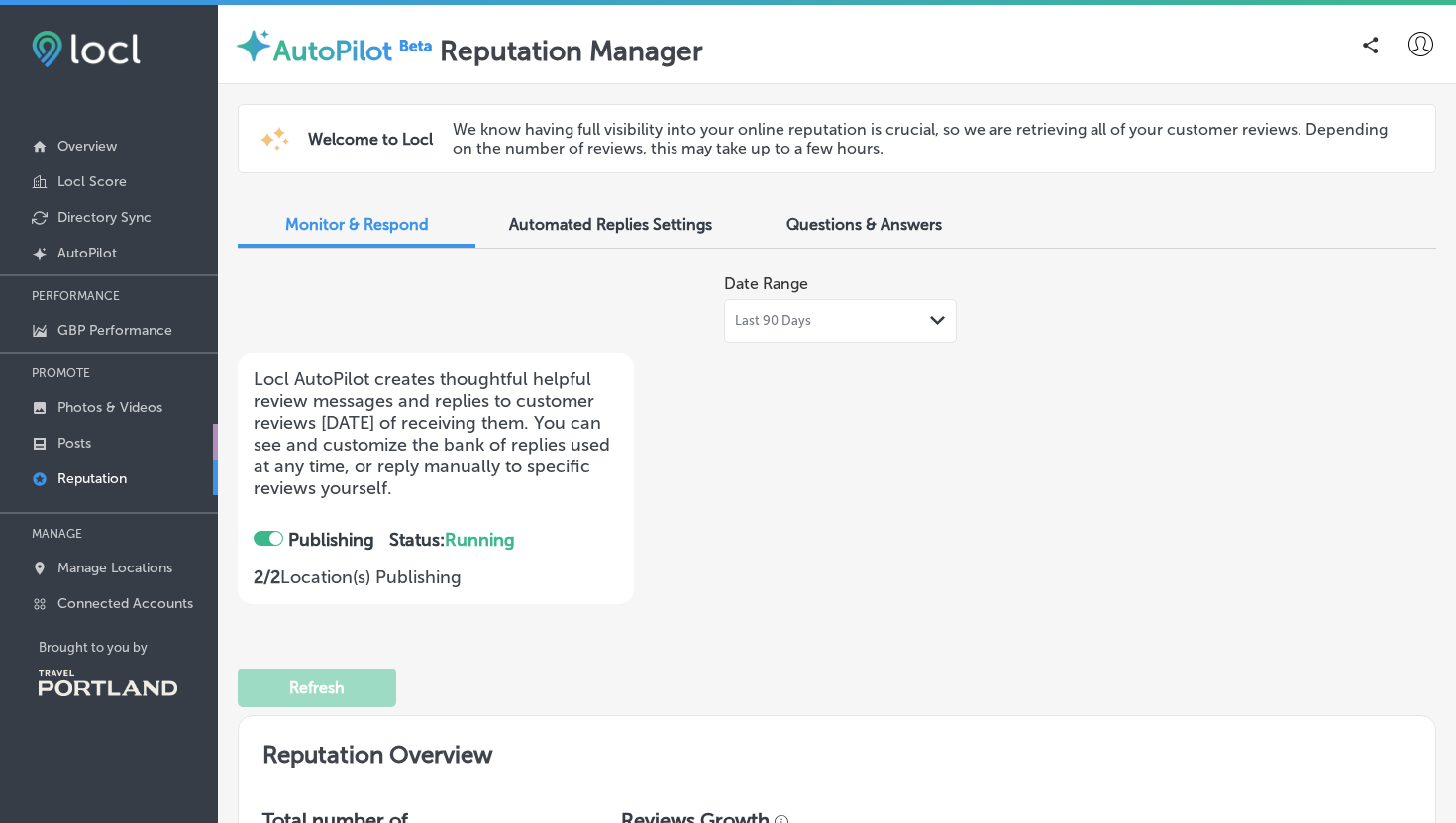 click on "Posts" at bounding box center [74, 443] 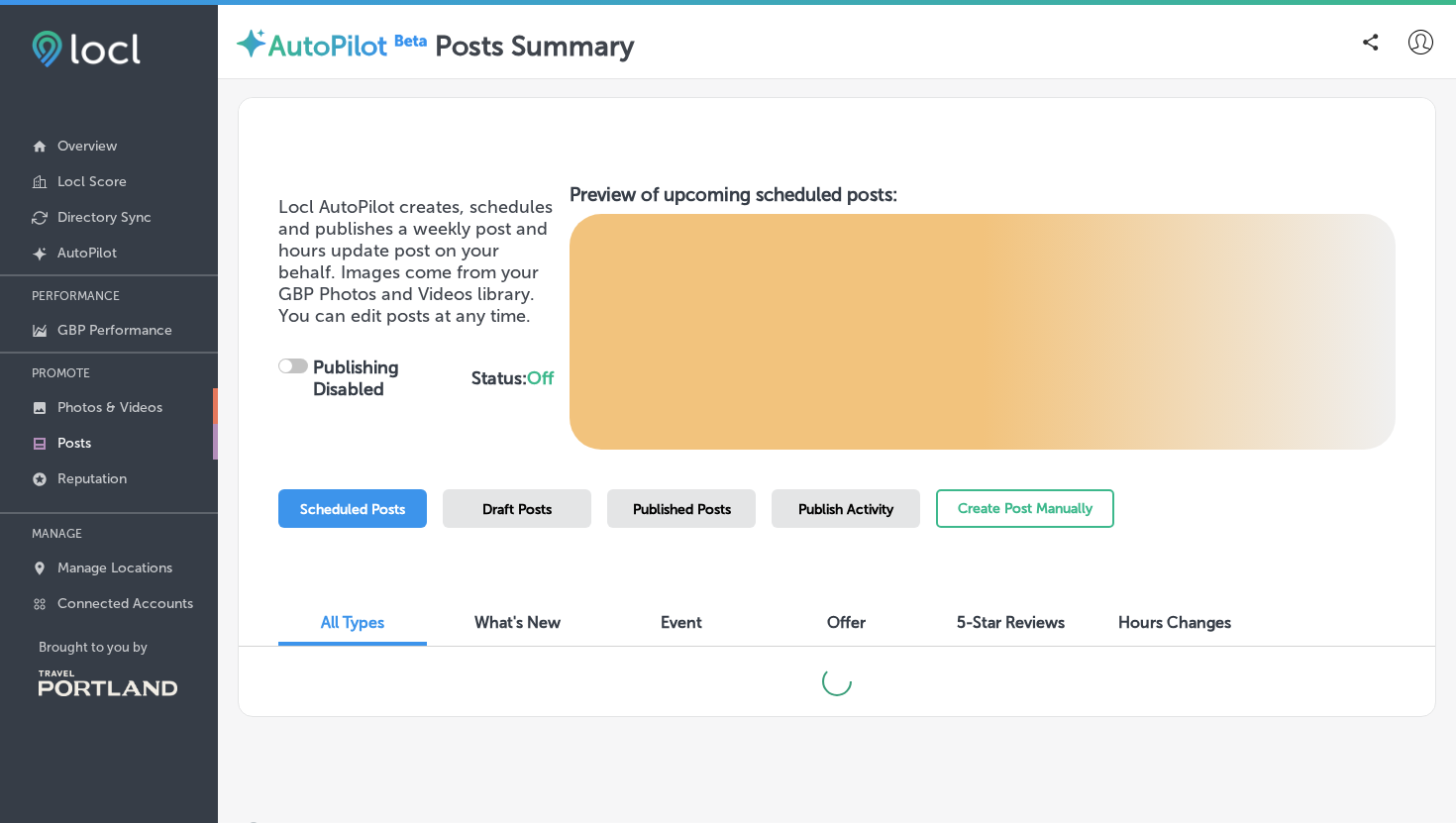 checkbox on "true" 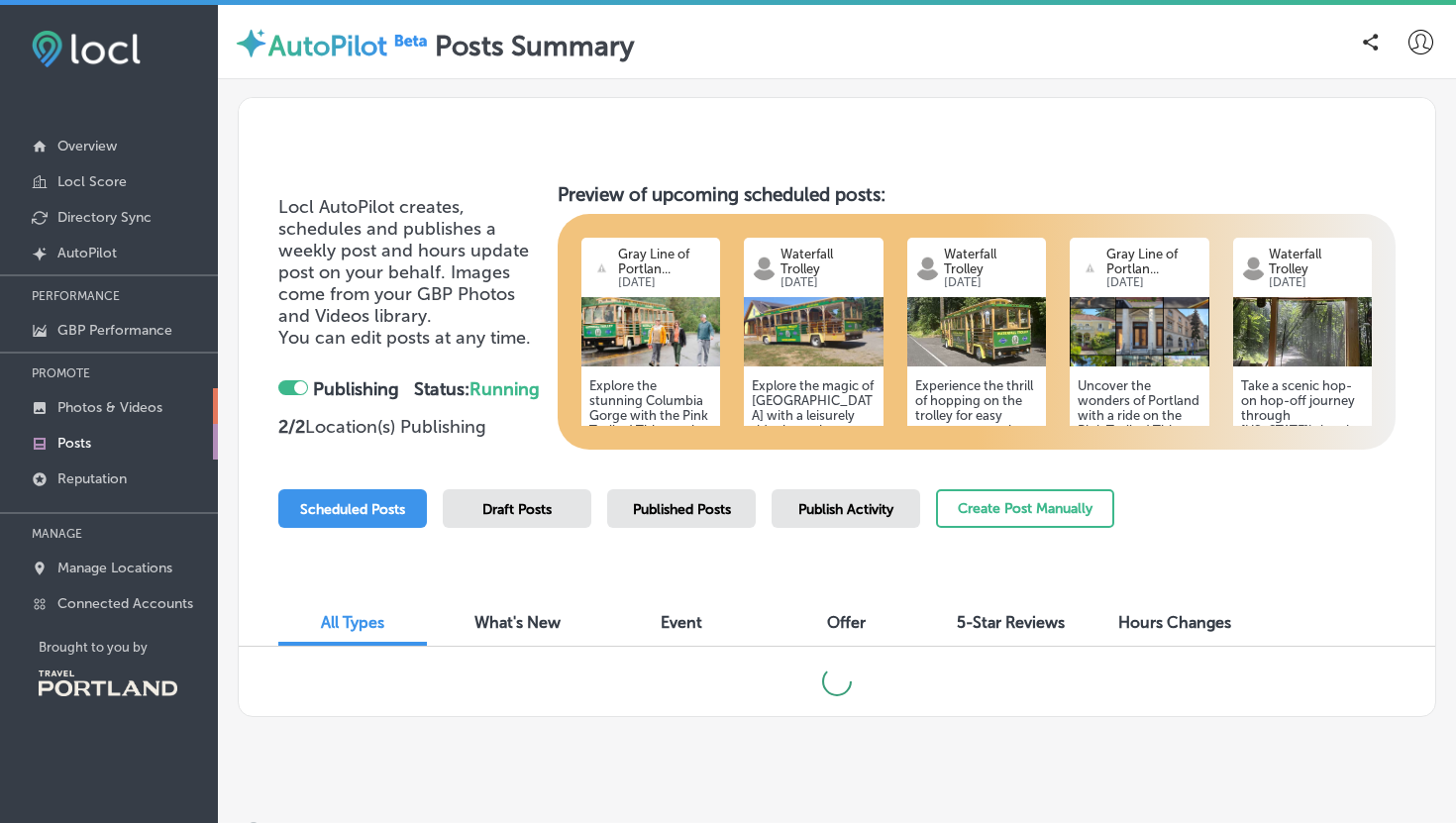 click on "Photos & Videos" at bounding box center (110, 407) 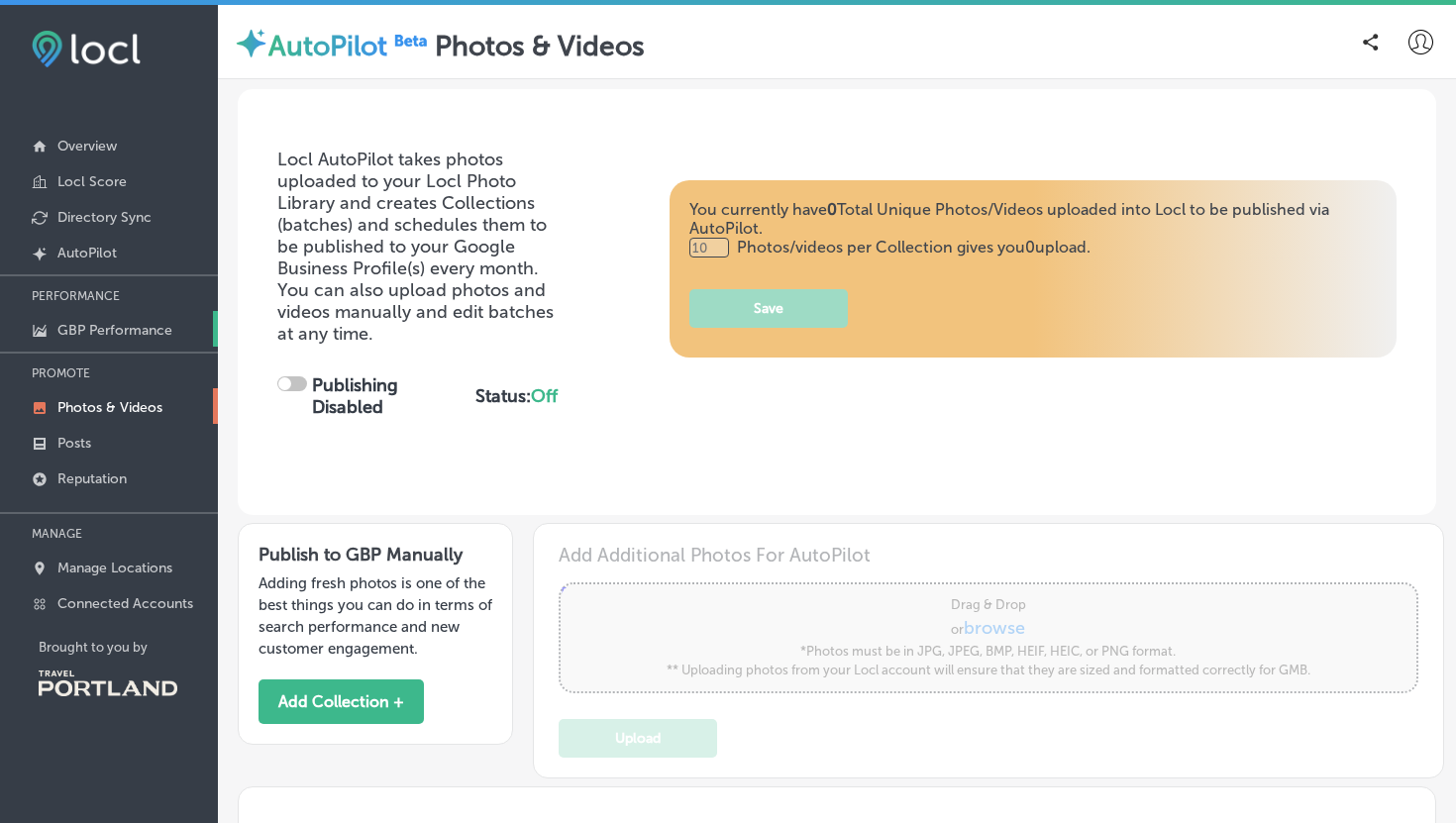 click on "GBP Performance" at bounding box center (115, 330) 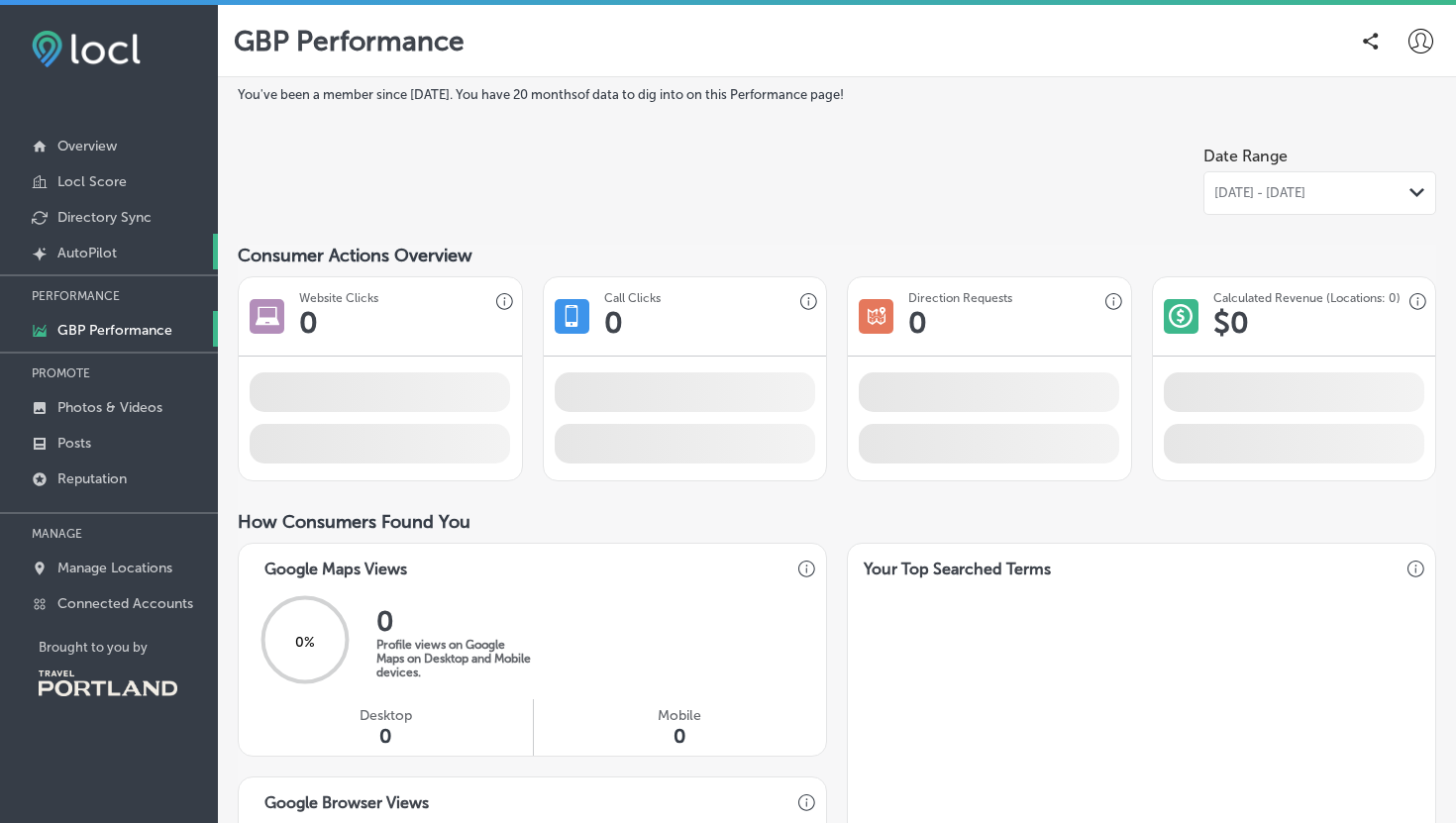 click on "AutoPilot" at bounding box center [87, 253] 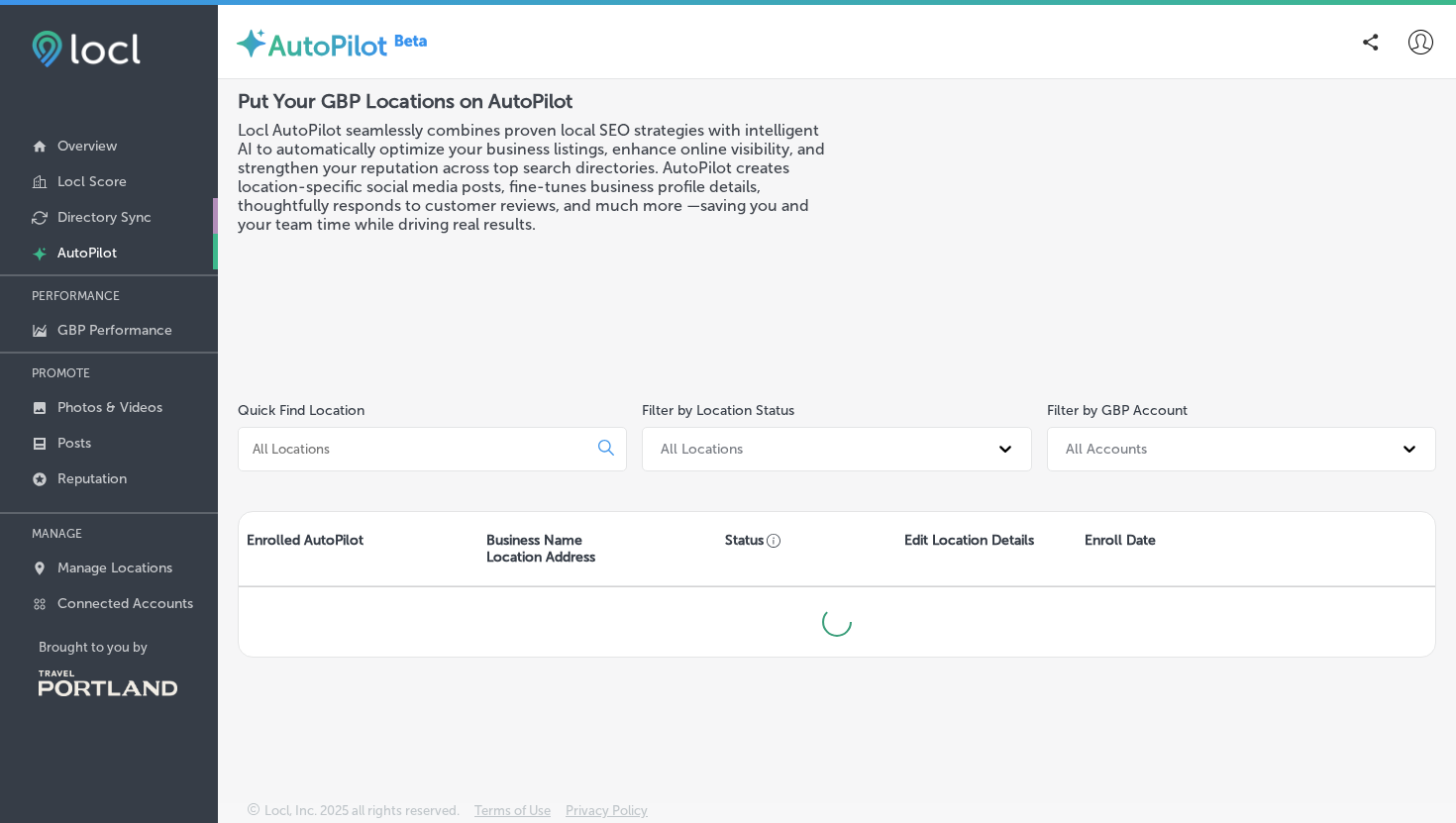 click on "Directory Sync" at bounding box center [104, 217] 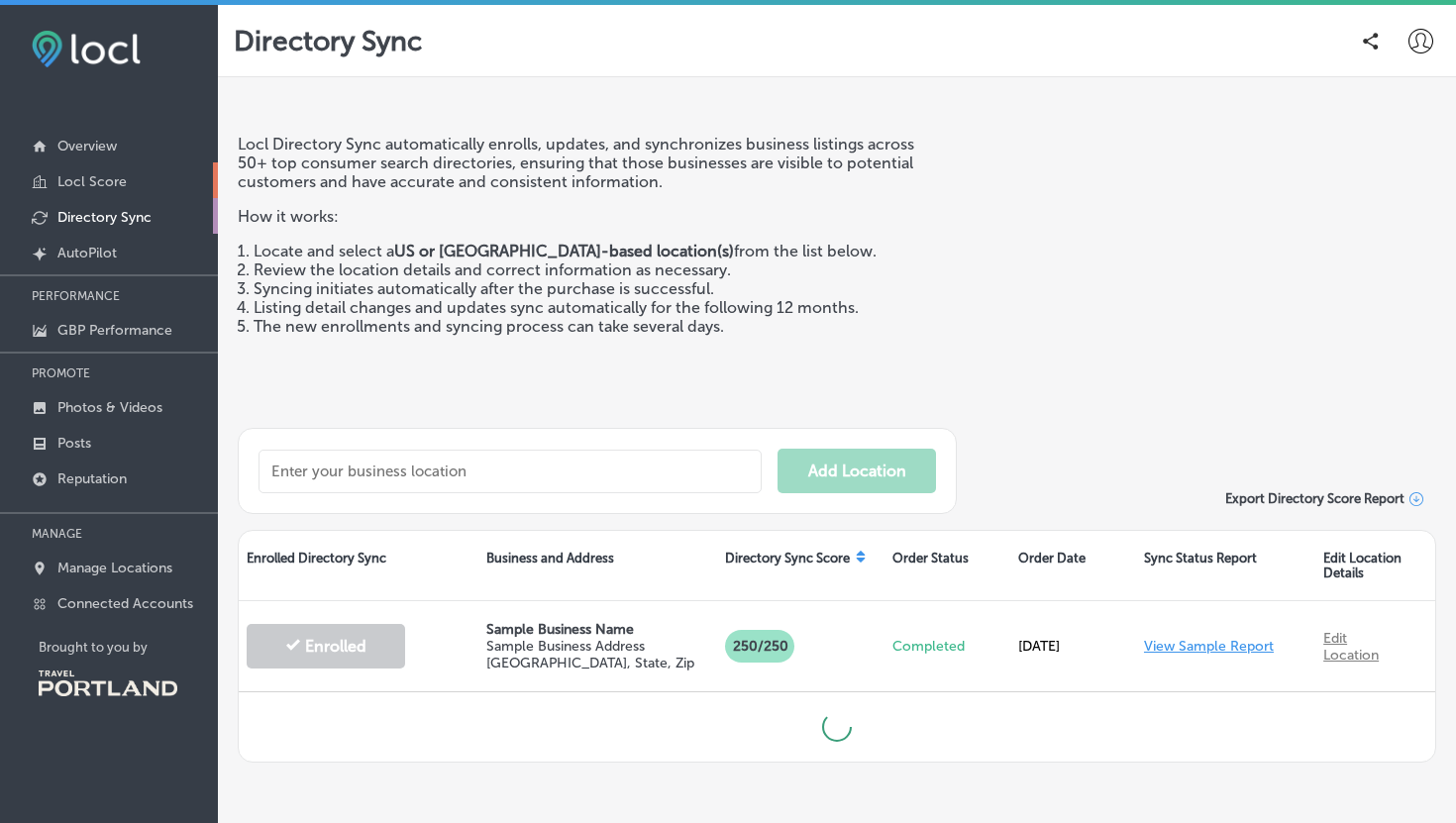 click on "Locl Score" at bounding box center [92, 181] 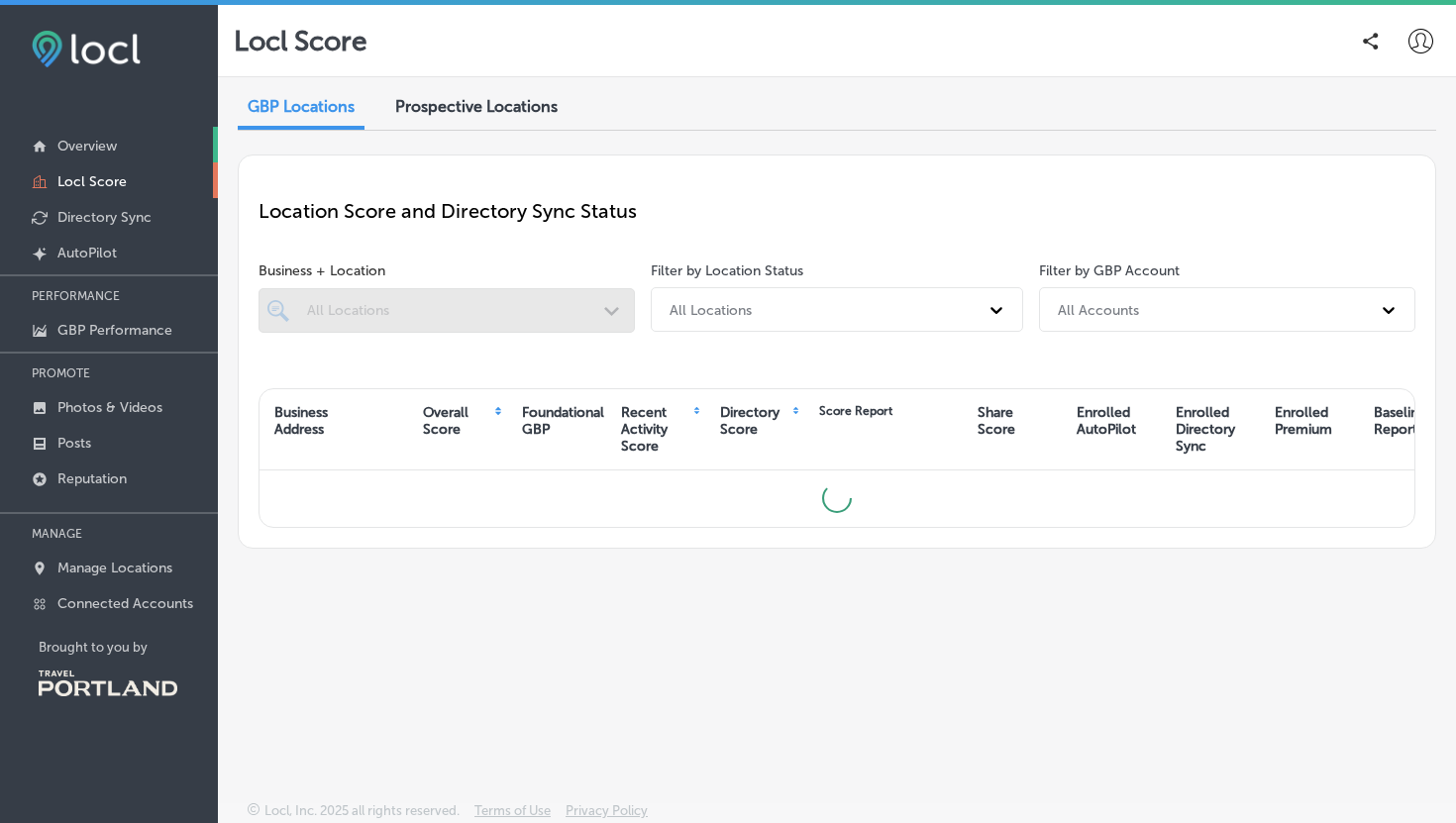 click on "Overview" at bounding box center [109, 145] 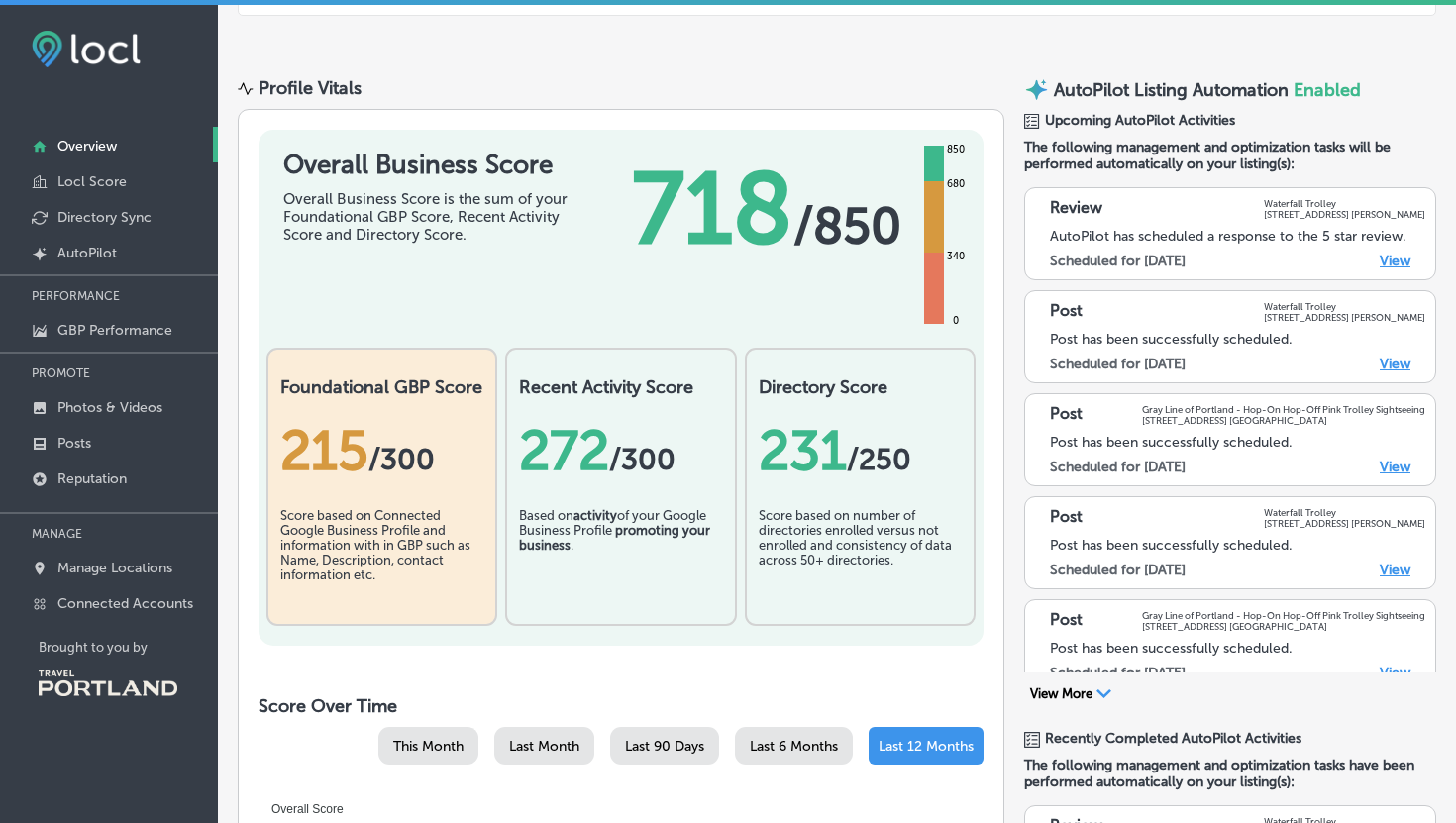 scroll, scrollTop: 0, scrollLeft: 0, axis: both 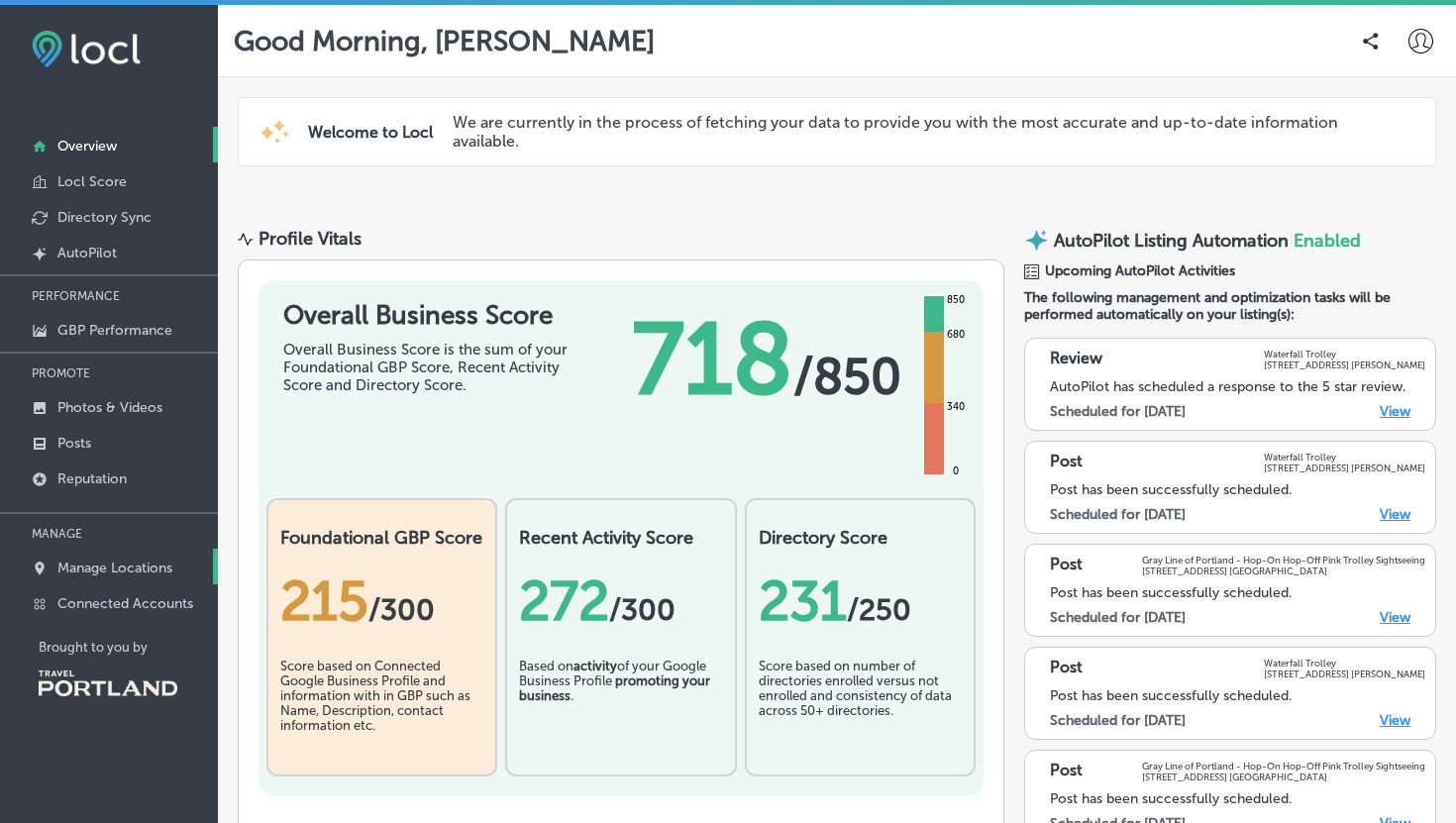 click on "Manage Locations" at bounding box center [115, 567] 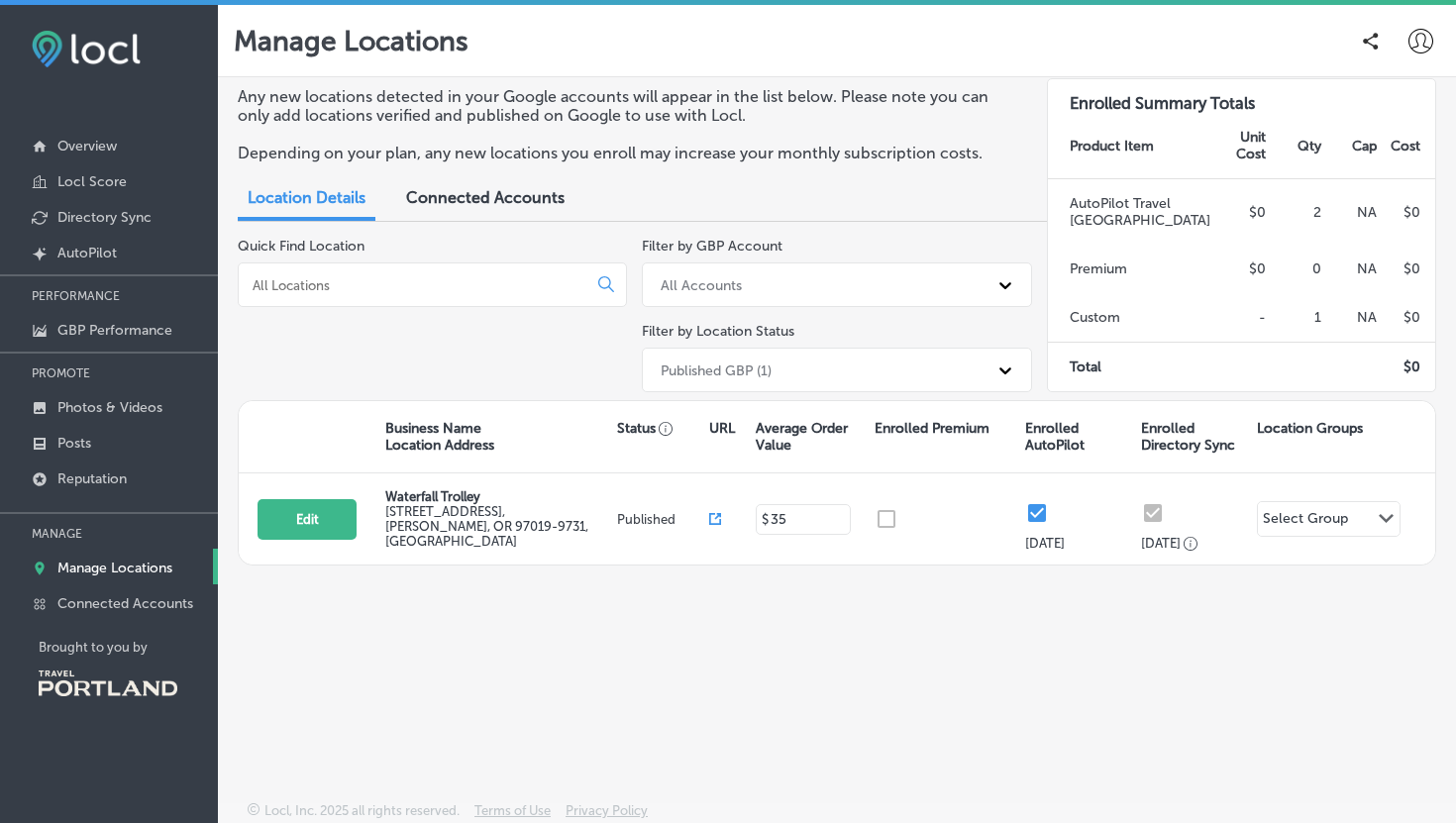 scroll, scrollTop: 5, scrollLeft: 0, axis: vertical 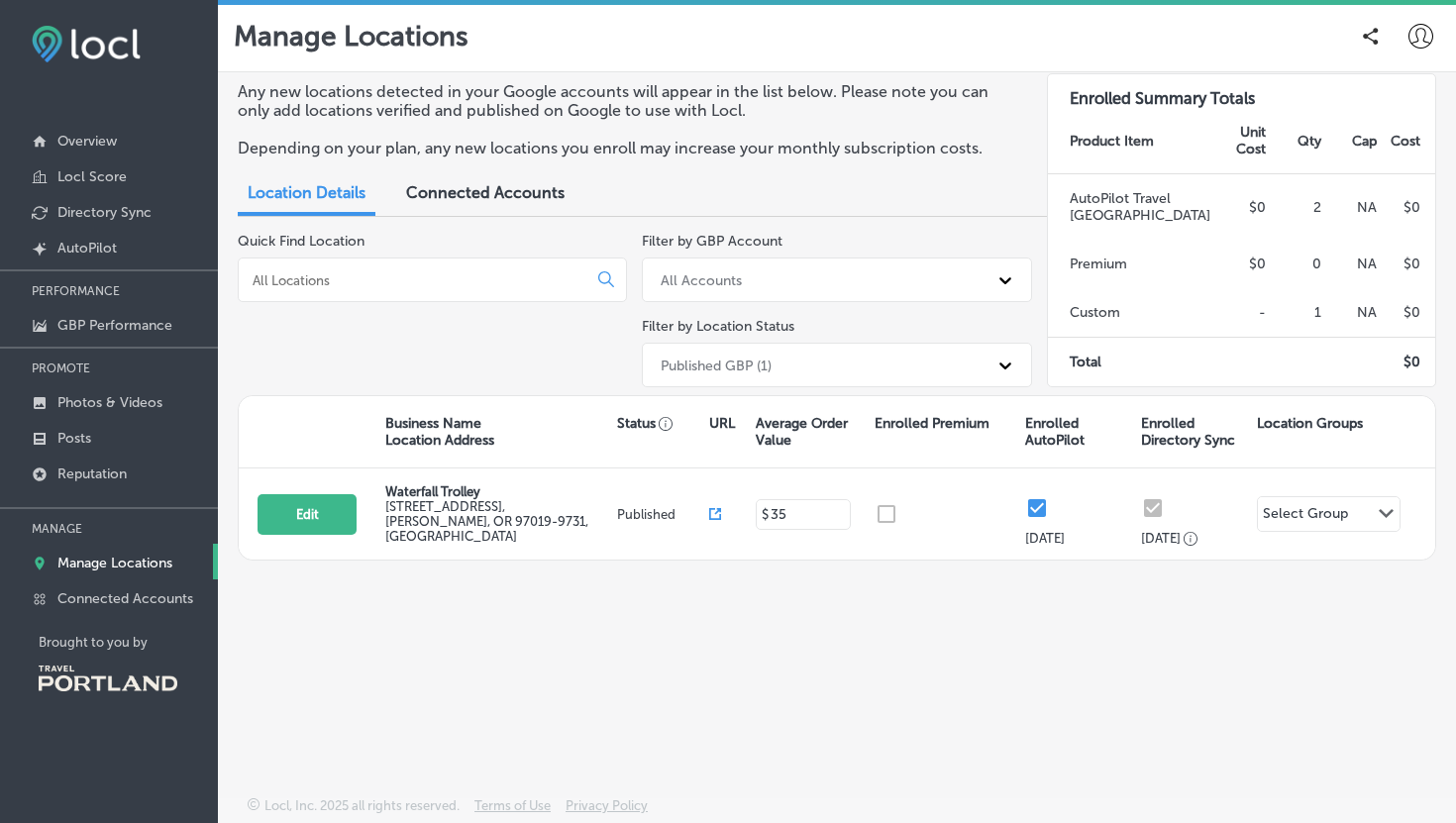 click at bounding box center [416, 280] 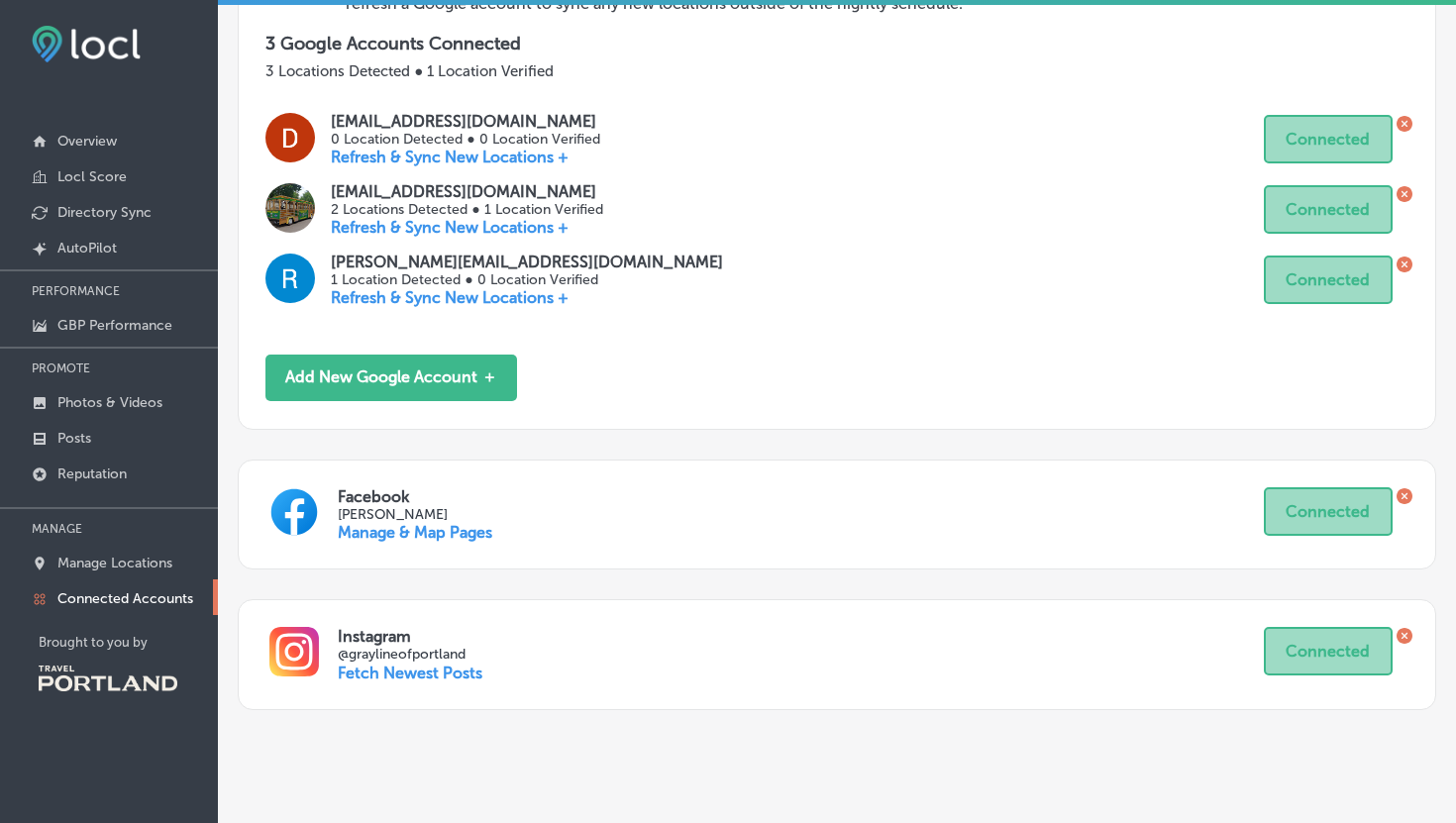 scroll, scrollTop: 448, scrollLeft: 0, axis: vertical 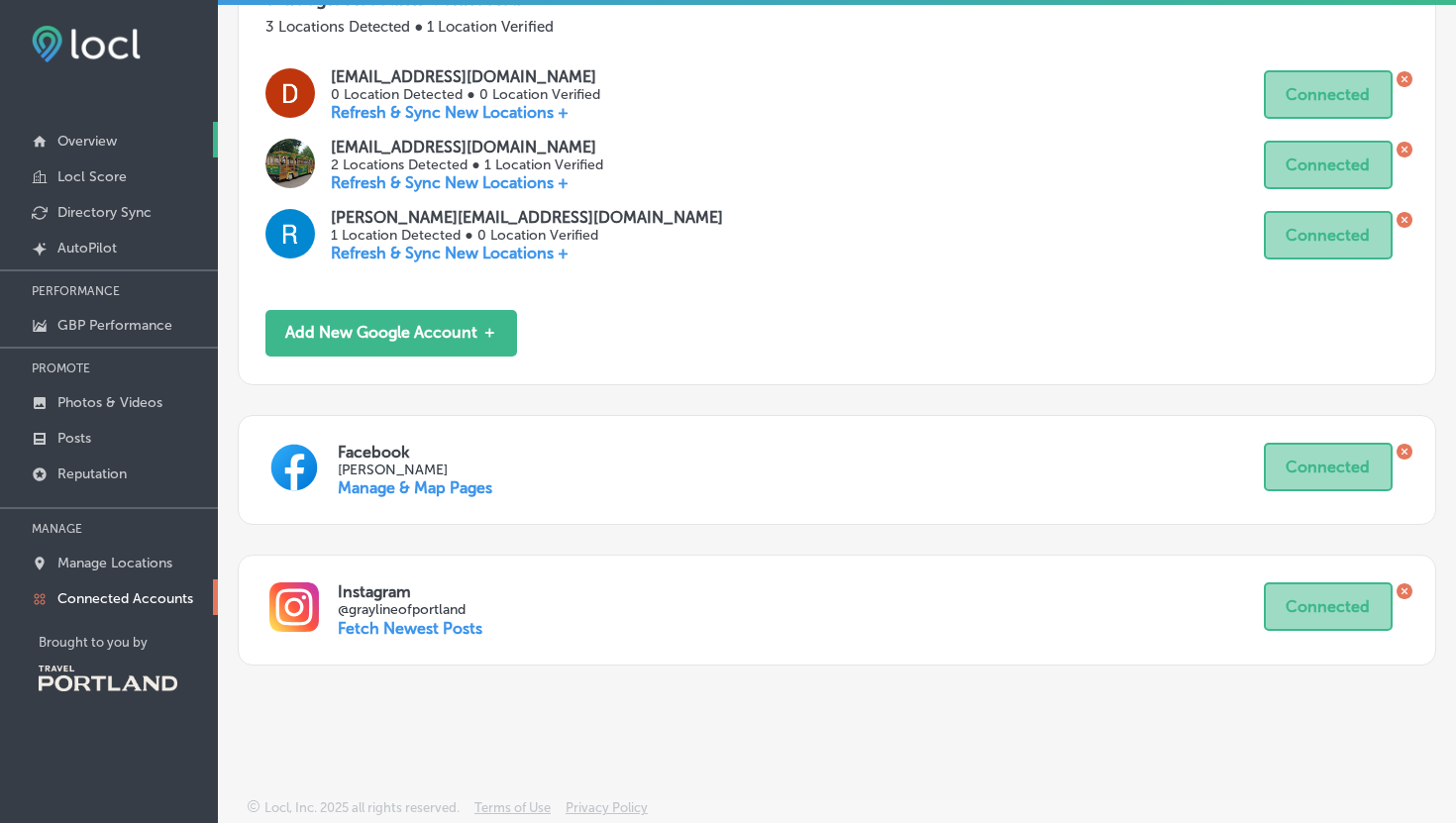 click on "Overview" at bounding box center [87, 141] 